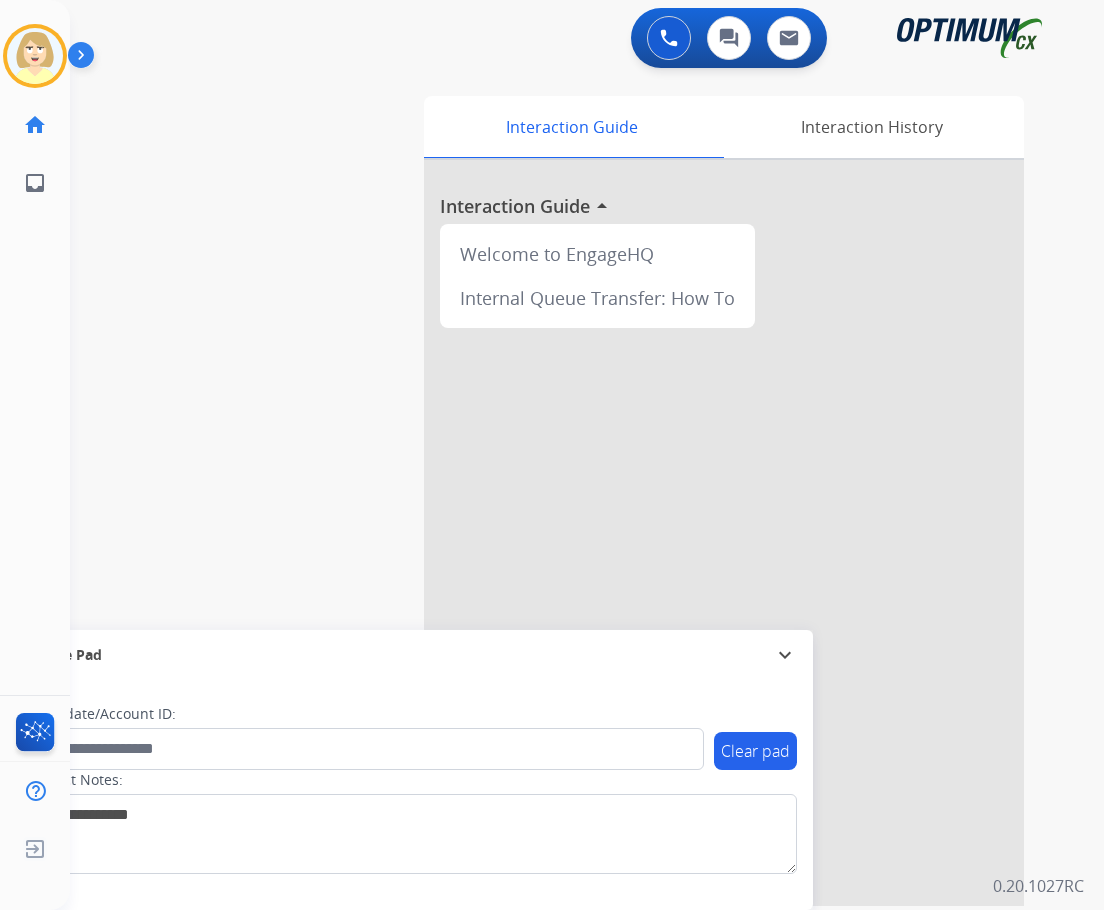 scroll, scrollTop: 0, scrollLeft: 0, axis: both 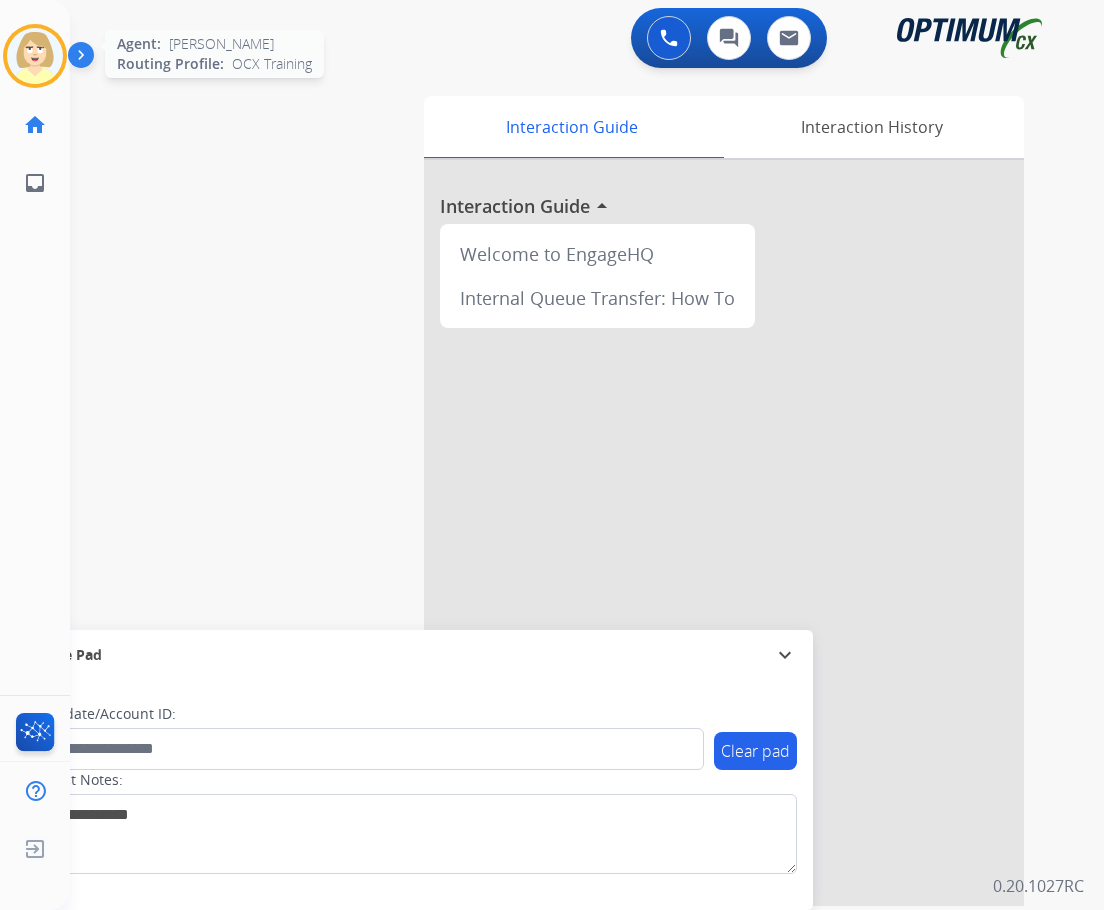 click at bounding box center (35, 56) 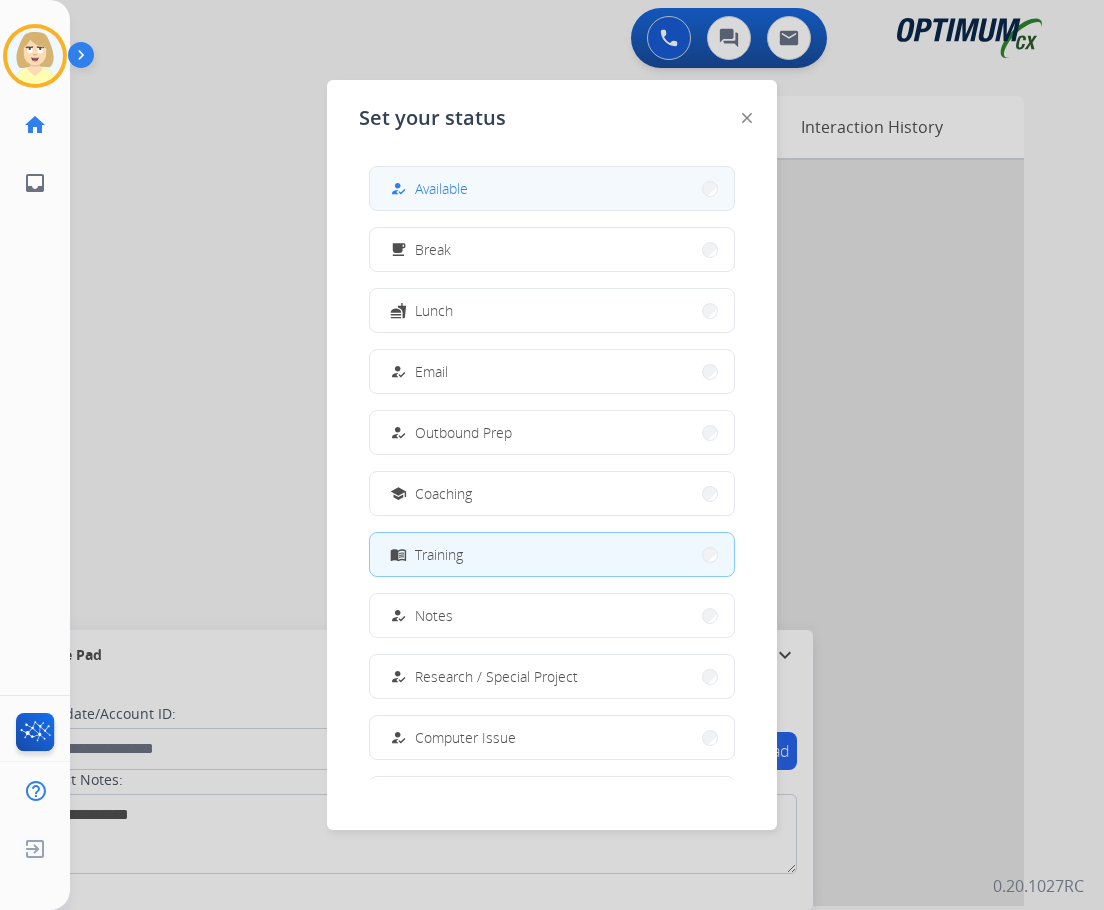 click on "Available" at bounding box center [441, 188] 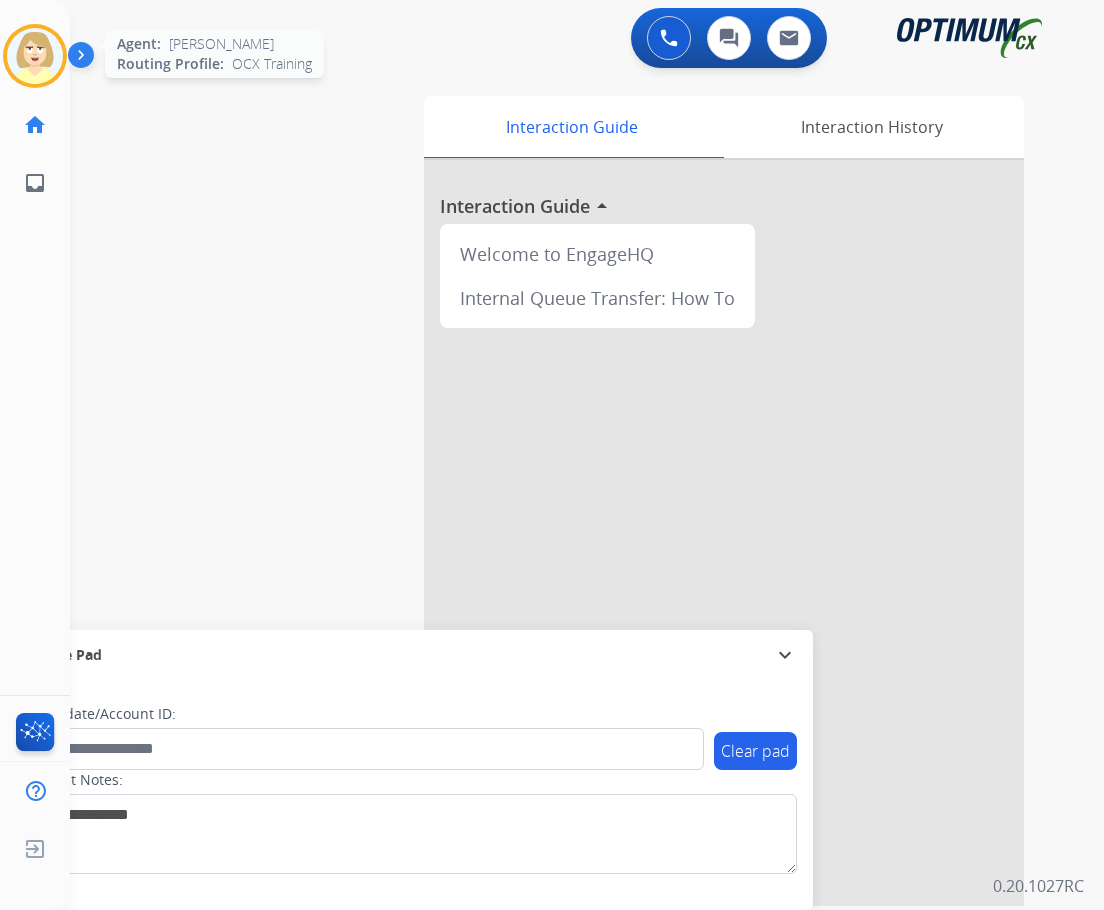 click at bounding box center [35, 56] 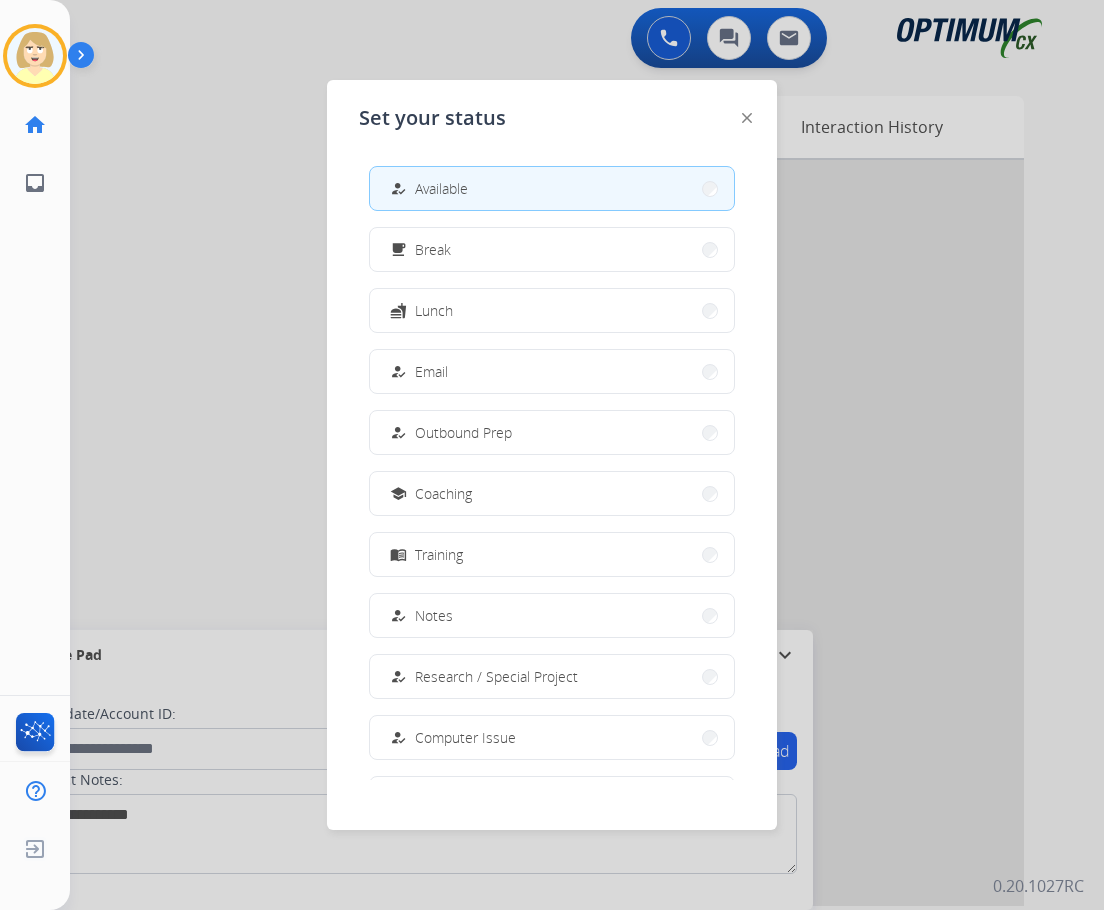 click on "how_to_reg Available" at bounding box center [552, 188] 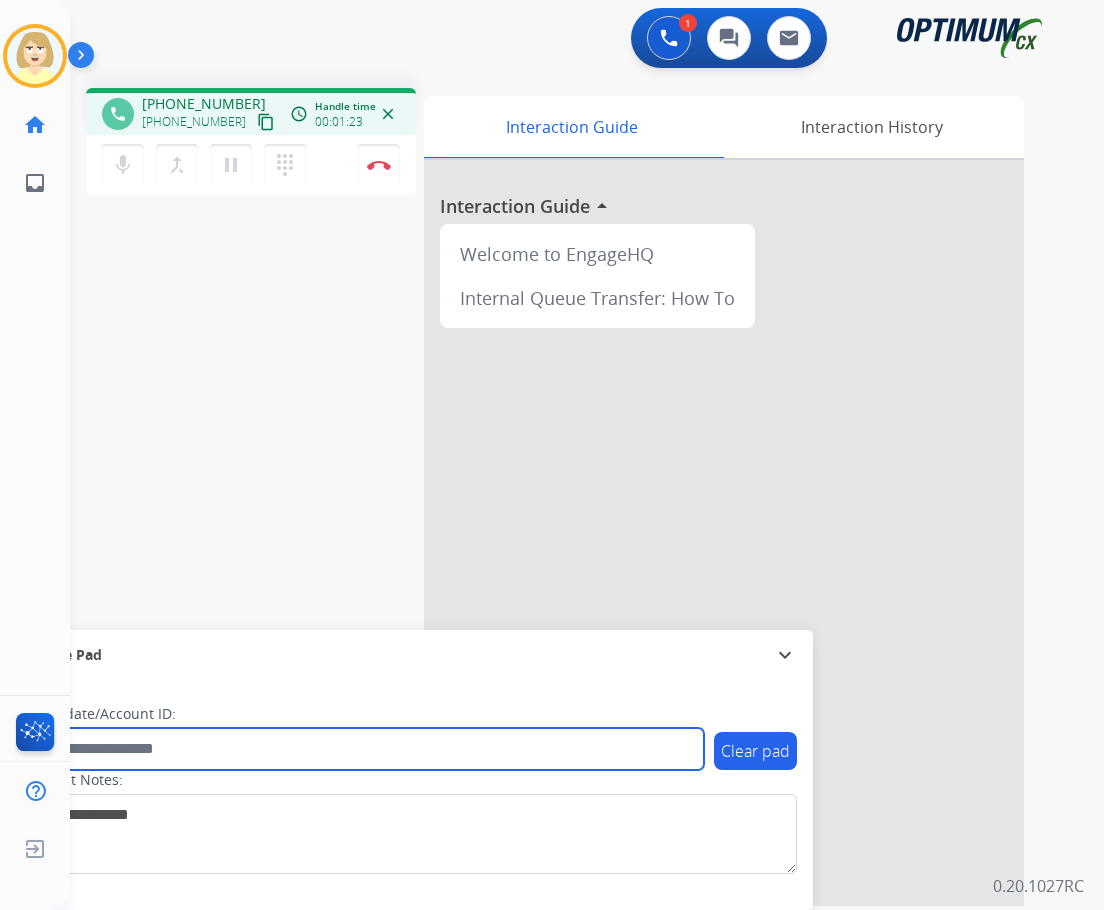 click at bounding box center [365, 749] 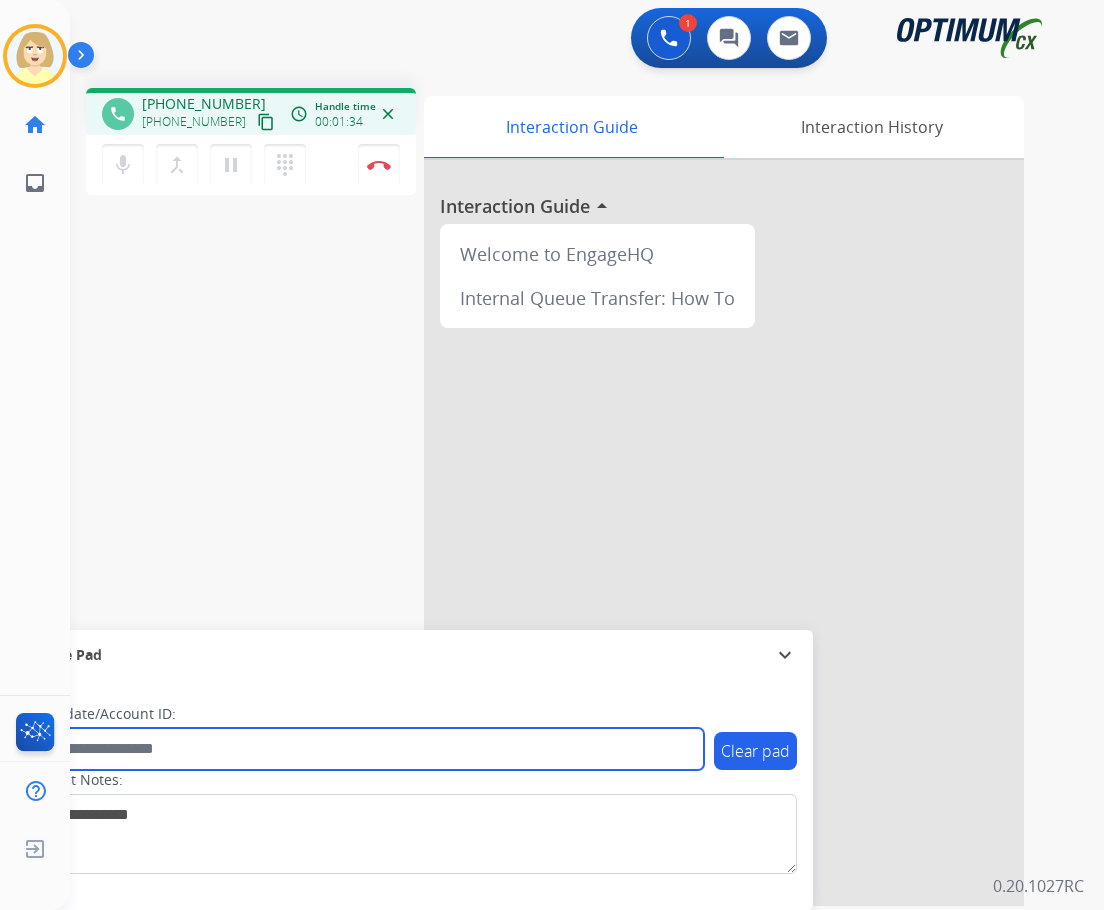 click at bounding box center [365, 749] 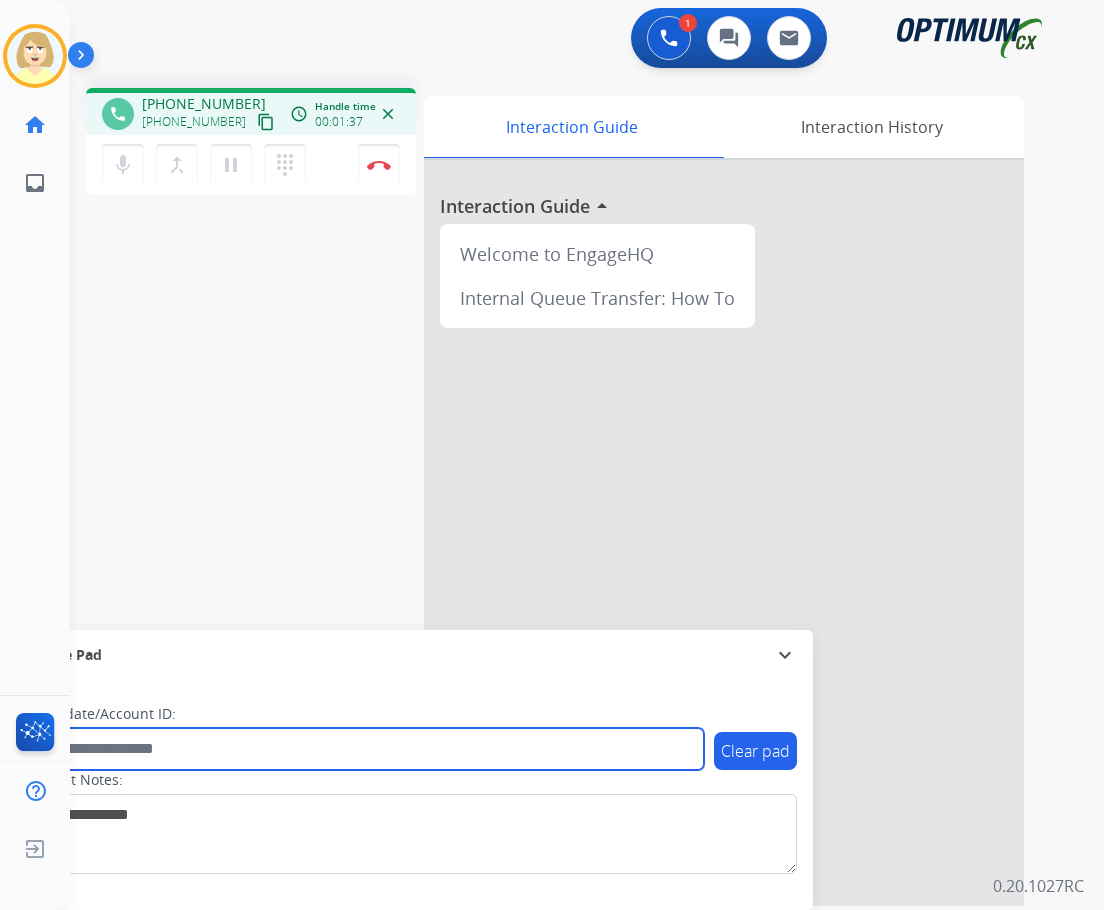 paste on "*******" 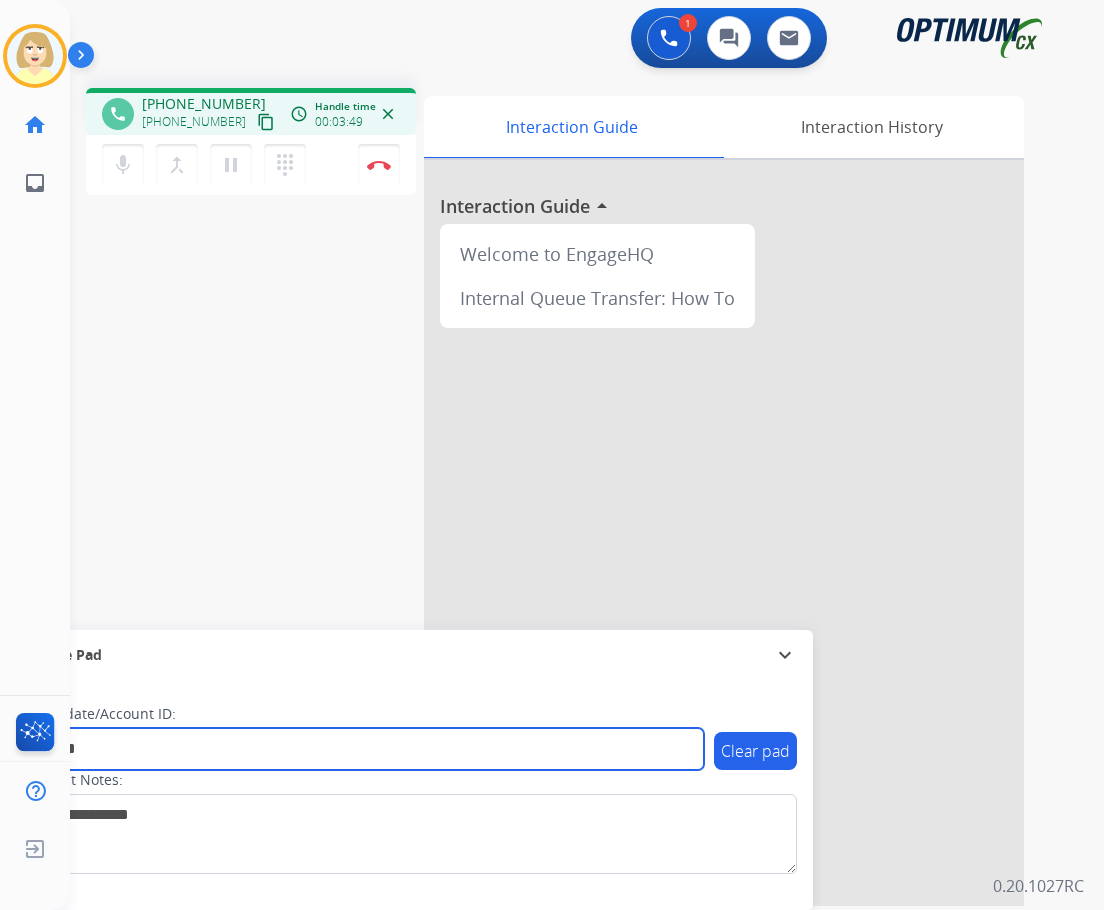type on "*******" 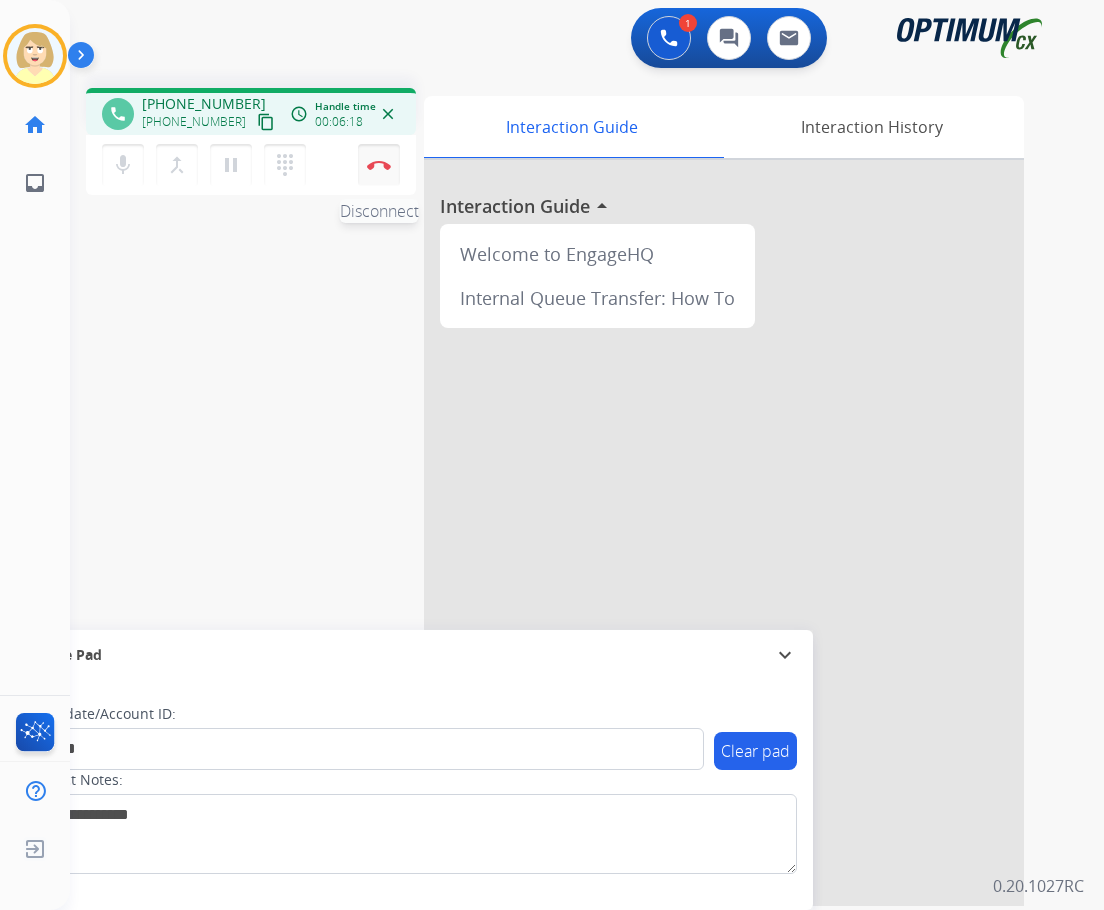 click on "Disconnect" at bounding box center (379, 165) 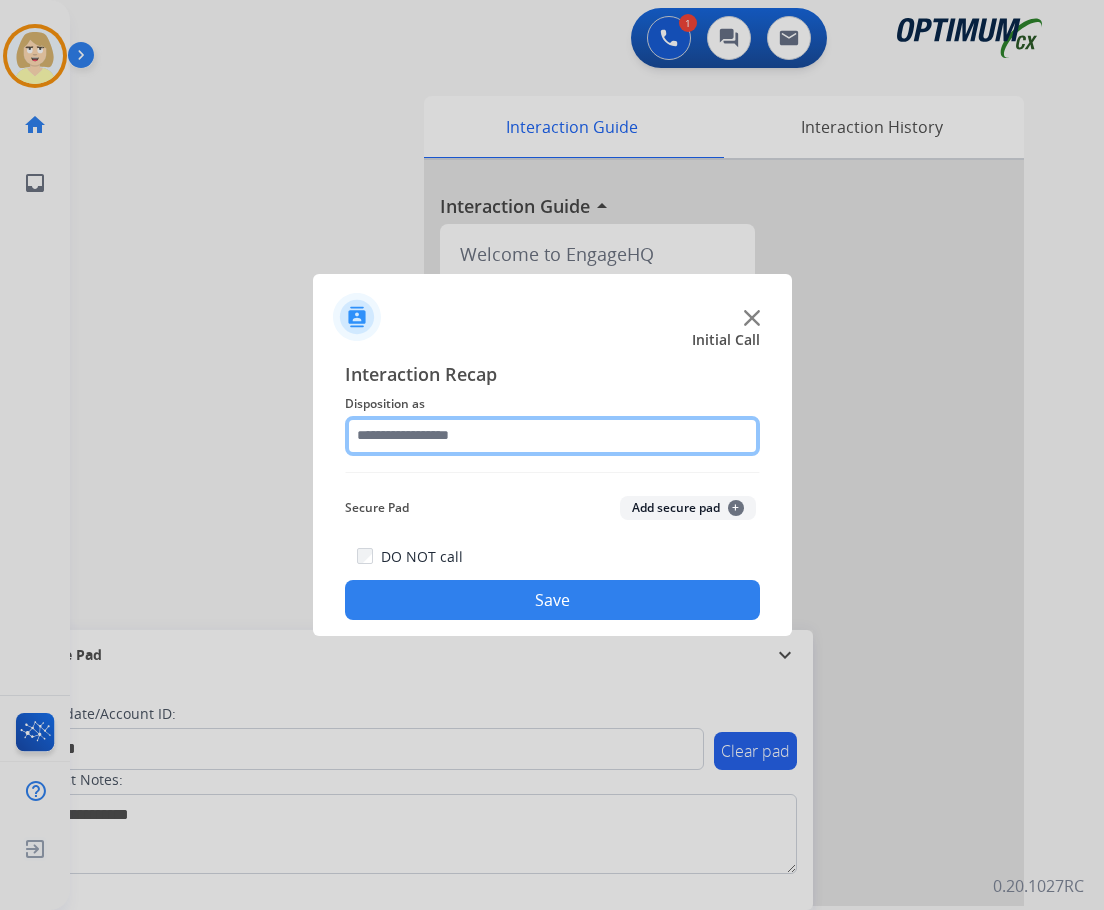 click 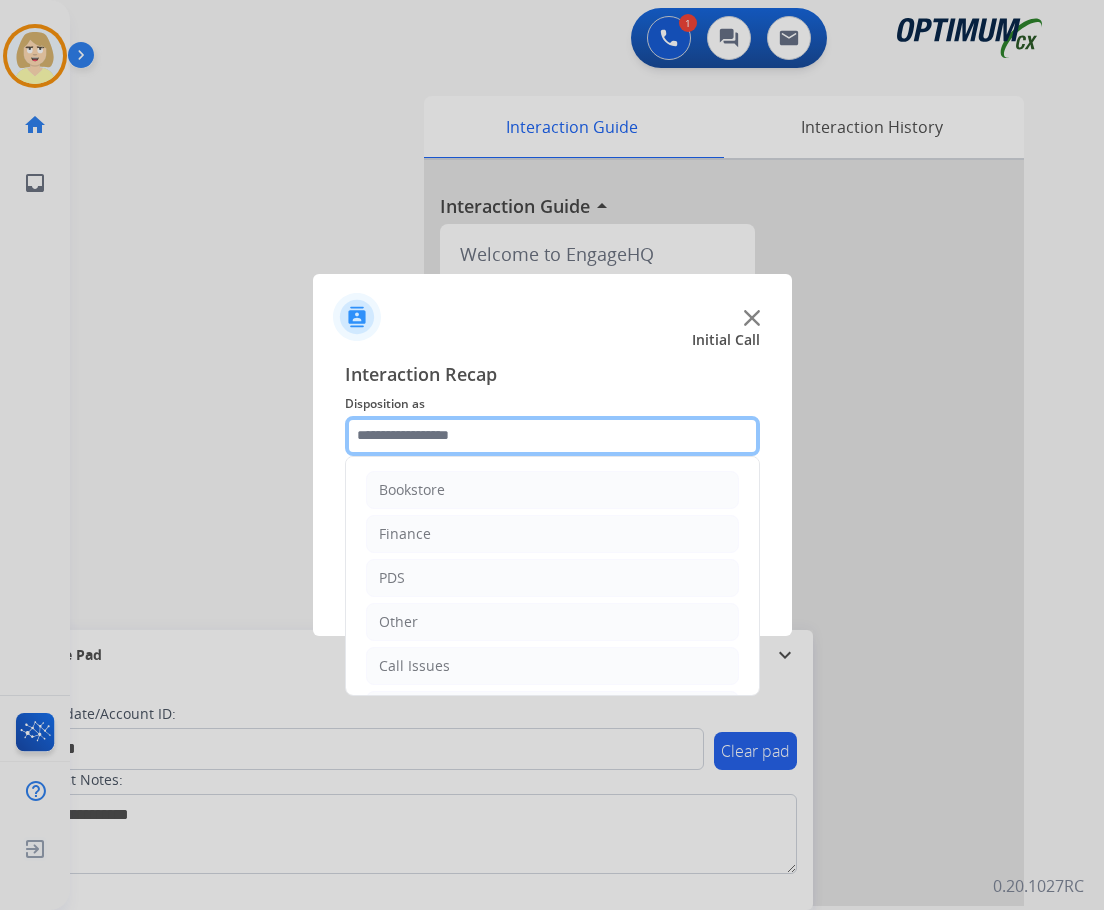 scroll, scrollTop: 136, scrollLeft: 0, axis: vertical 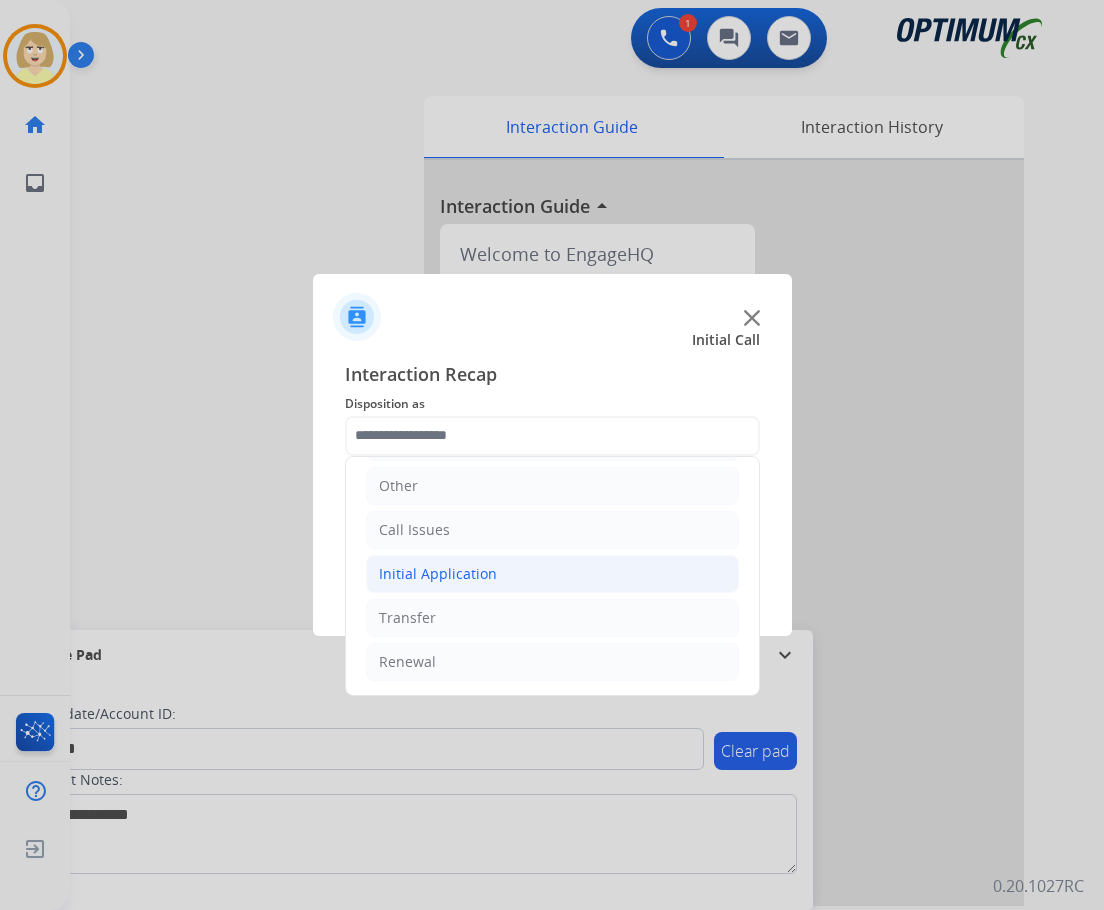 click on "Initial Application" 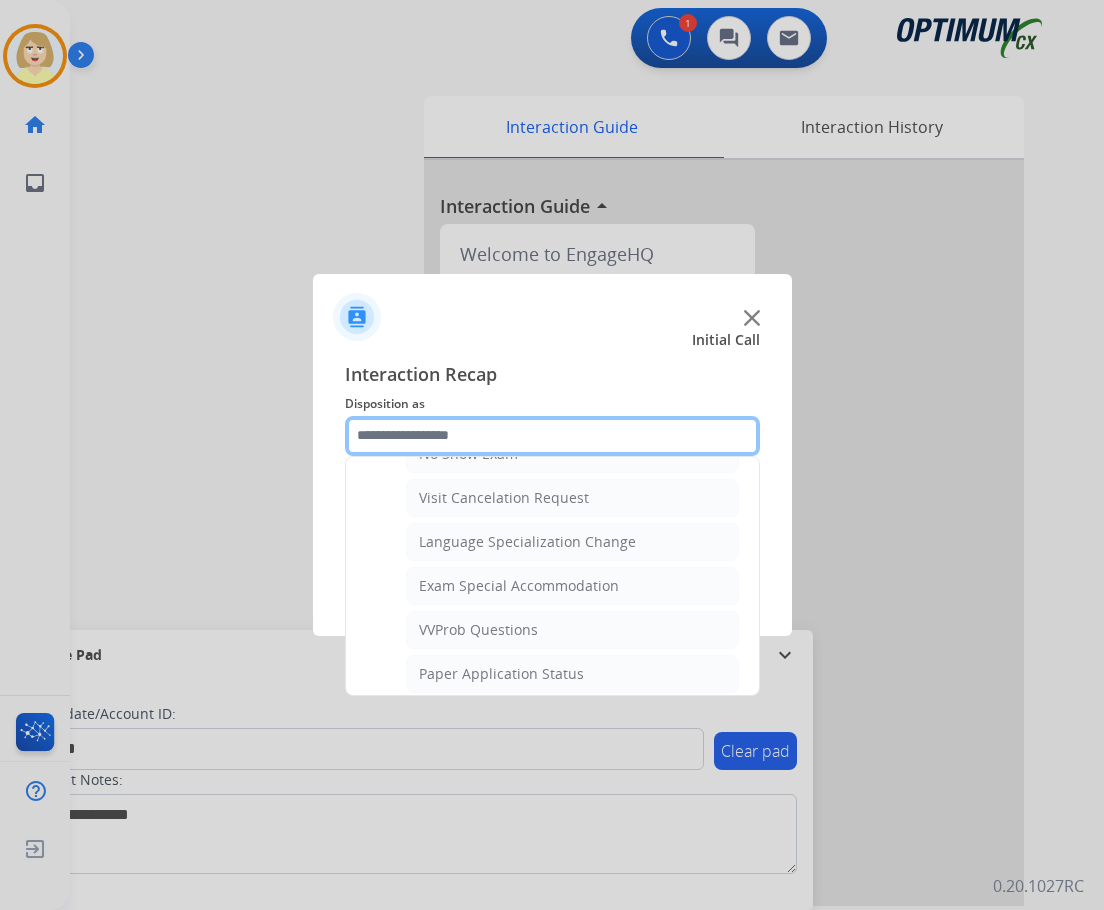 scroll, scrollTop: 1036, scrollLeft: 0, axis: vertical 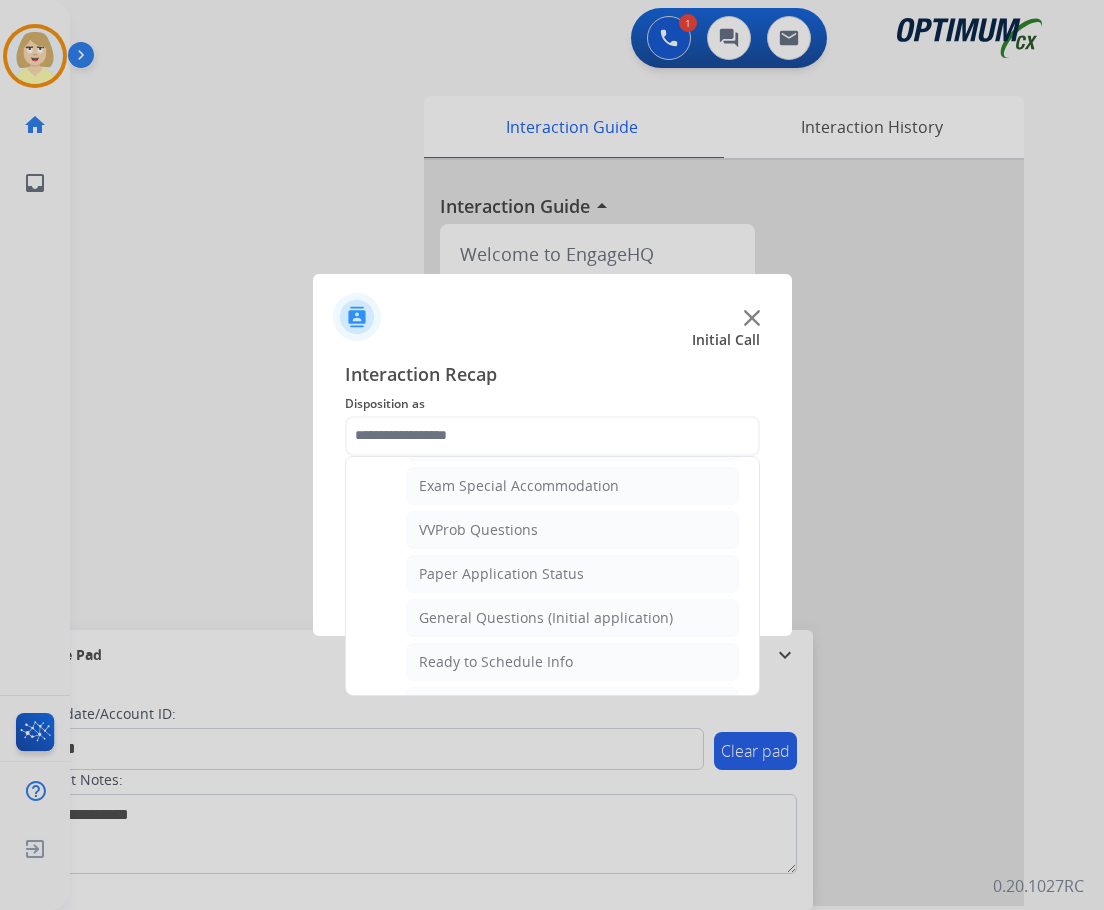 drag, startPoint x: 490, startPoint y: 617, endPoint x: 556, endPoint y: 549, distance: 94.76286 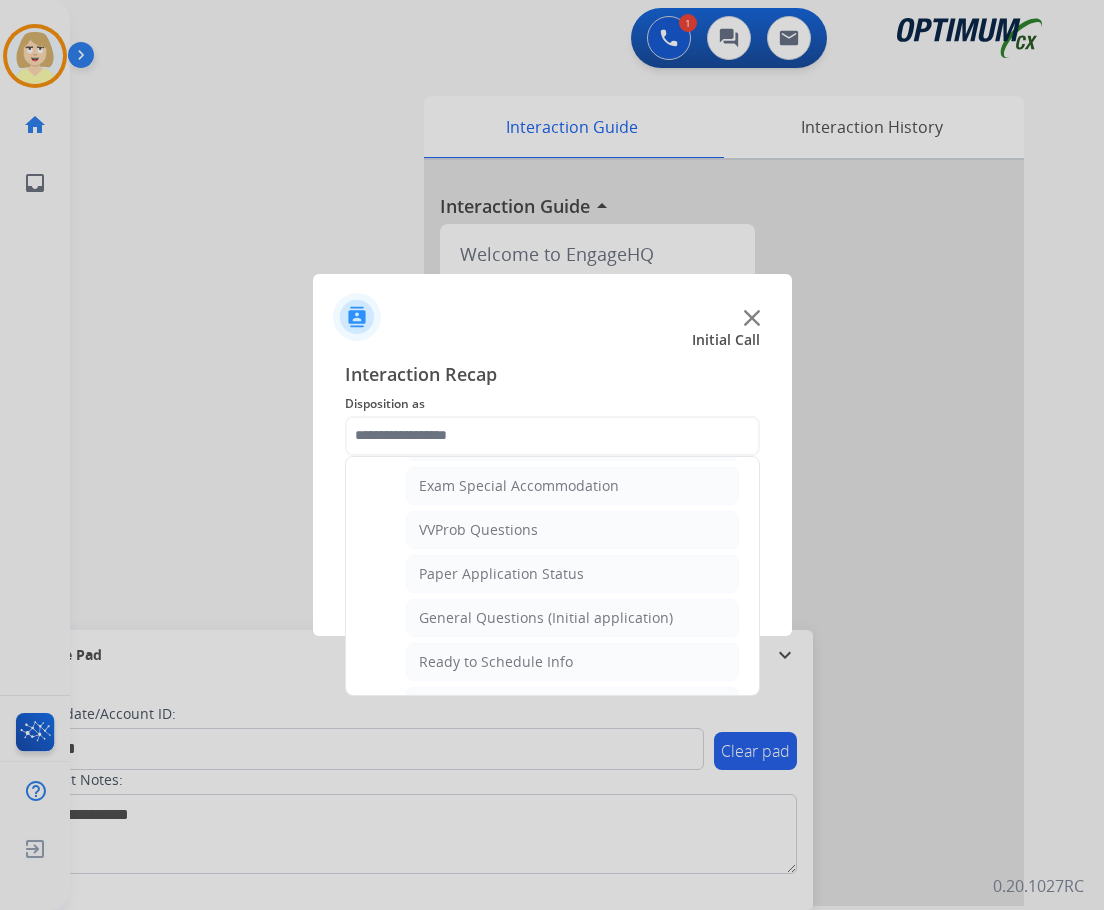 click on "General Questions (Initial application)" 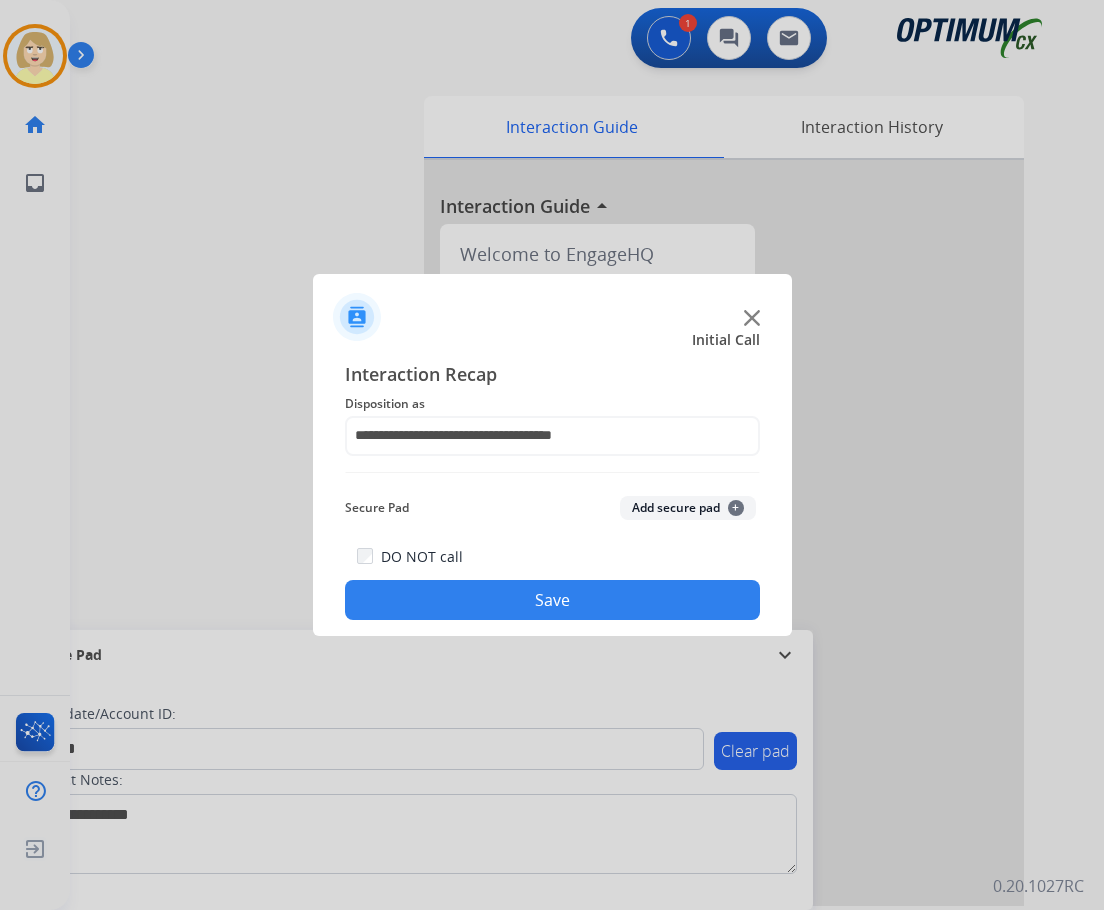 click on "Add secure pad  +" 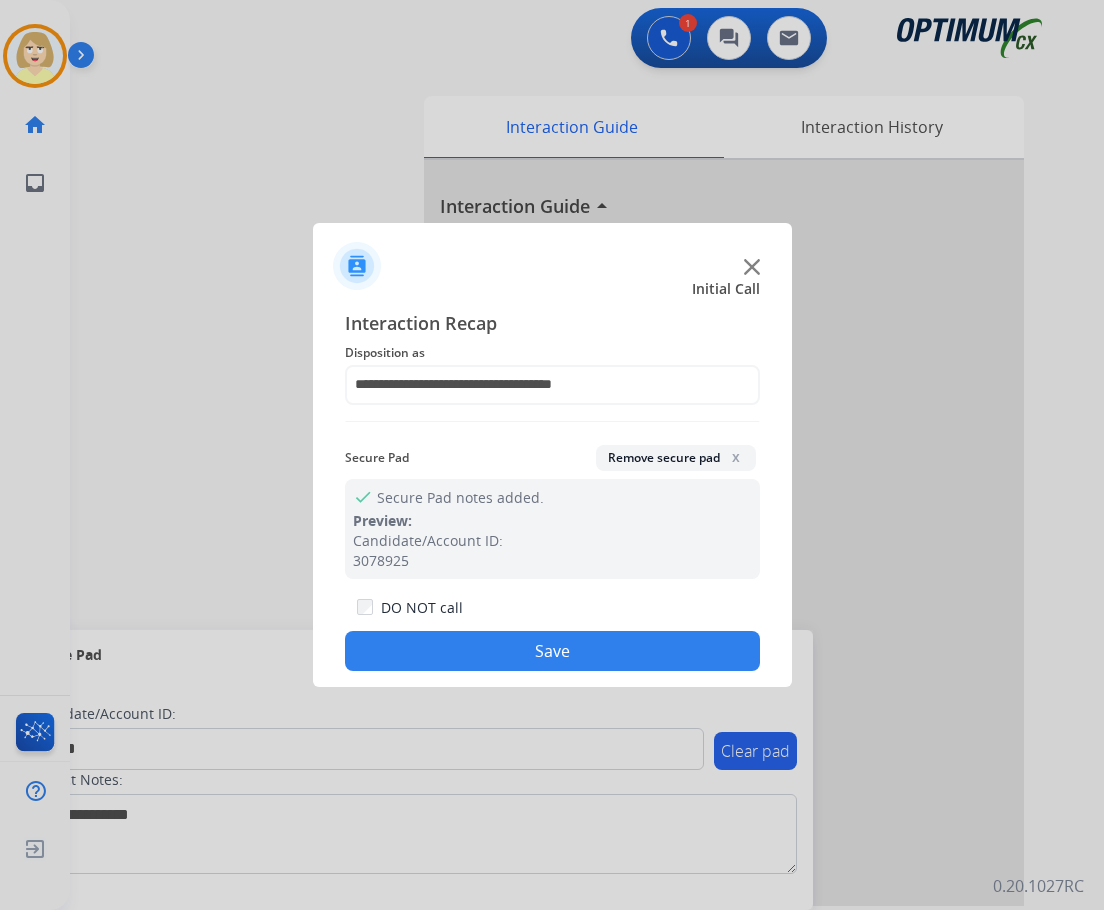 drag, startPoint x: 479, startPoint y: 662, endPoint x: 460, endPoint y: 646, distance: 24.839485 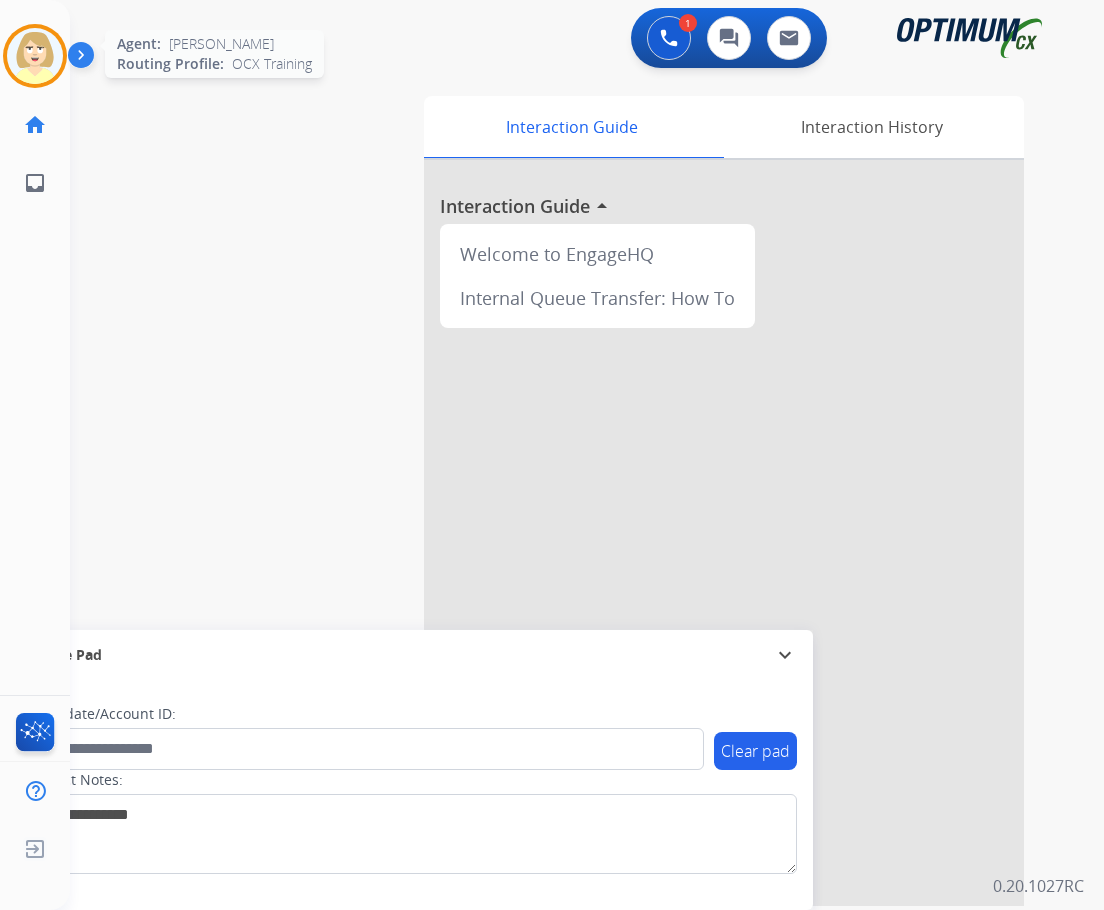 click at bounding box center [35, 56] 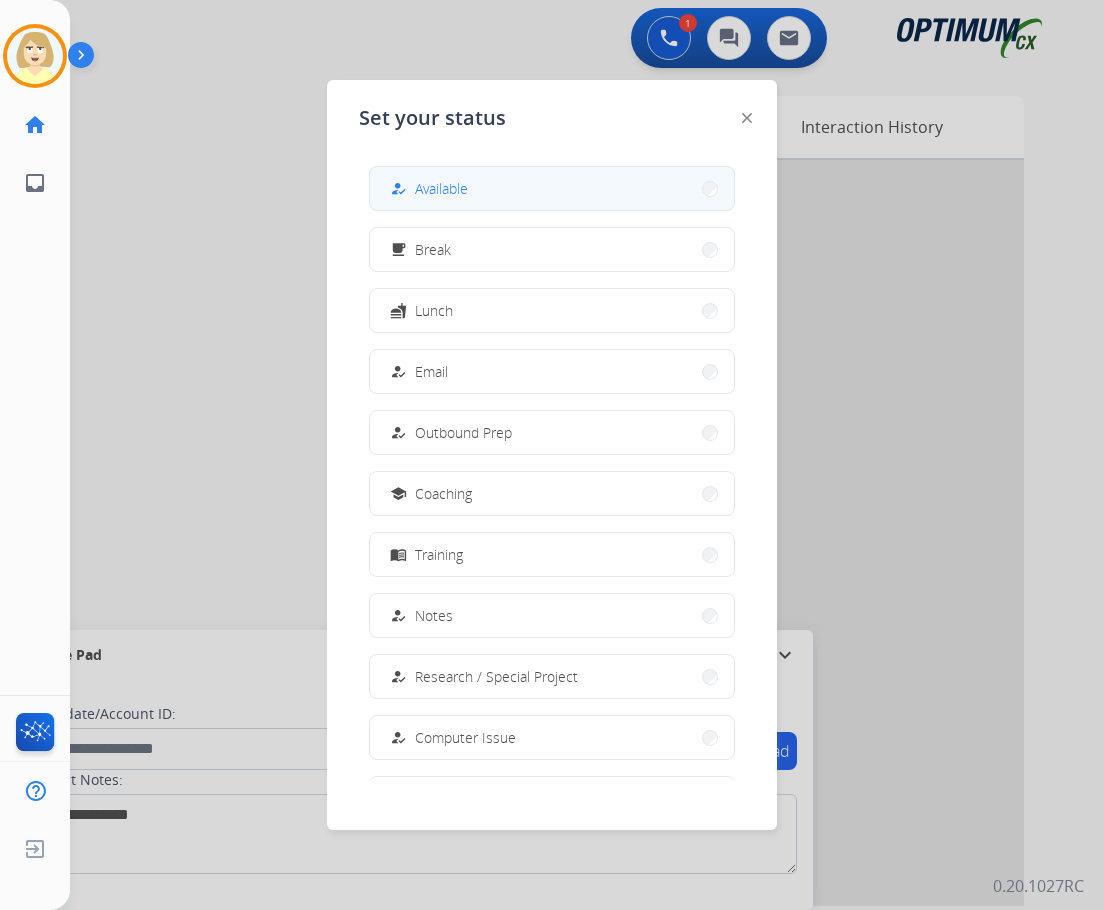 click on "Available" at bounding box center [441, 188] 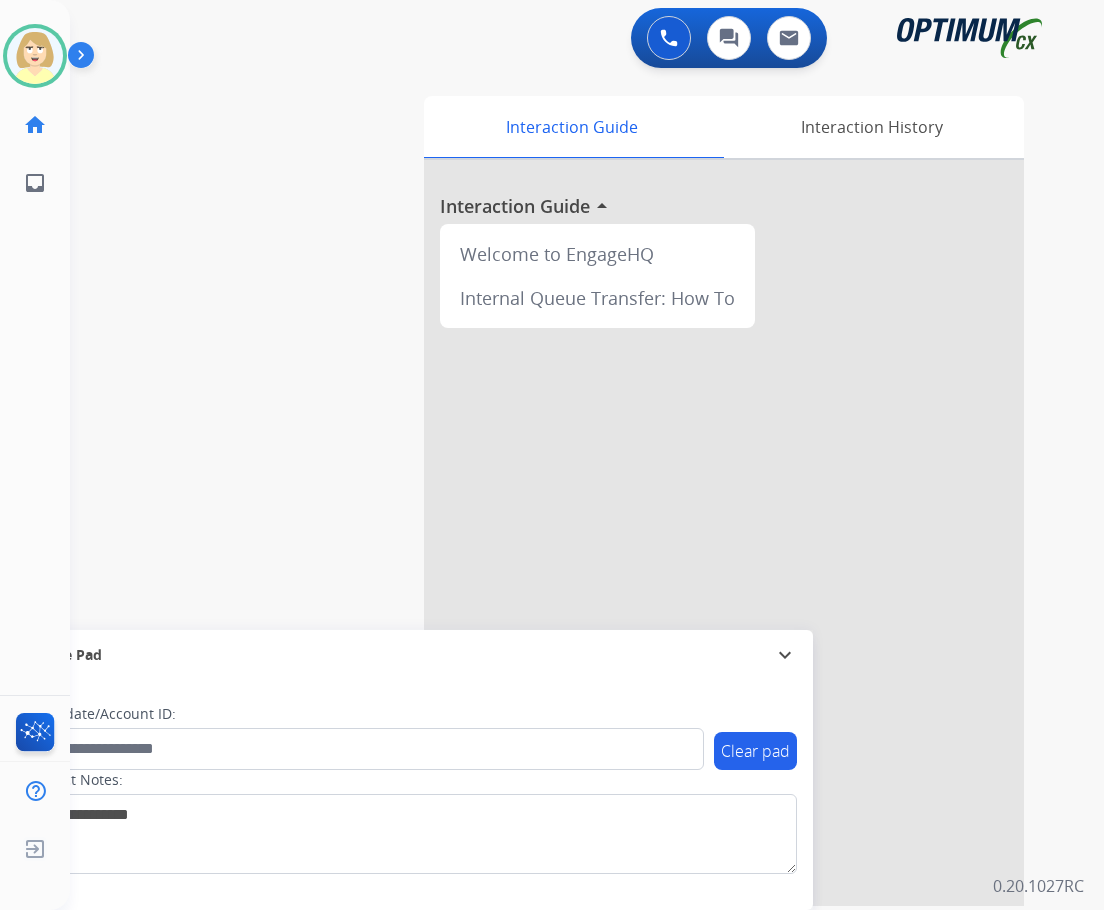 click on "0 Voice Interactions  0  Chat Interactions   0  Email Interactions swap_horiz Break voice bridge close_fullscreen Connect 3-Way Call merge_type Separate 3-Way Call  Interaction Guide   Interaction History  Interaction Guide arrow_drop_up  Welcome to EngageHQ   Internal Queue Transfer: How To  Secure Pad expand_more Clear pad Candidate/Account ID: Contact Notes:                  0.20.1027RC" at bounding box center [587, 455] 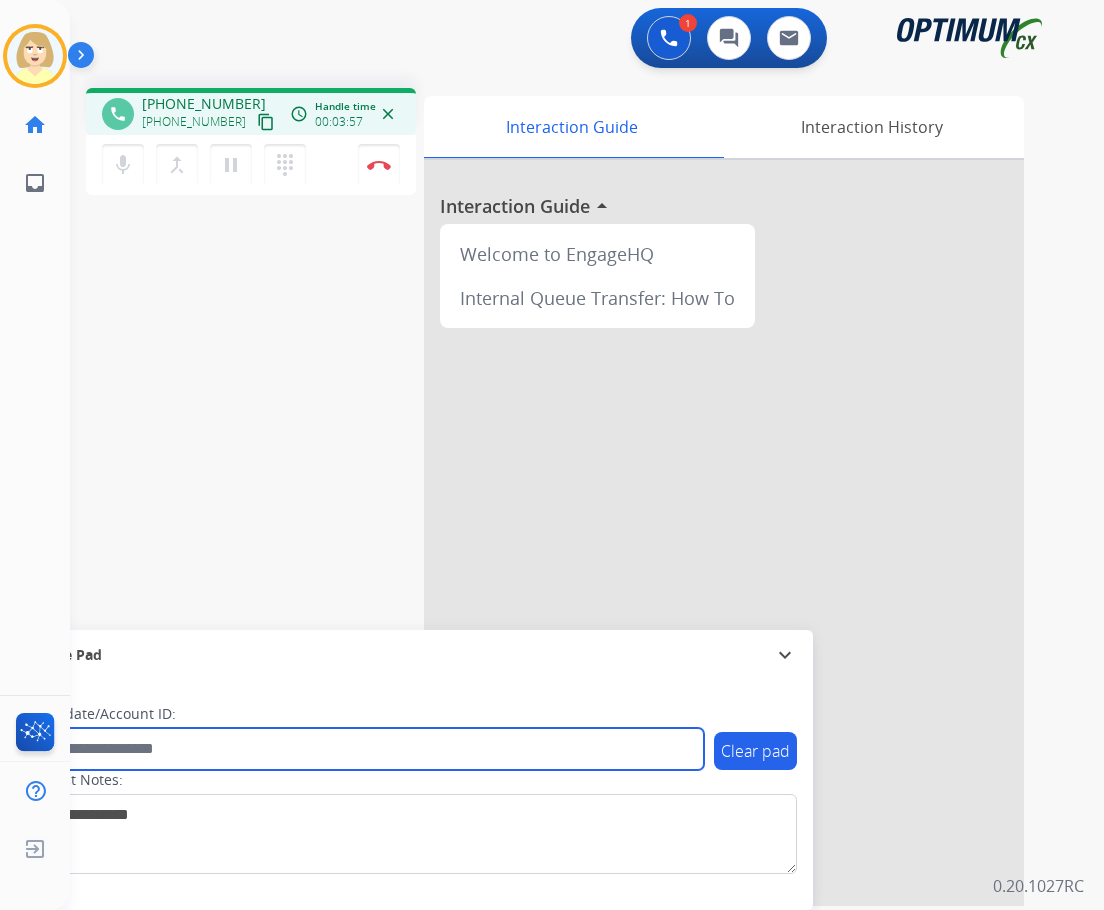 click at bounding box center [365, 749] 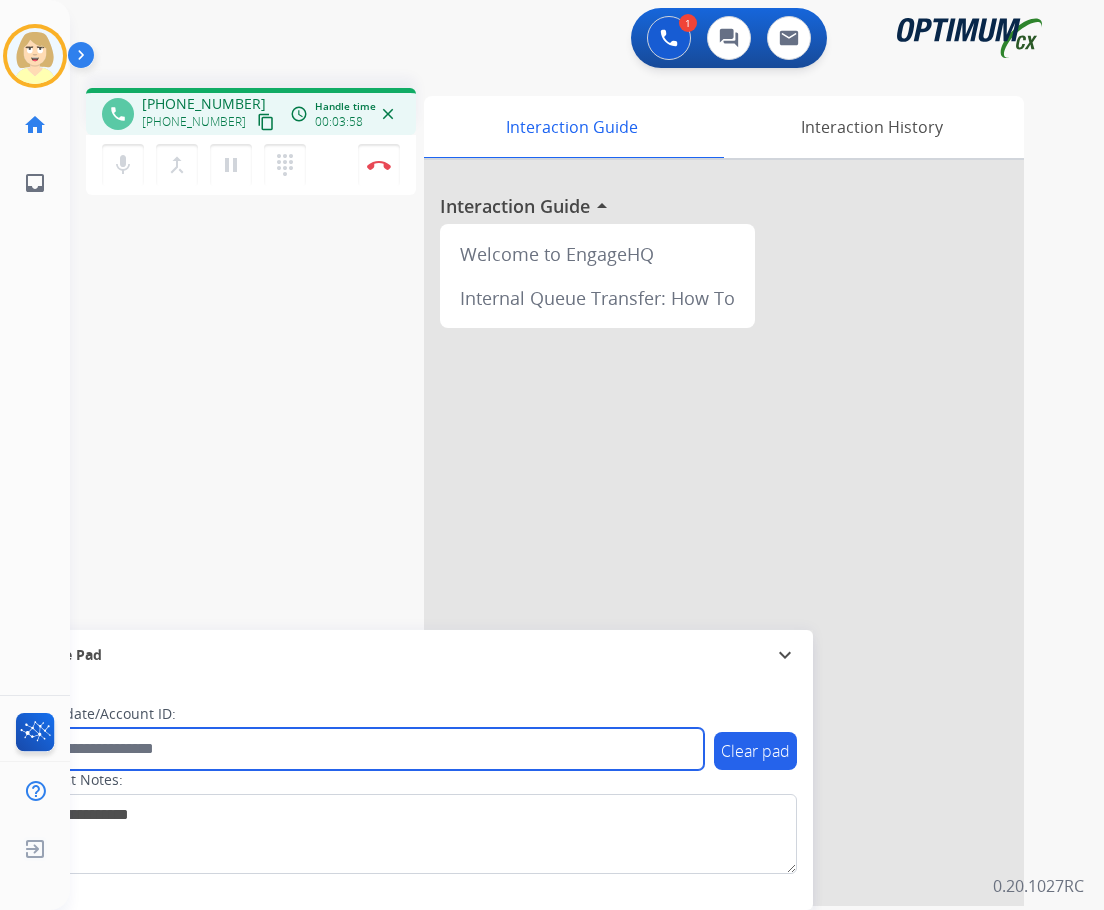 paste on "*******" 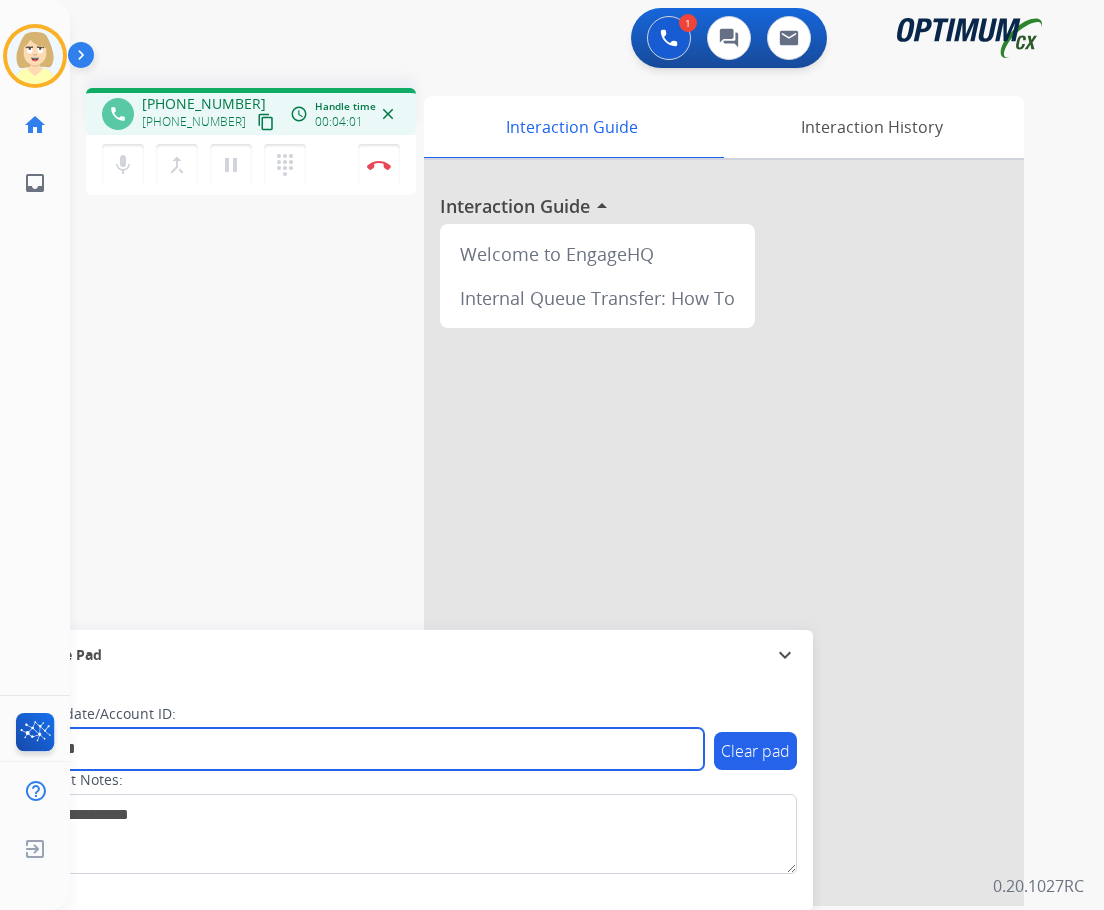 type on "*******" 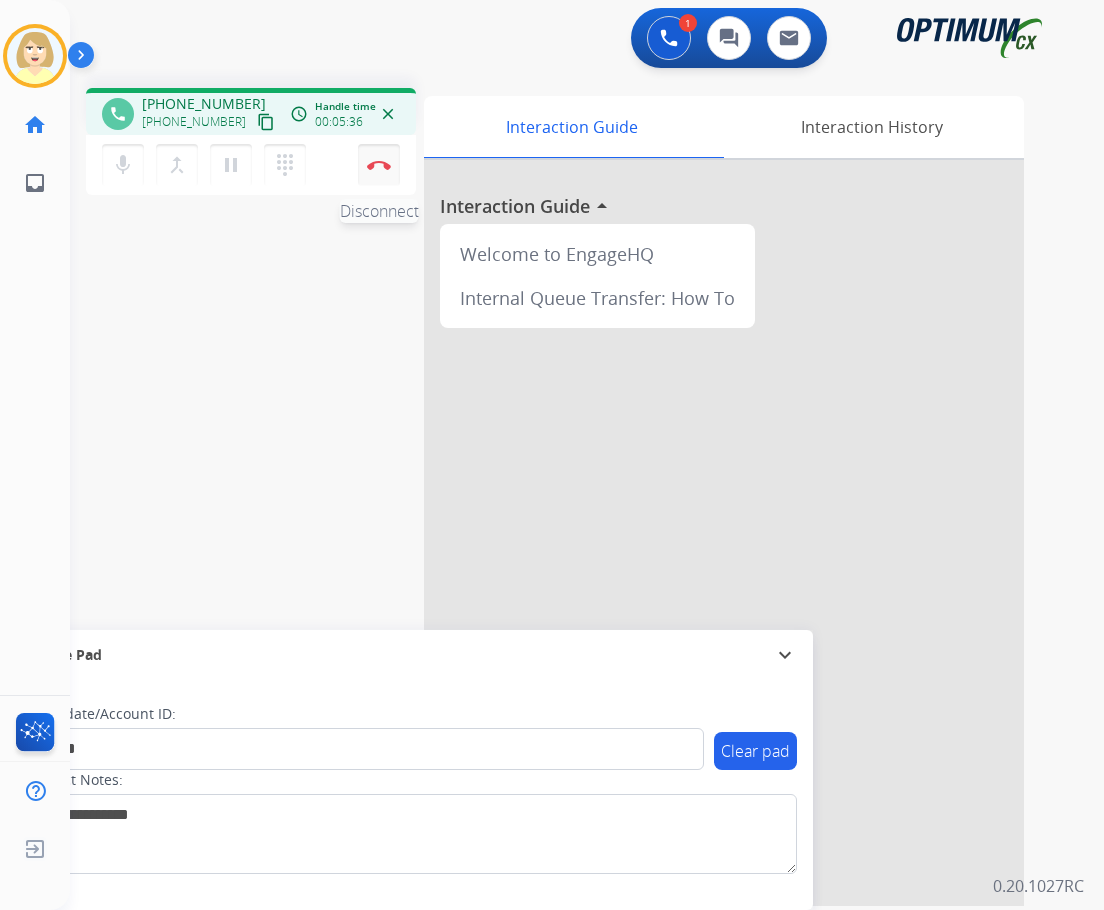 click on "Disconnect" at bounding box center [379, 165] 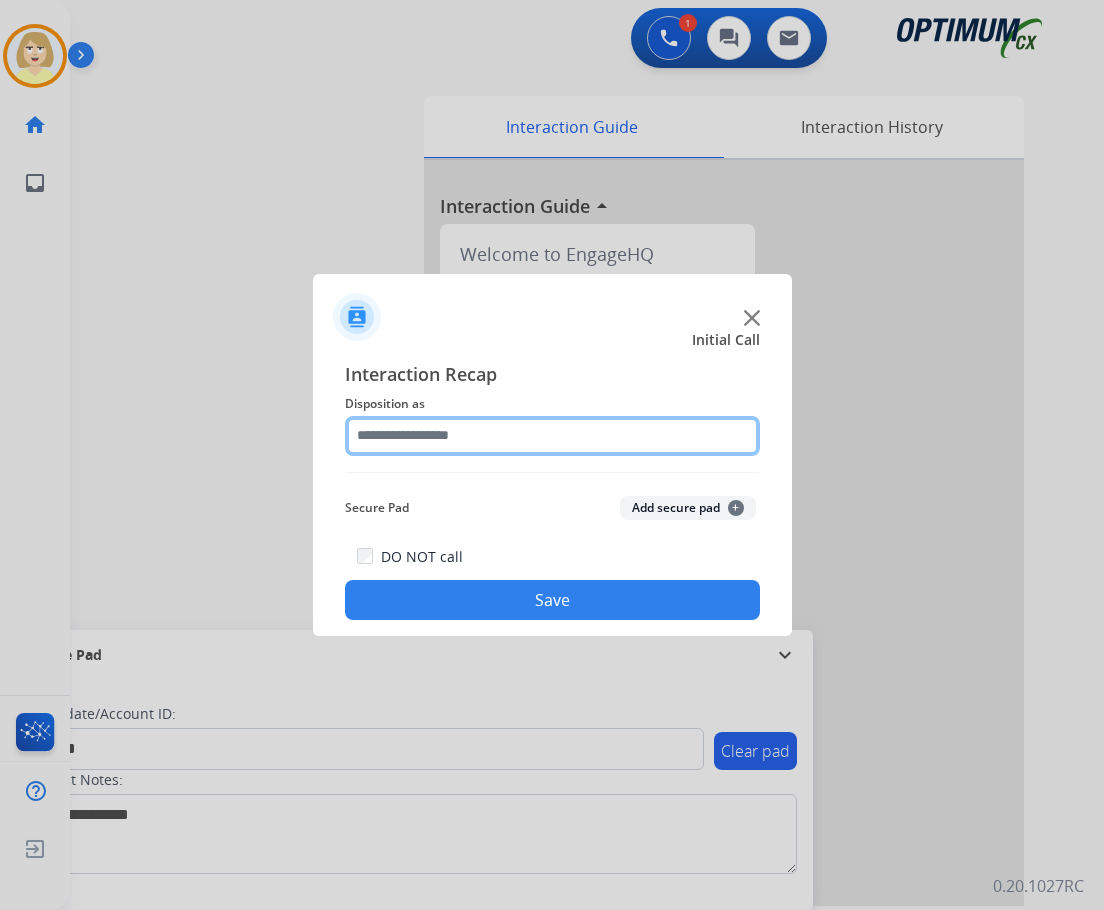 click 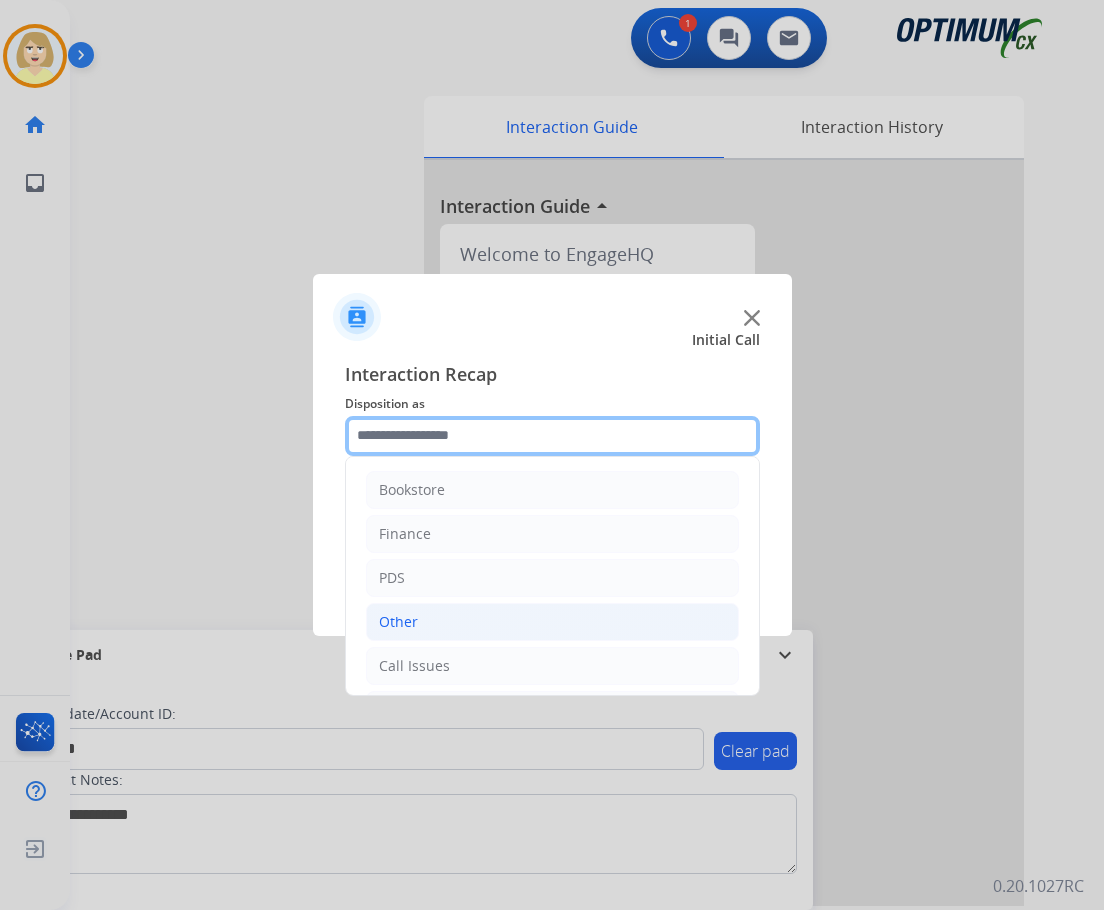 scroll, scrollTop: 136, scrollLeft: 0, axis: vertical 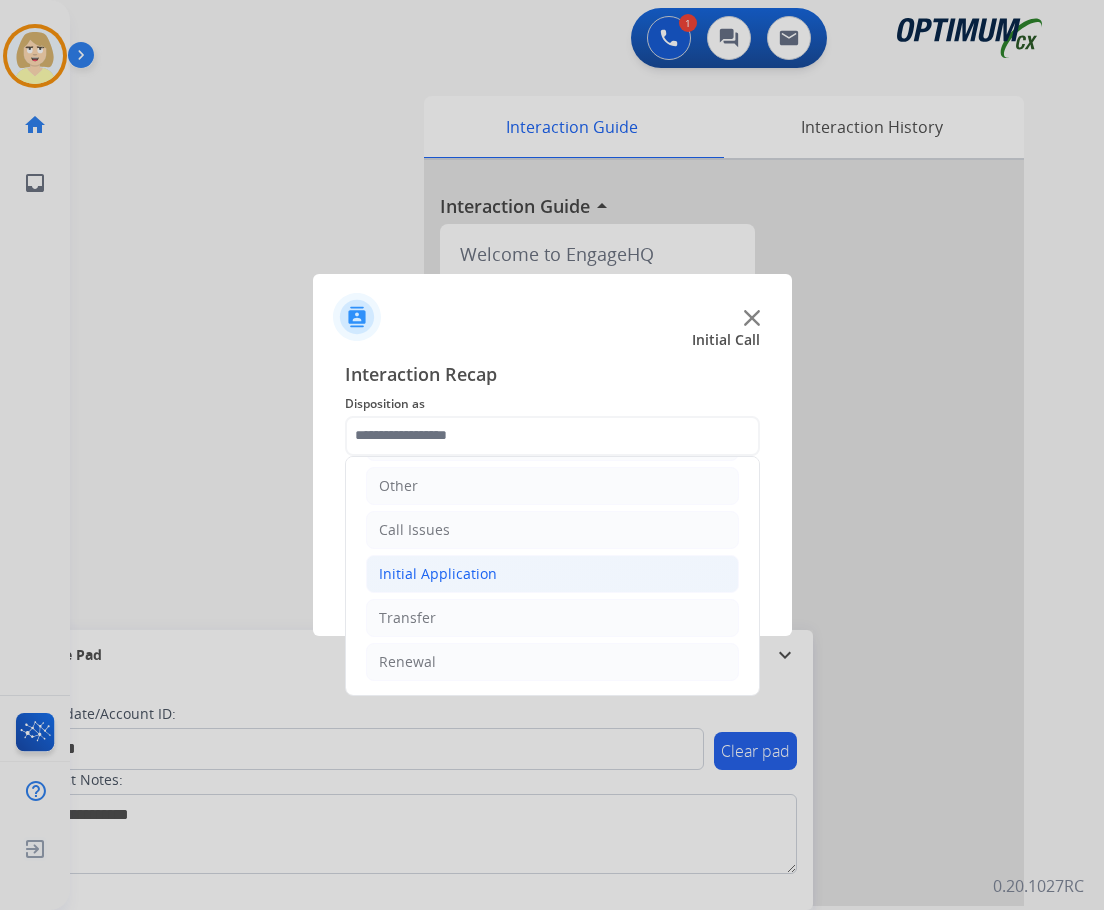 click on "Initial Application" 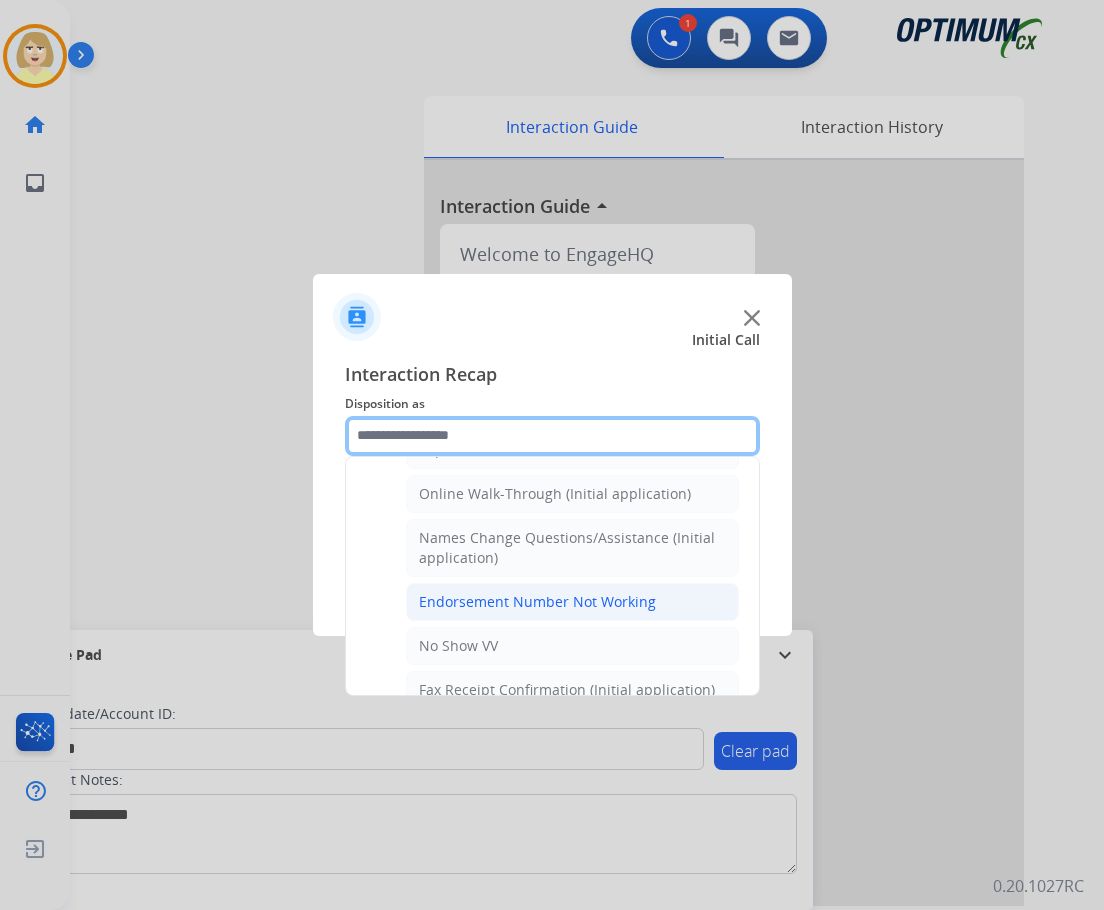 scroll, scrollTop: 336, scrollLeft: 0, axis: vertical 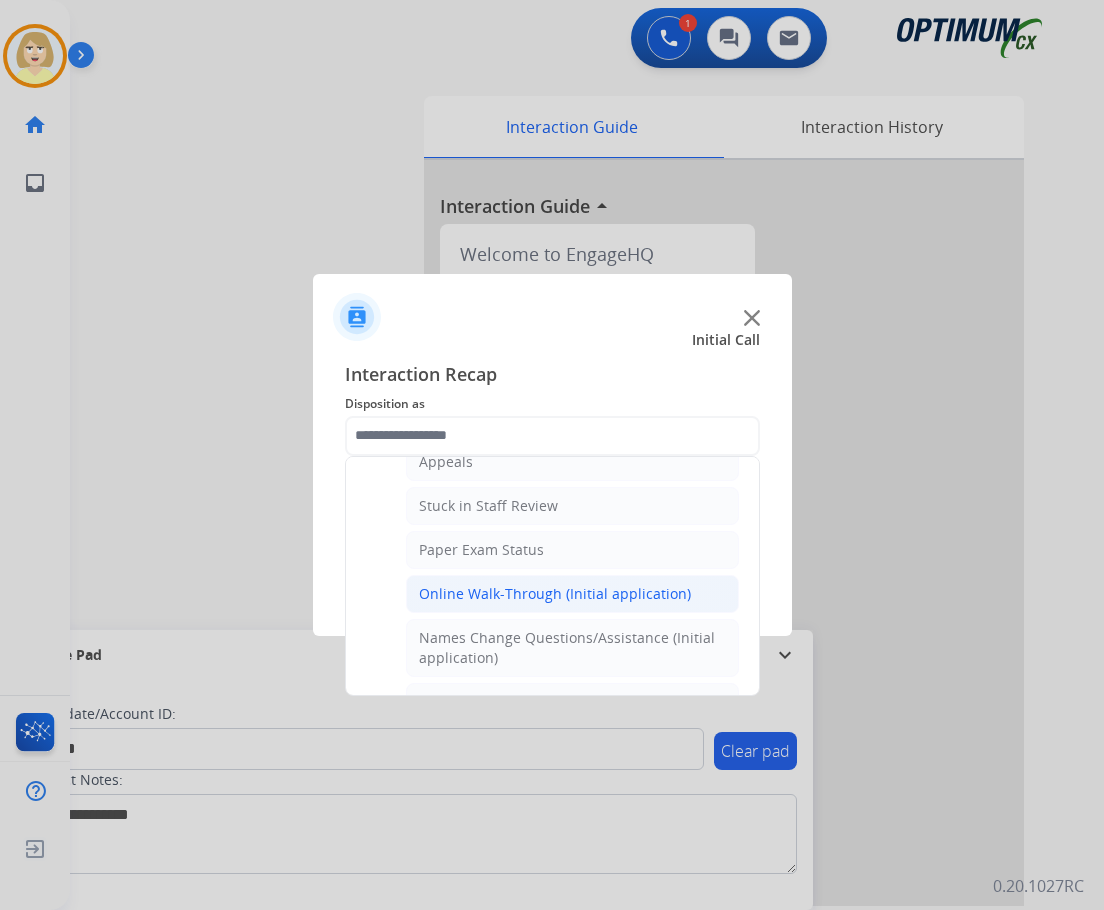 click on "Online Walk-Through (Initial application)" 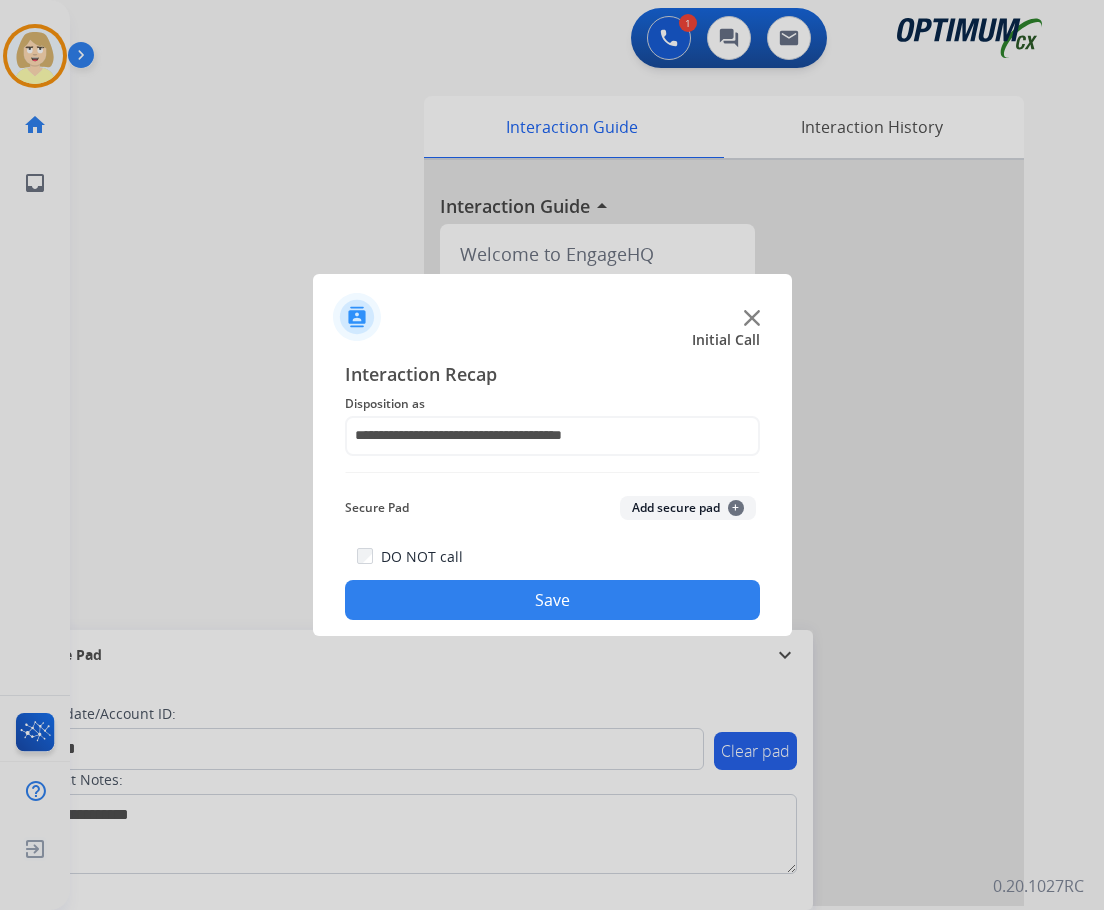 click on "Add secure pad  +" 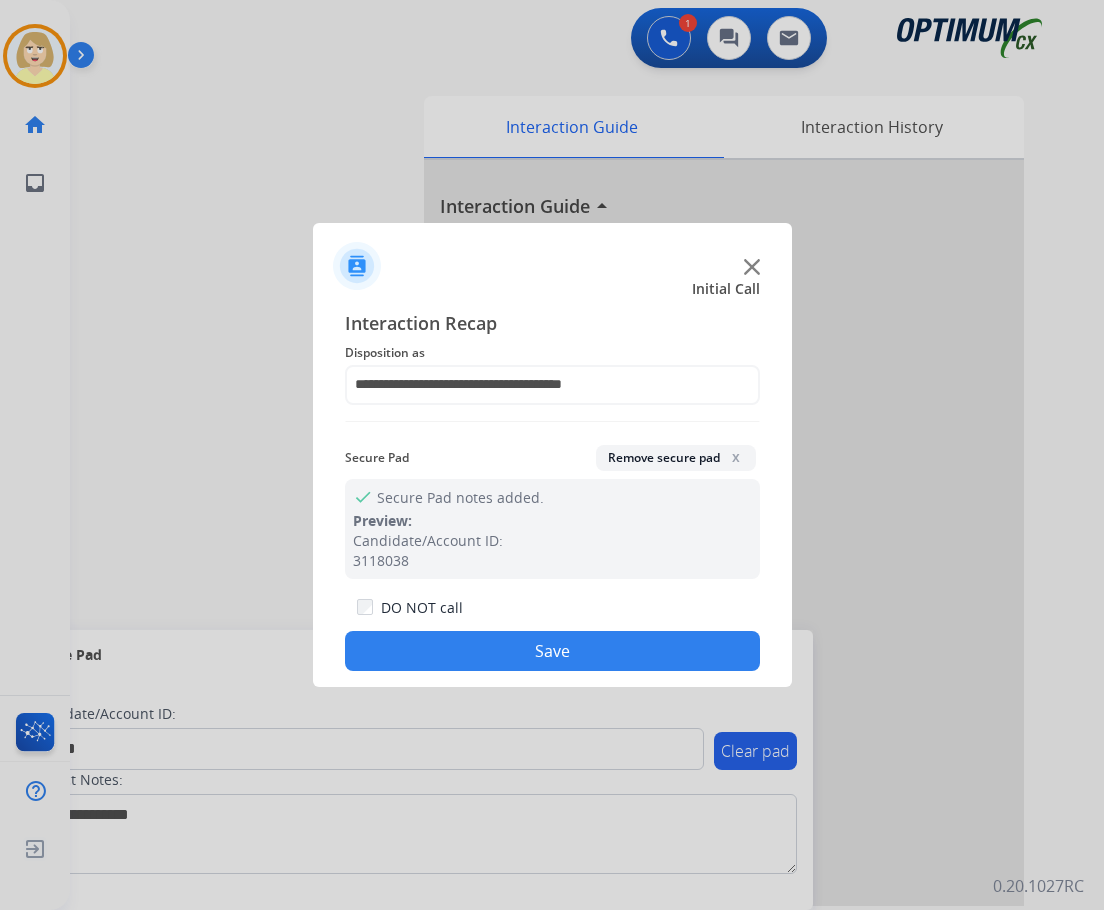 drag, startPoint x: 509, startPoint y: 644, endPoint x: 449, endPoint y: 574, distance: 92.19544 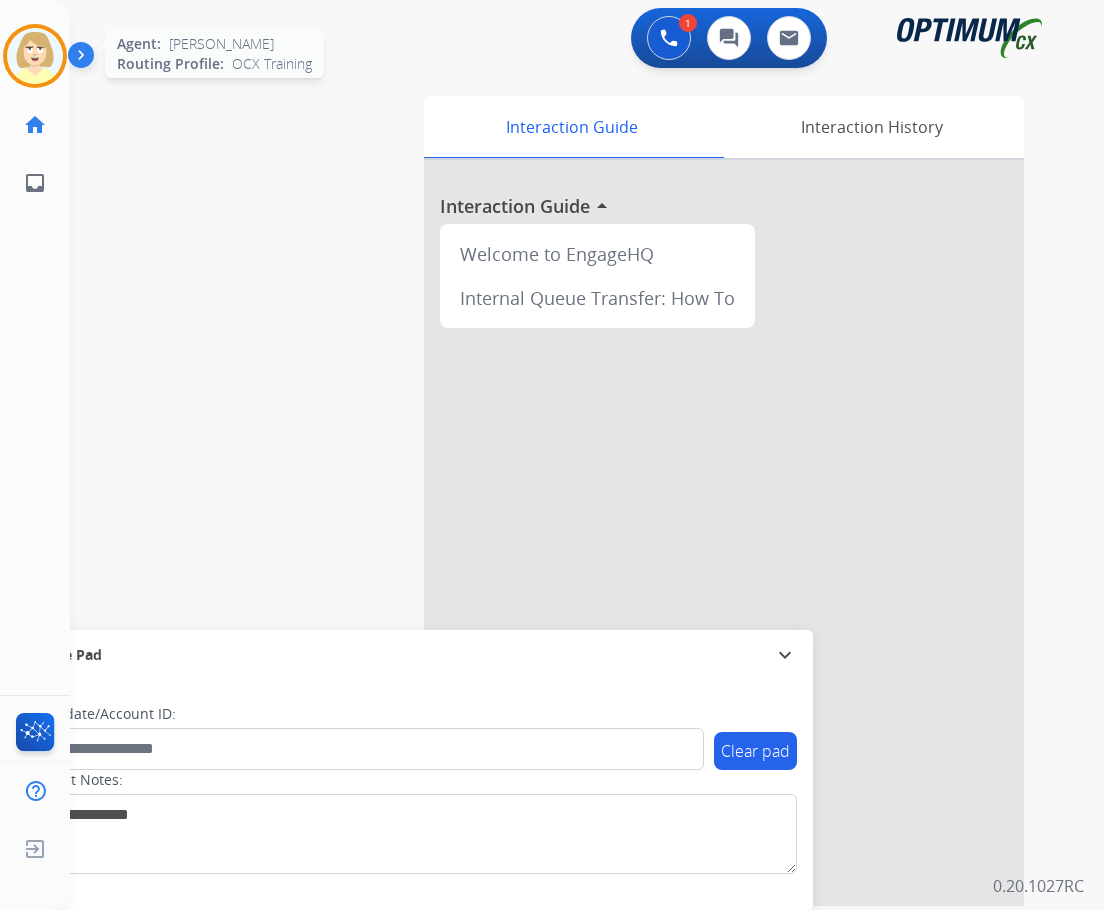 click at bounding box center (35, 56) 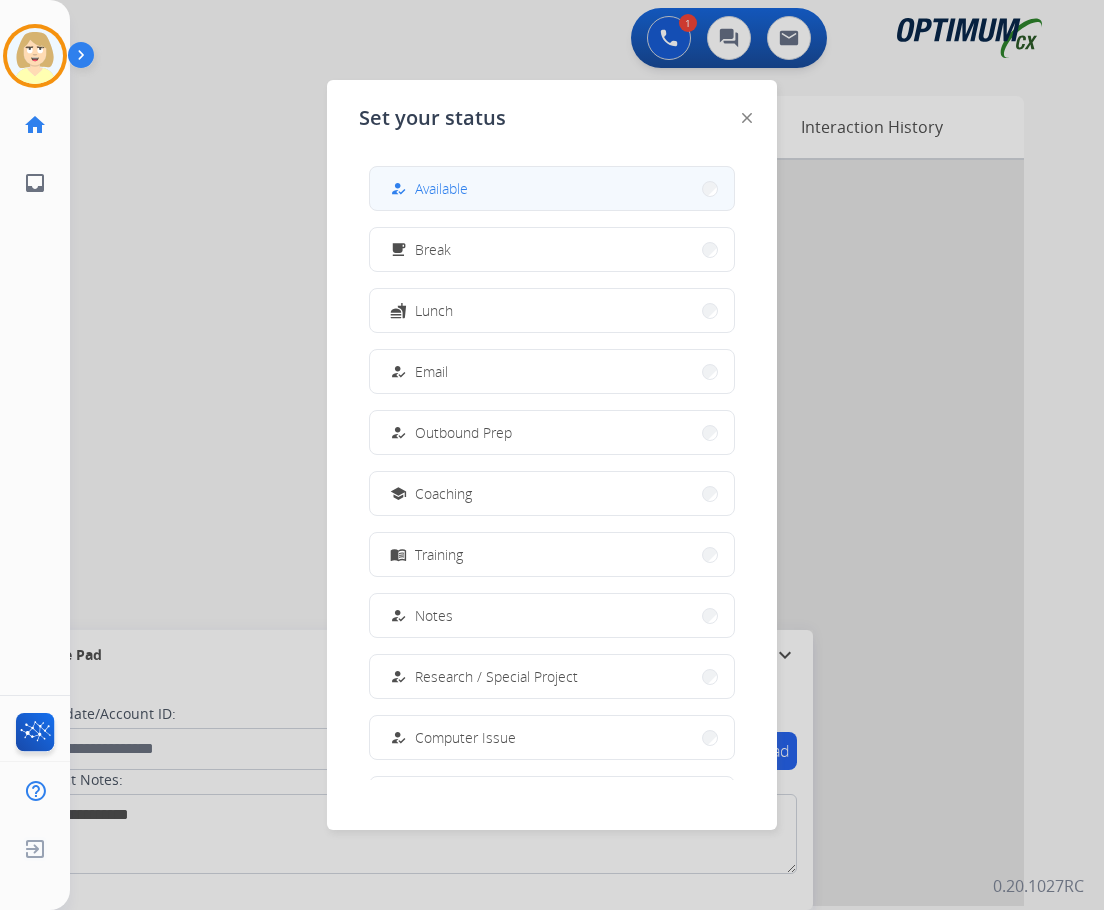 click on "Available" at bounding box center [441, 188] 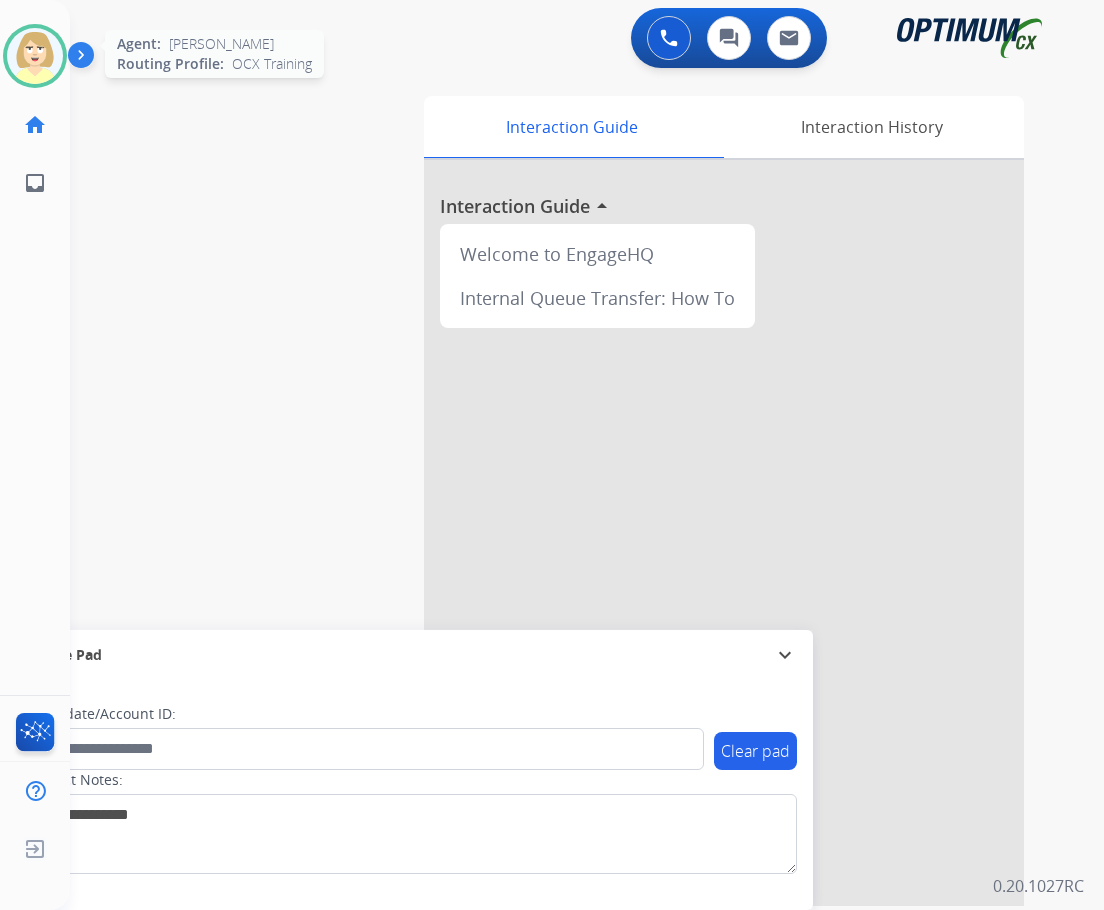click at bounding box center (35, 56) 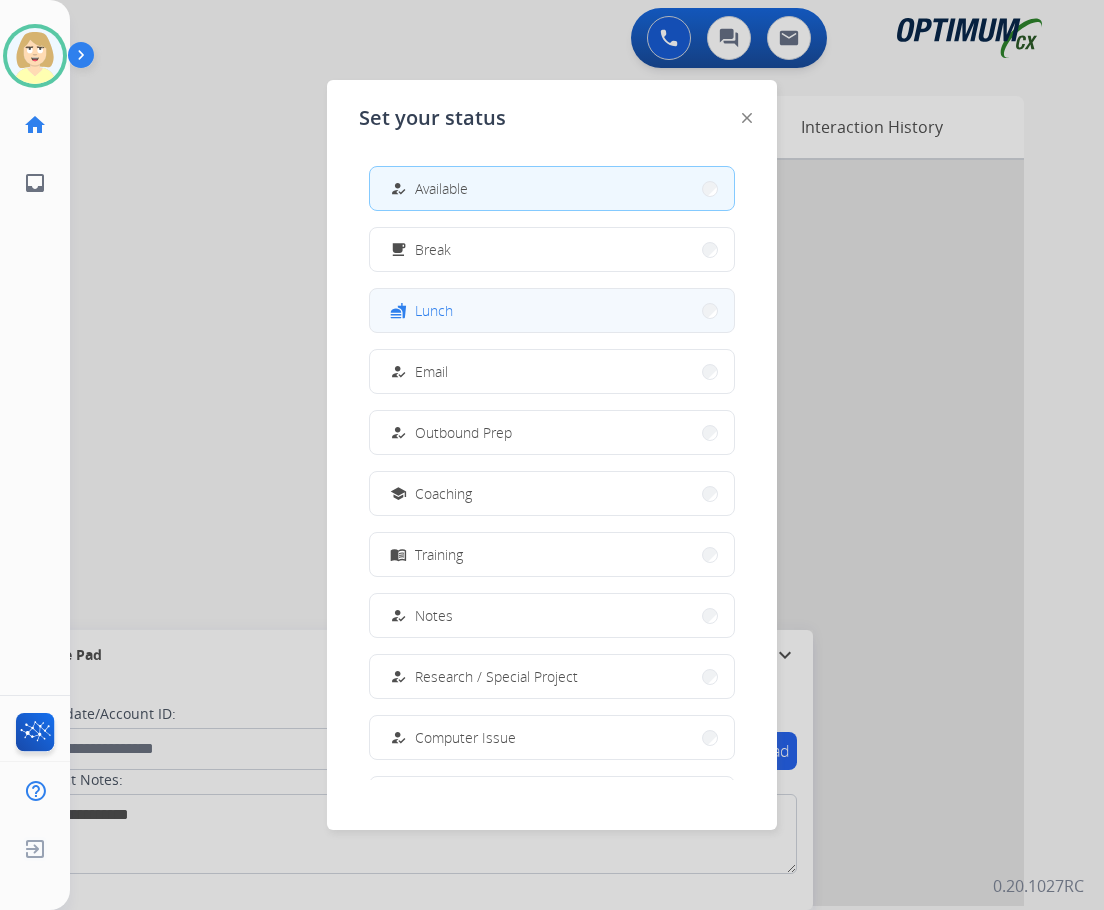 click on "fastfood Lunch" at bounding box center [552, 310] 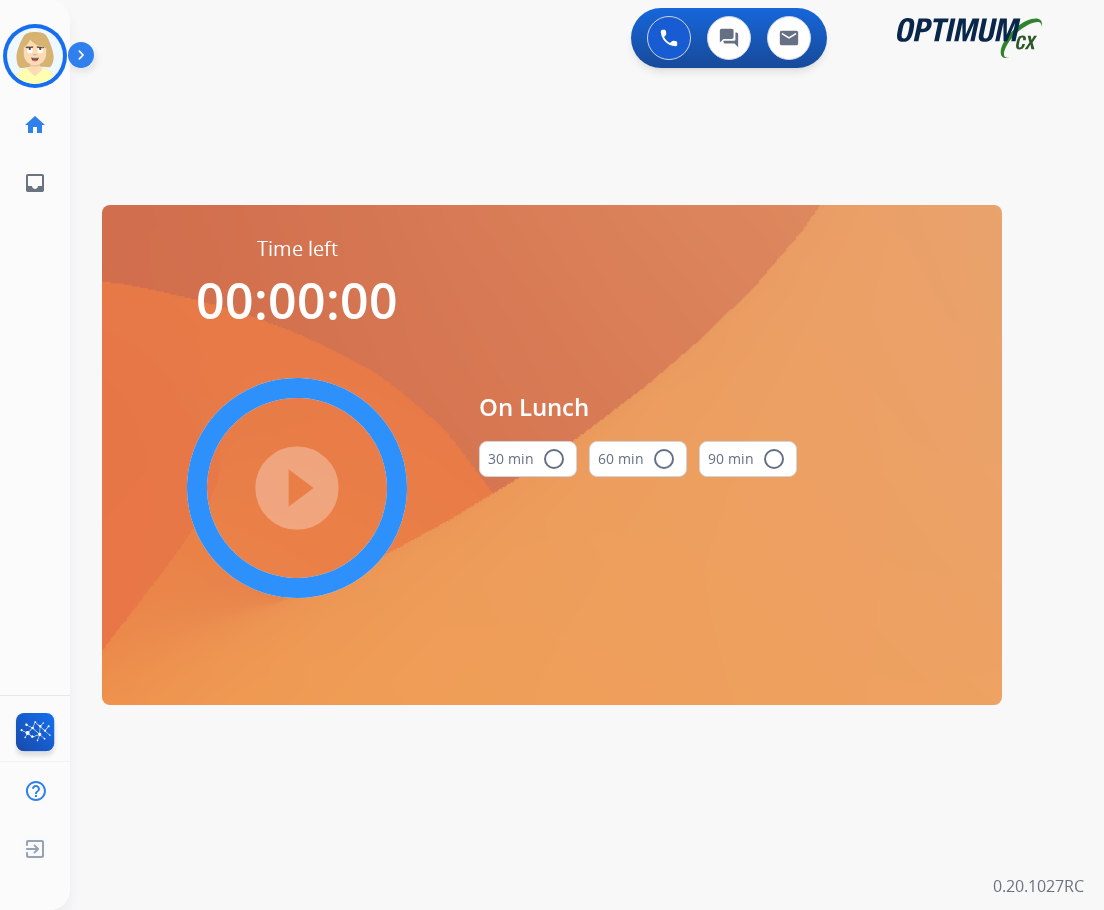 click on "30 min  radio_button_unchecked" at bounding box center [528, 459] 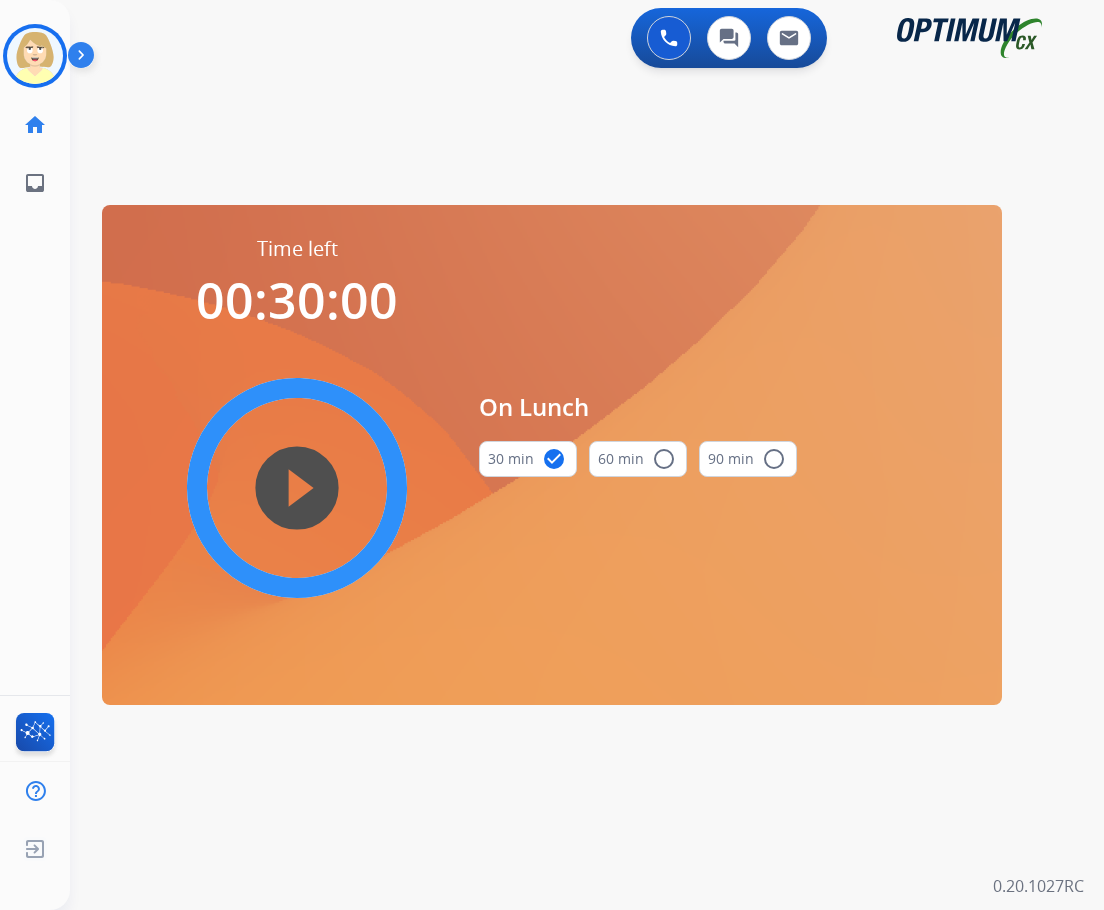 drag, startPoint x: 304, startPoint y: 475, endPoint x: 32, endPoint y: 432, distance: 275.37793 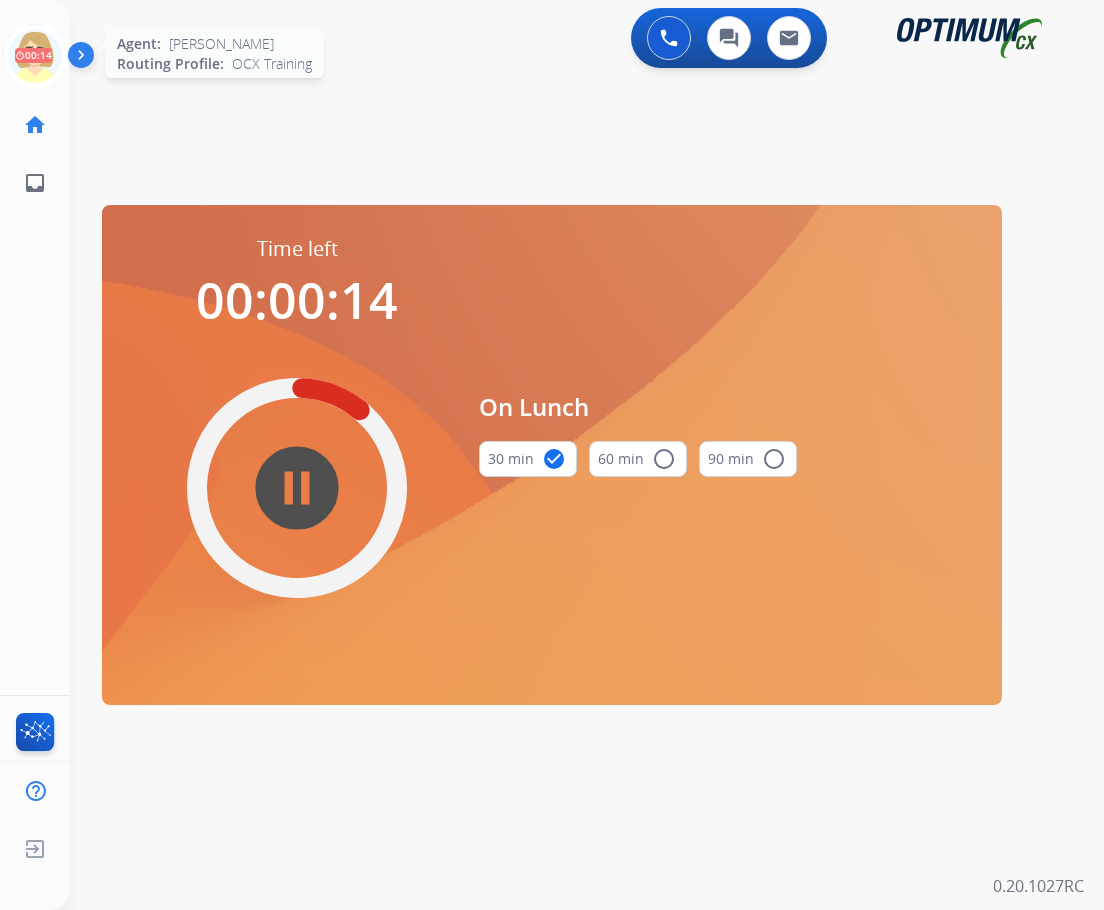click 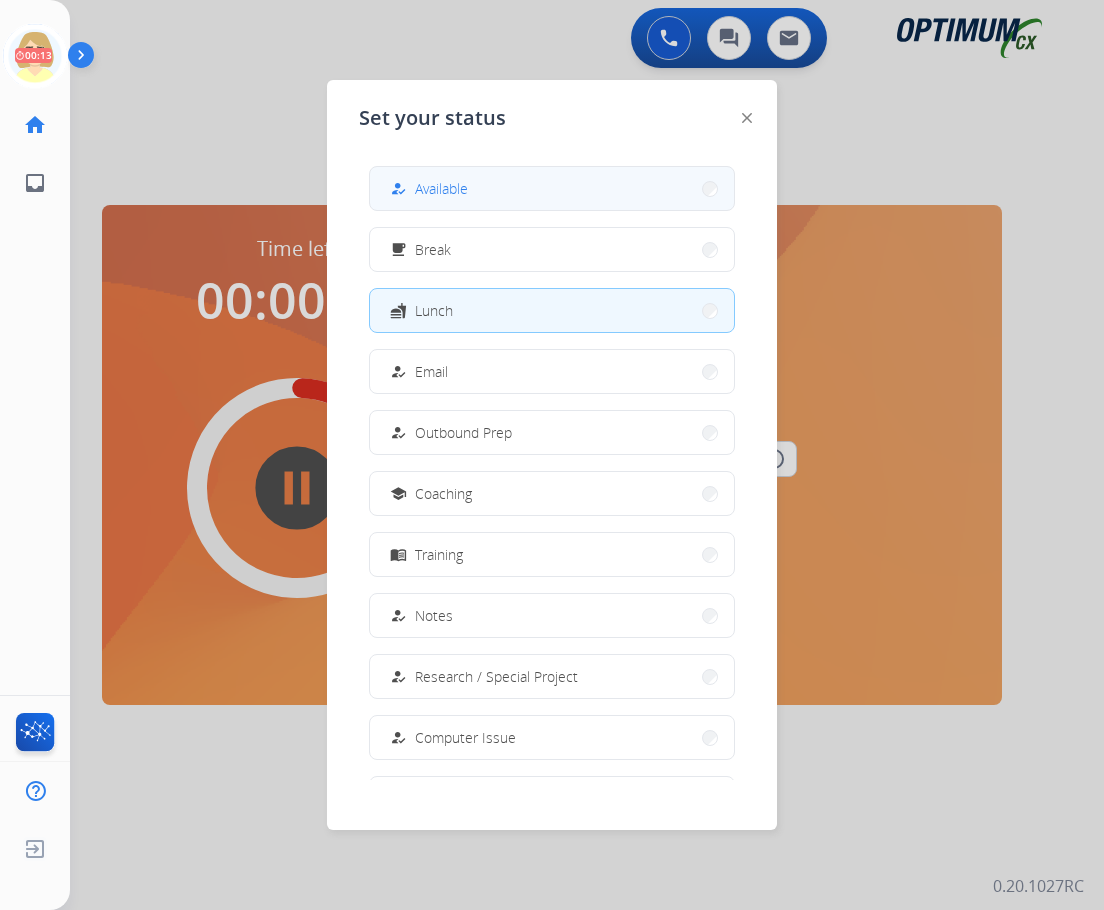 click on "Available" at bounding box center [441, 188] 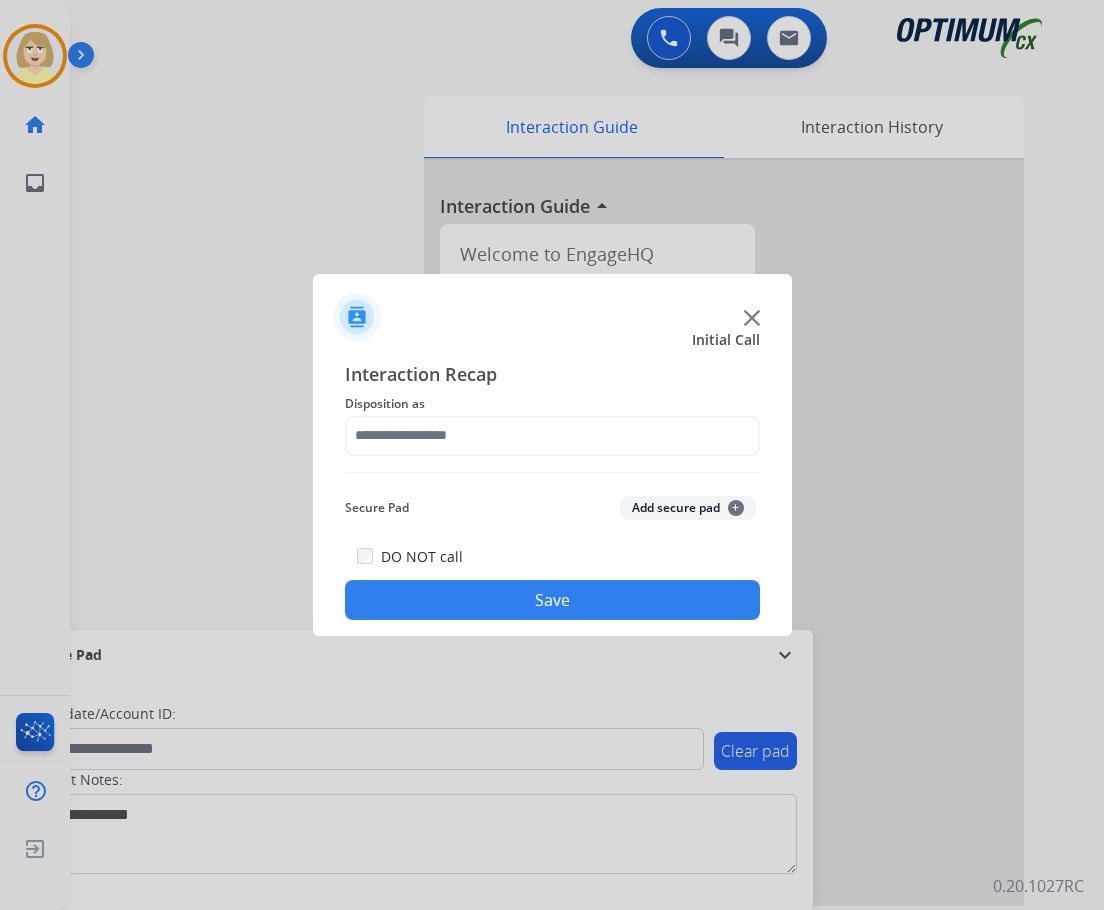 drag, startPoint x: 15, startPoint y: 492, endPoint x: 673, endPoint y: 507, distance: 658.17096 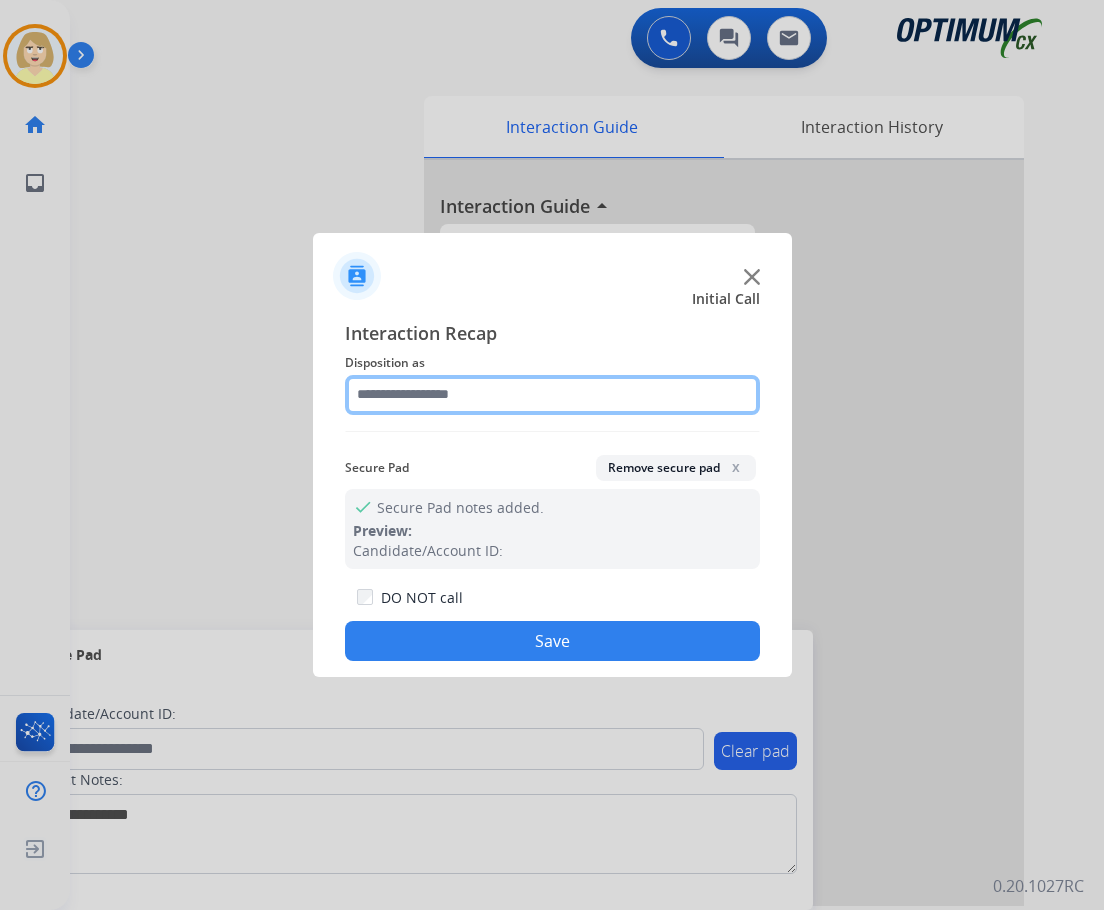 click 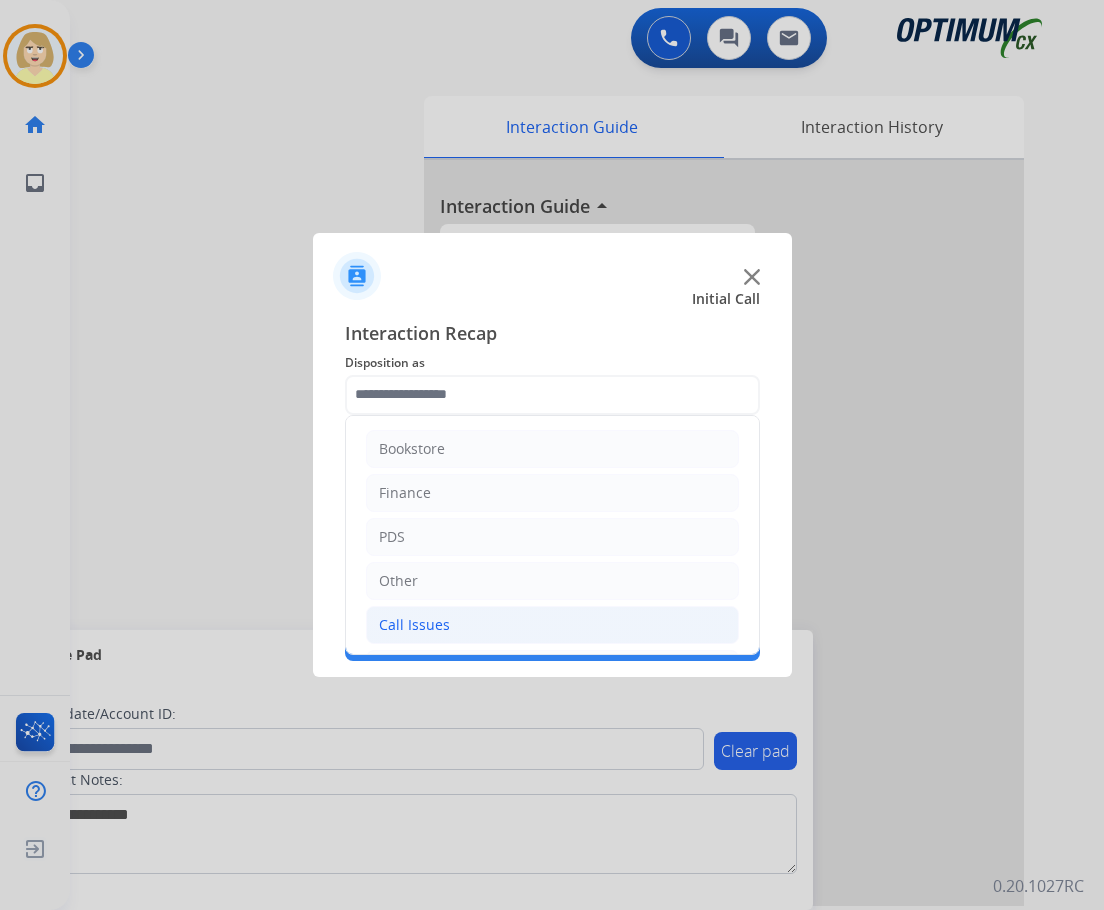 click on "Call Issues" 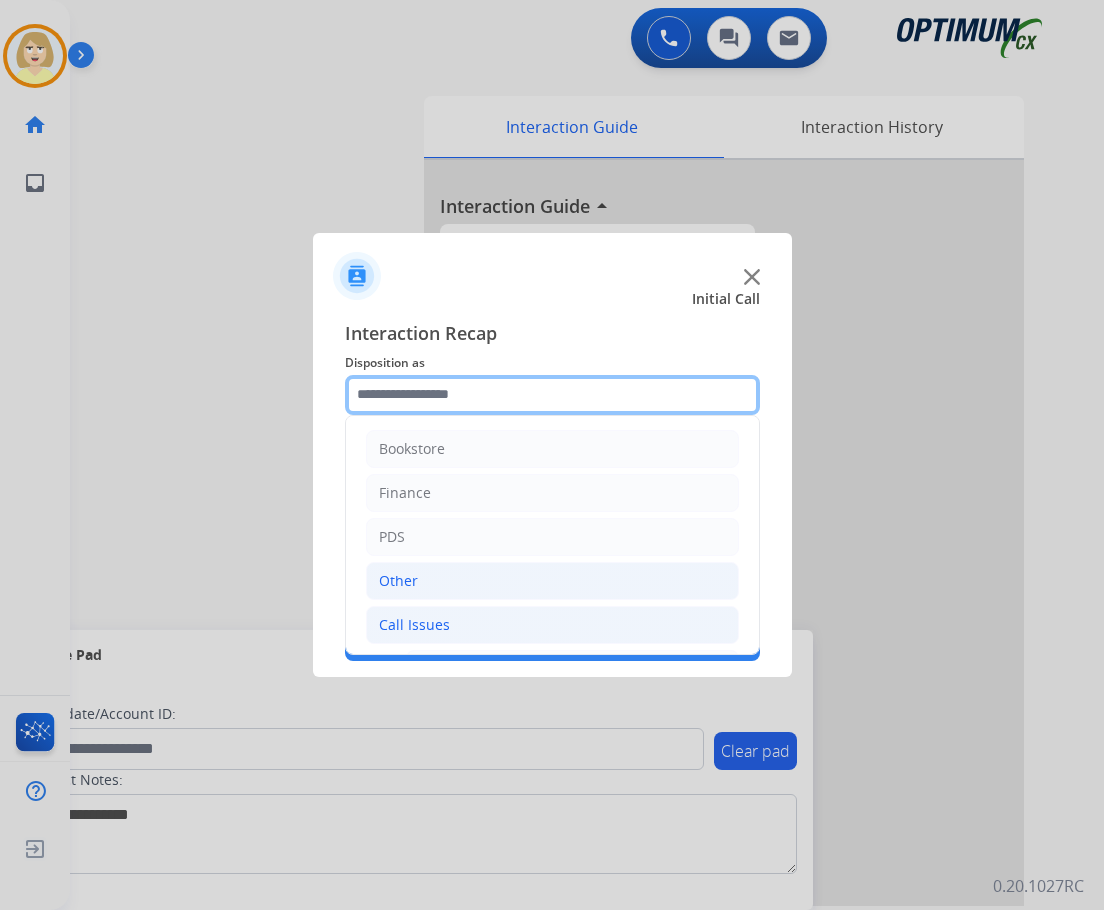scroll, scrollTop: 200, scrollLeft: 0, axis: vertical 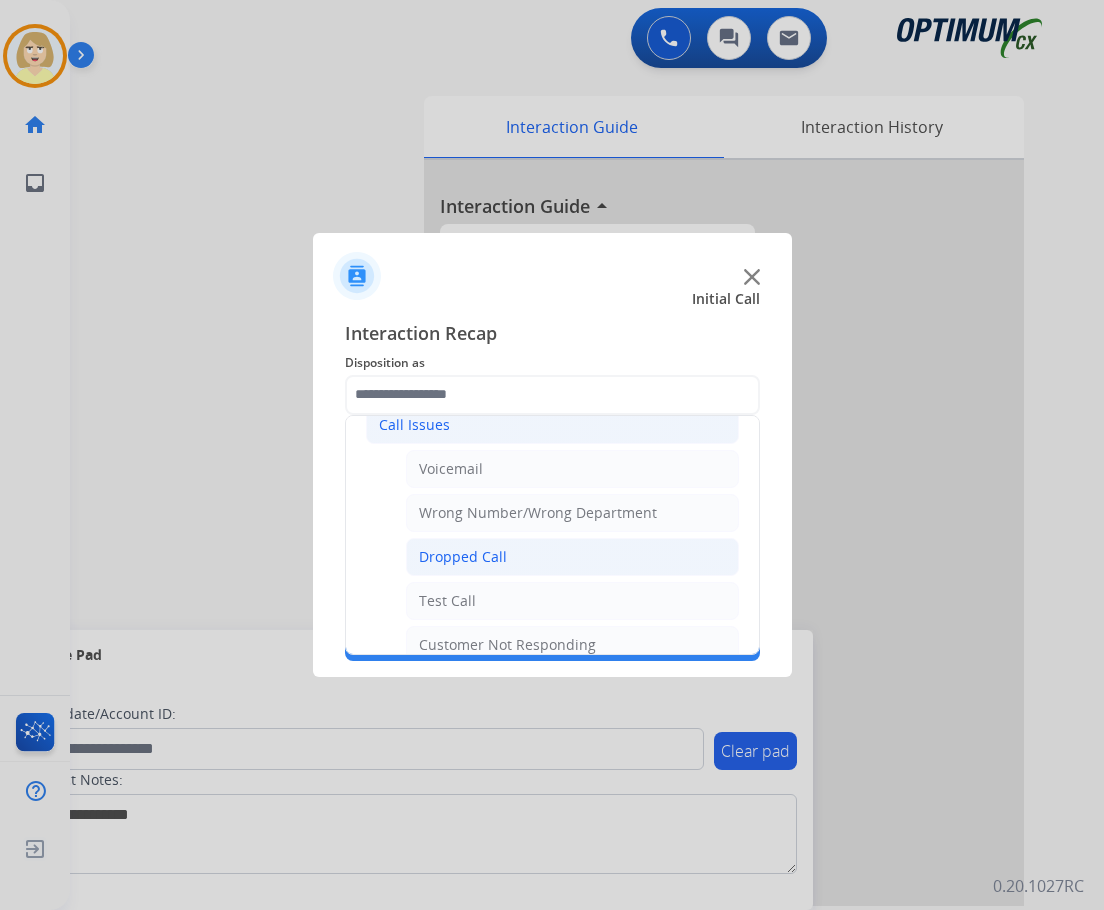 click on "Dropped Call" 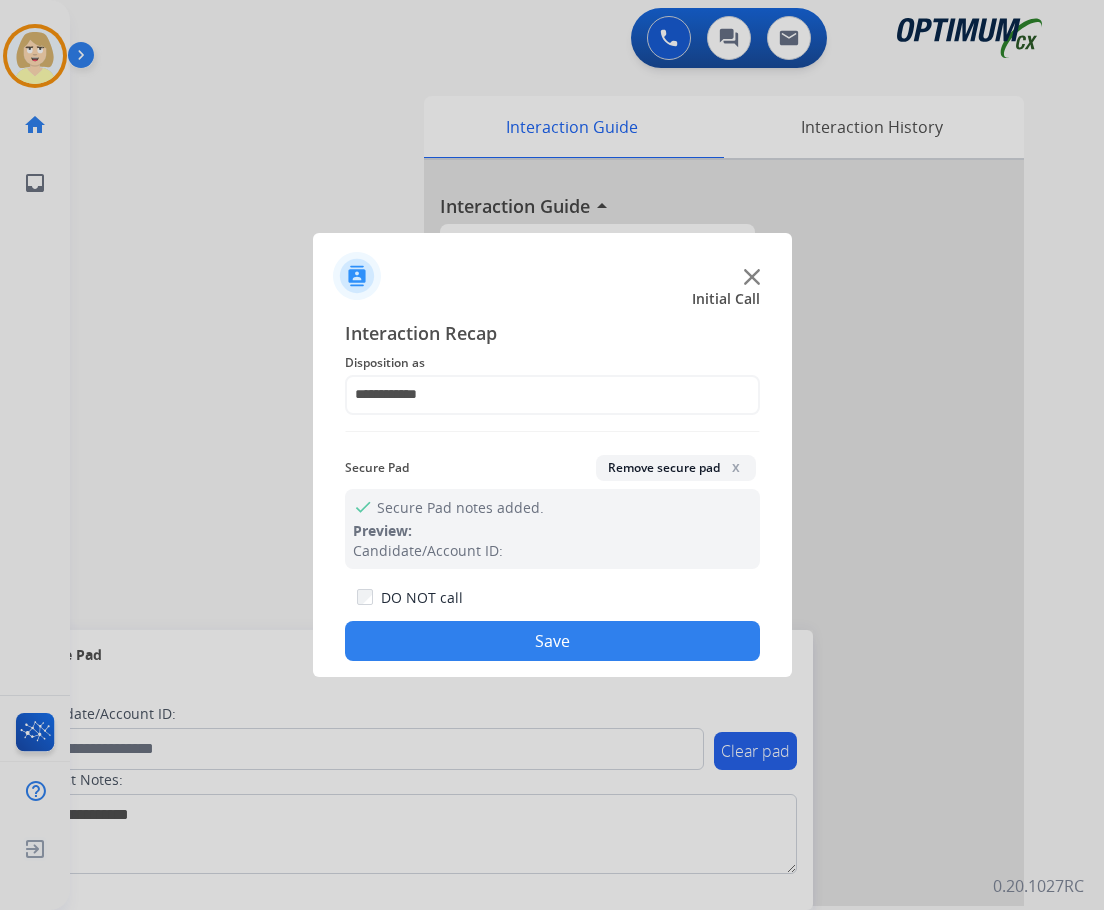 drag, startPoint x: 633, startPoint y: 466, endPoint x: 595, endPoint y: 498, distance: 49.67897 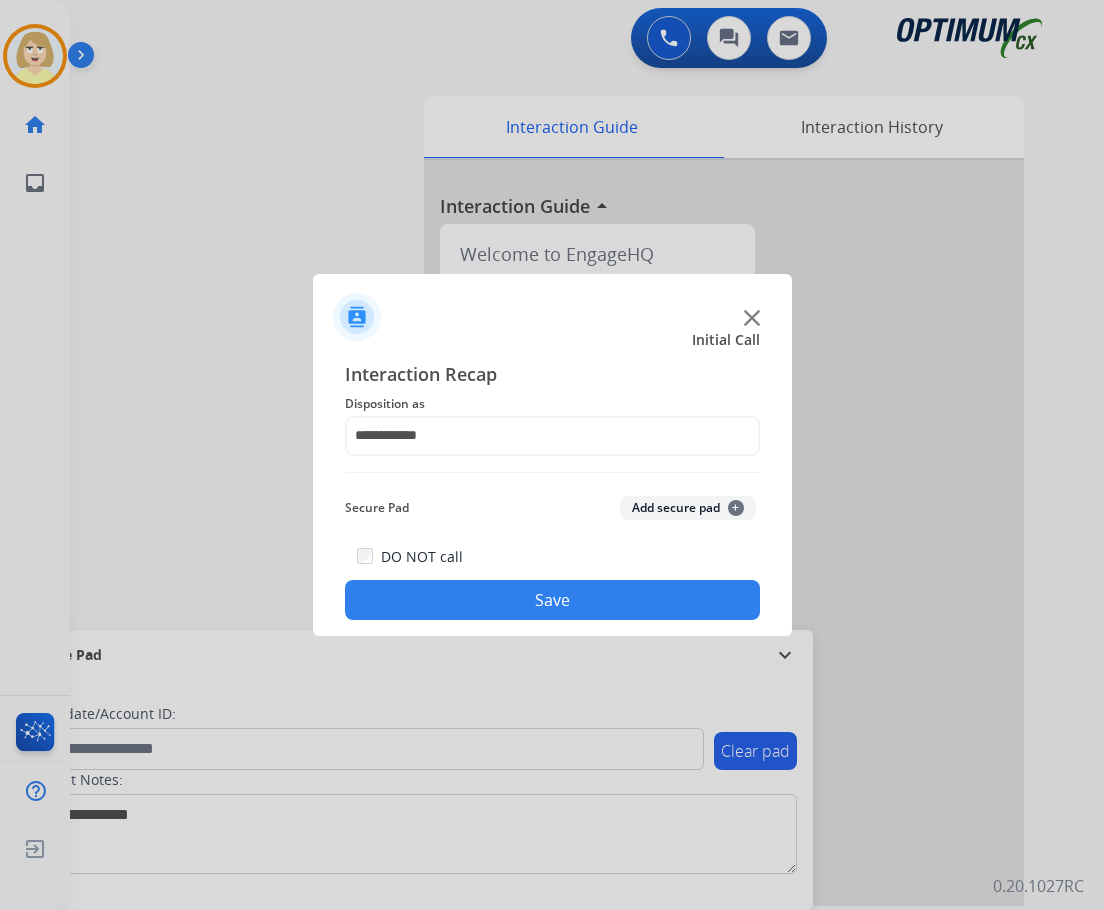 click on "Save" 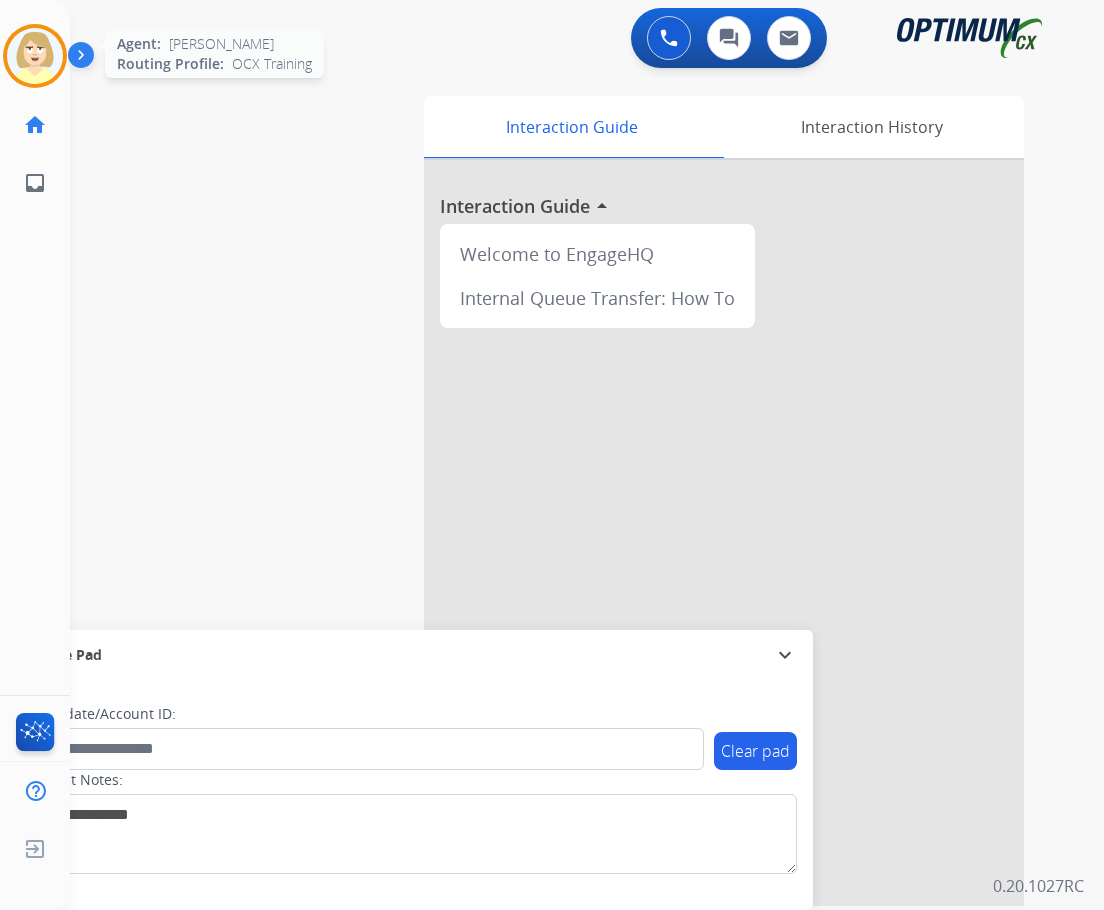 click at bounding box center [35, 56] 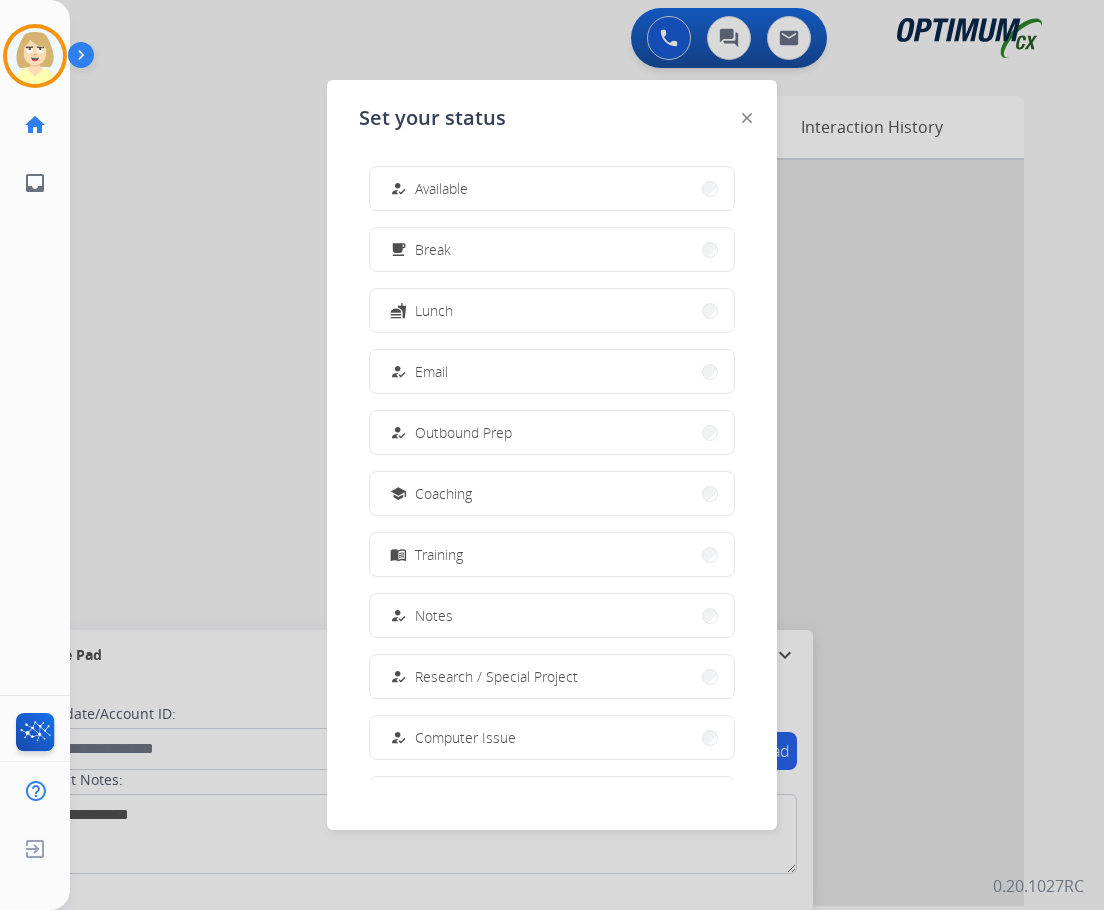 drag, startPoint x: 422, startPoint y: 189, endPoint x: 667, endPoint y: 70, distance: 272.37106 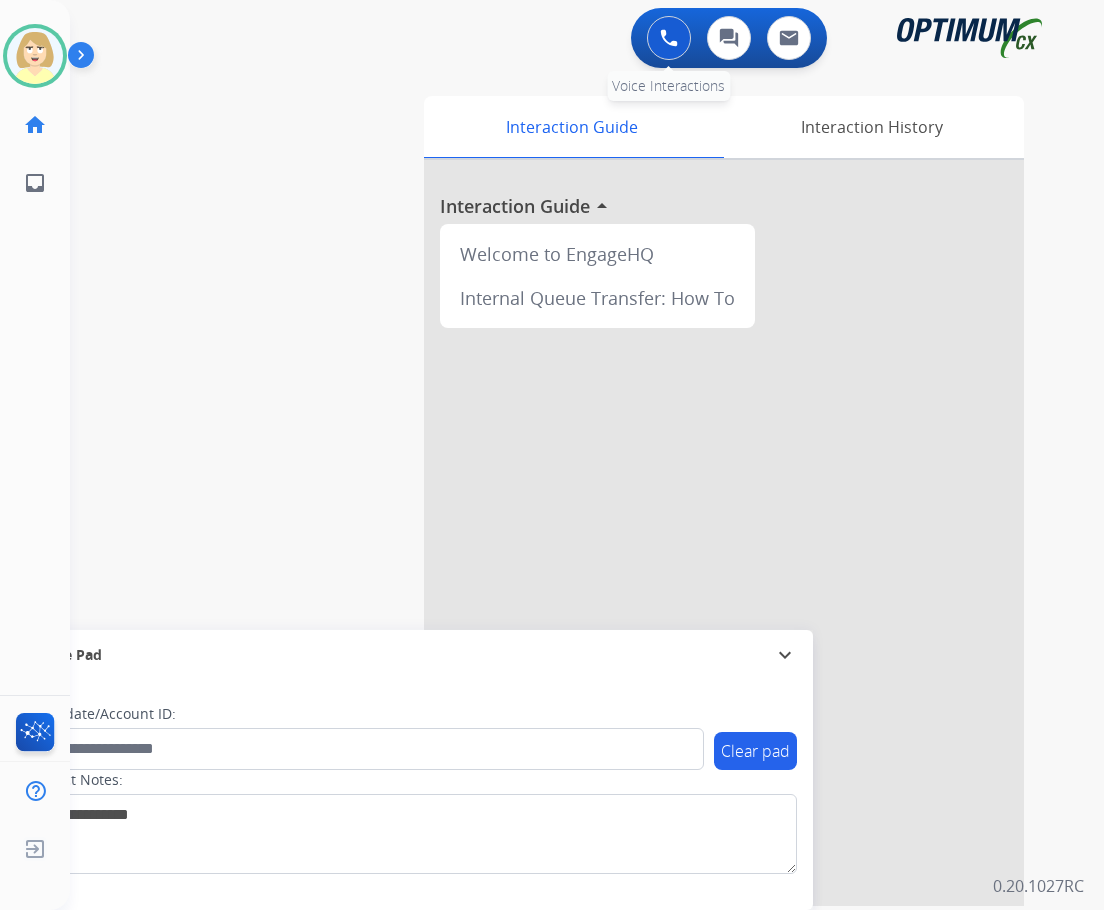 click at bounding box center (669, 38) 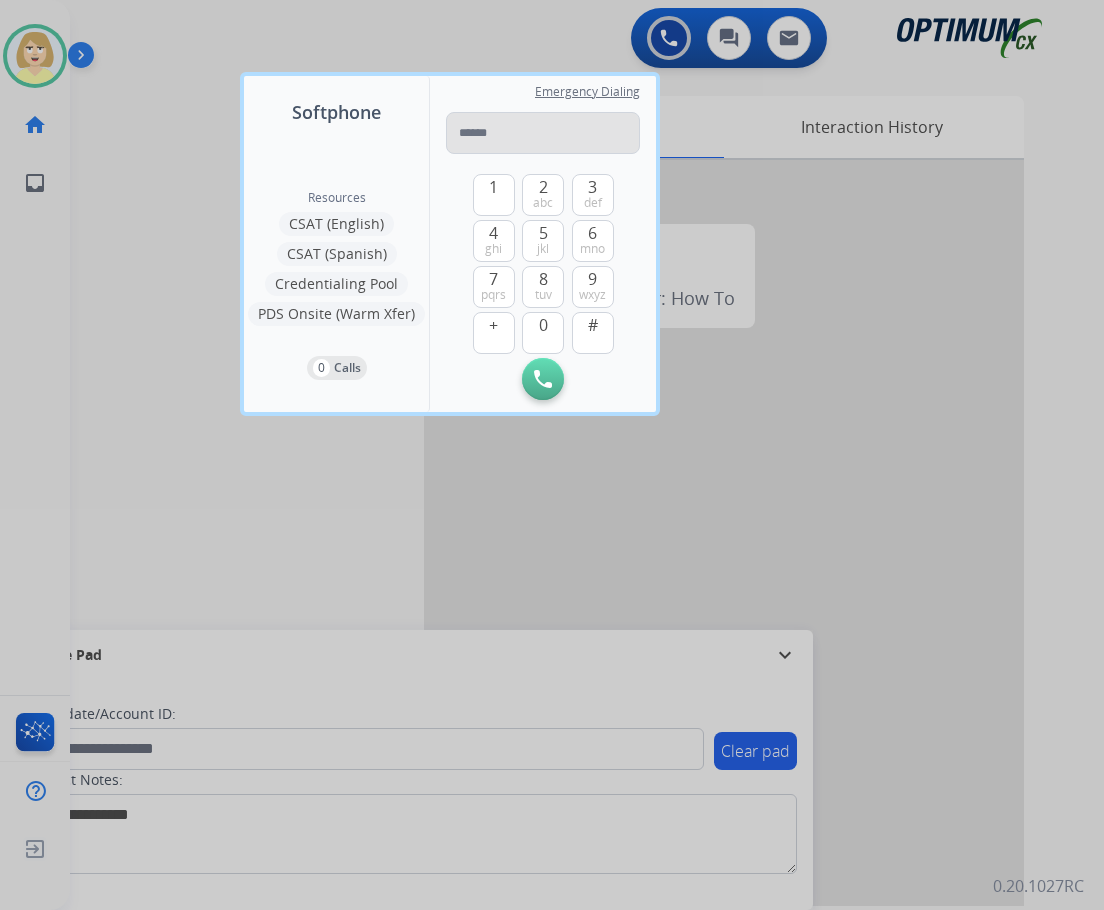 click at bounding box center (543, 133) 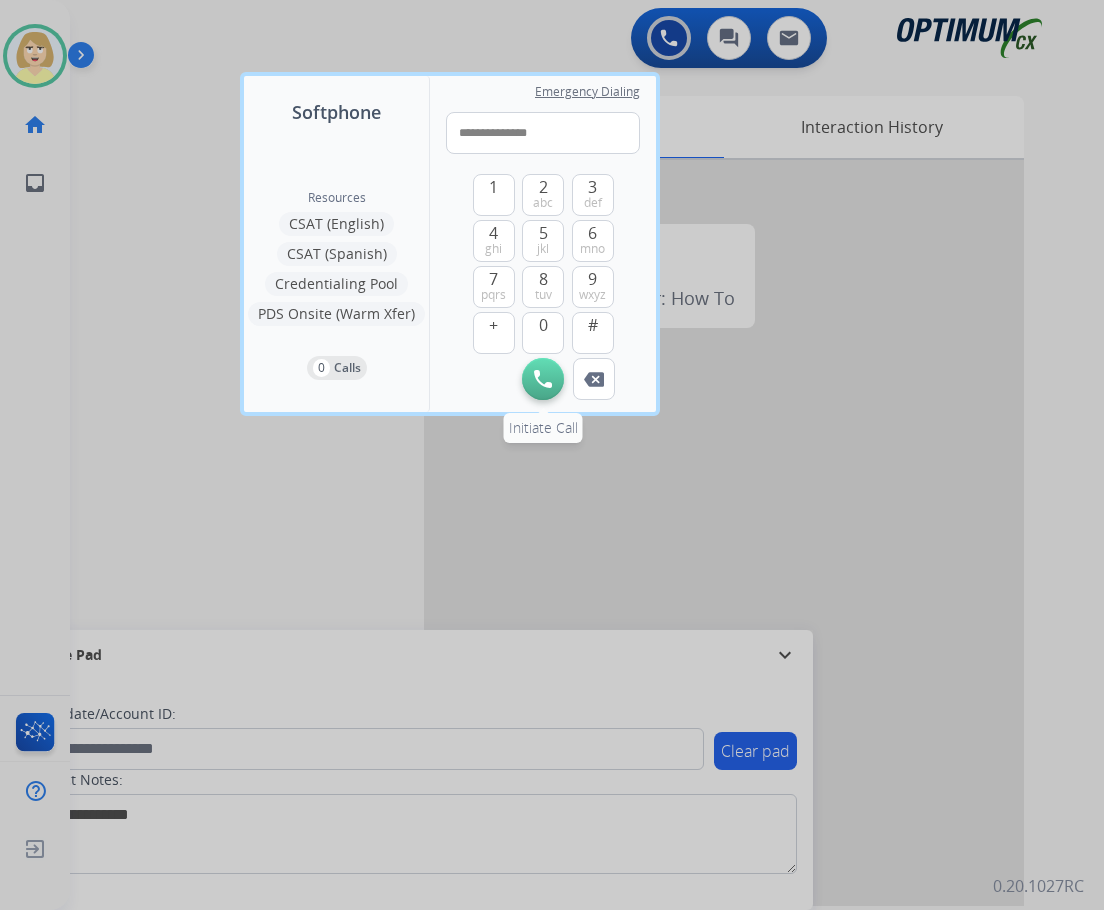 type on "**********" 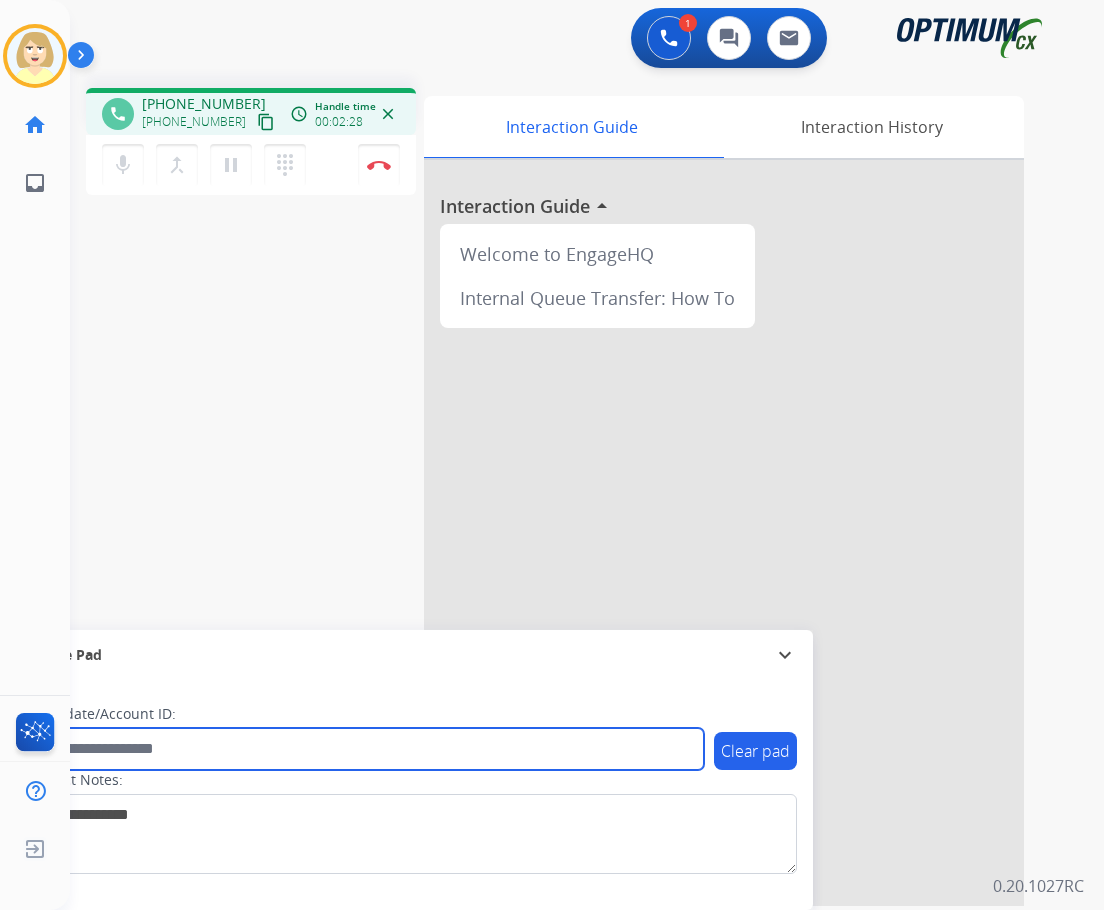 click at bounding box center [365, 749] 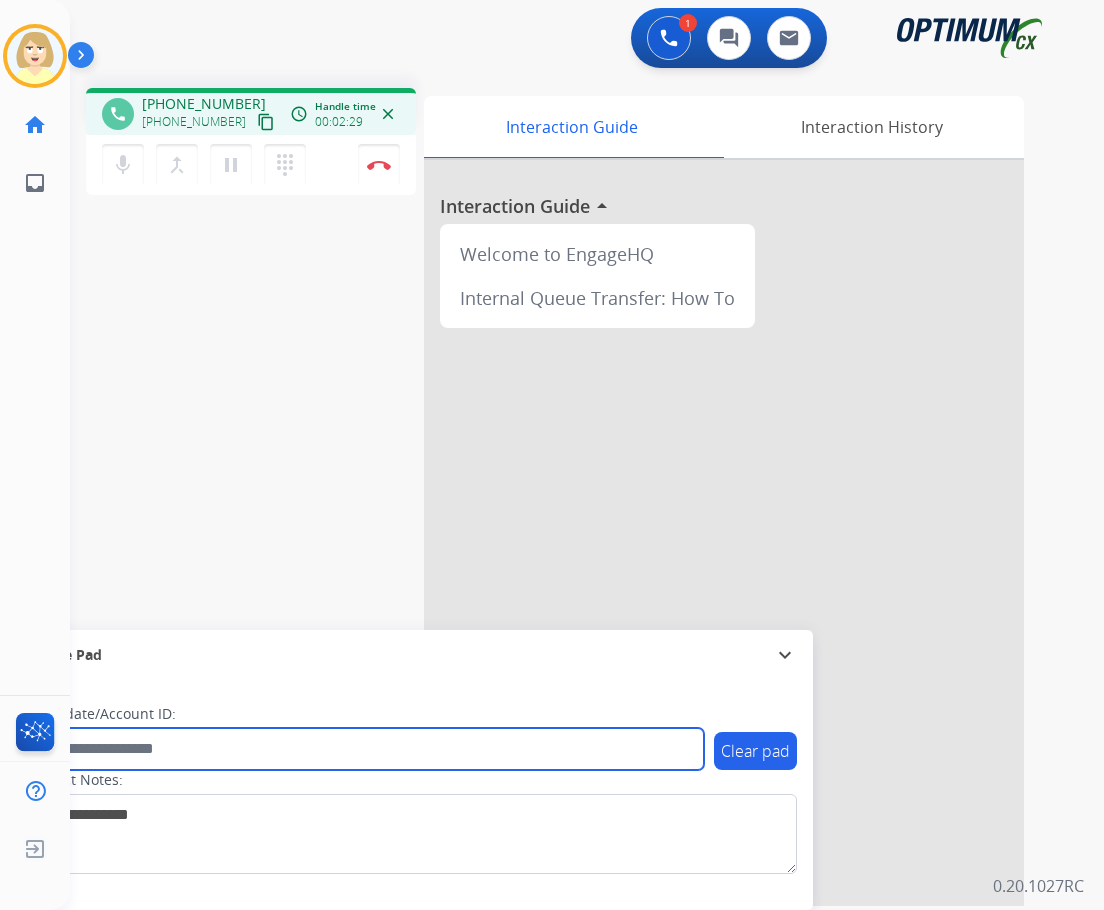 paste on "*******" 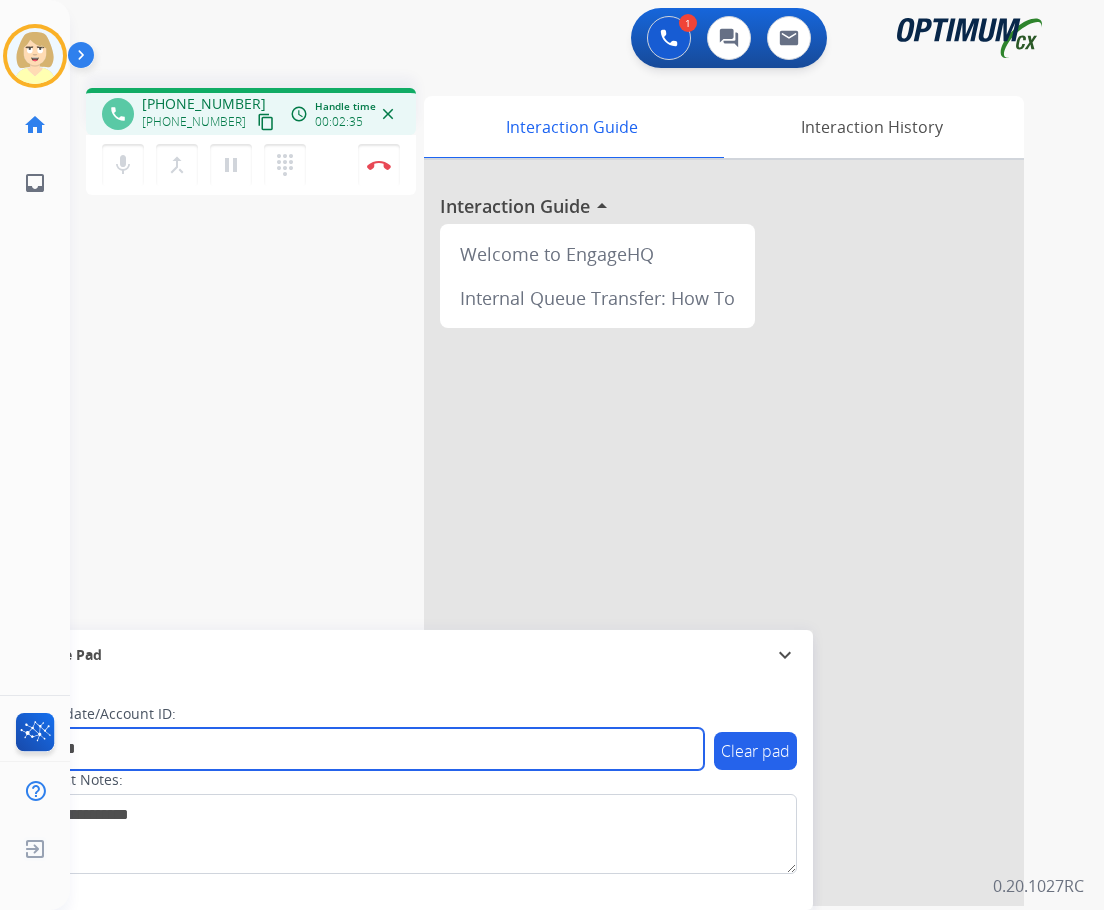 type on "*******" 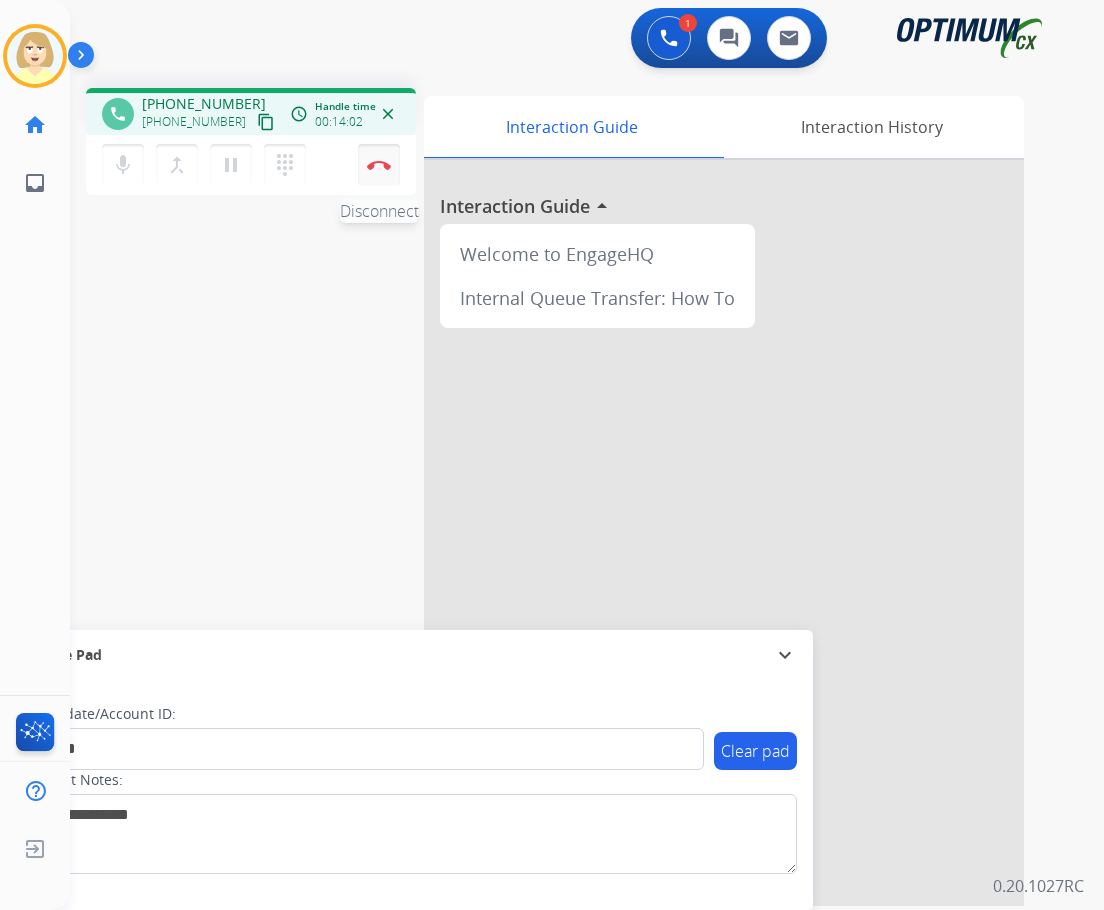 click on "Disconnect" at bounding box center (379, 165) 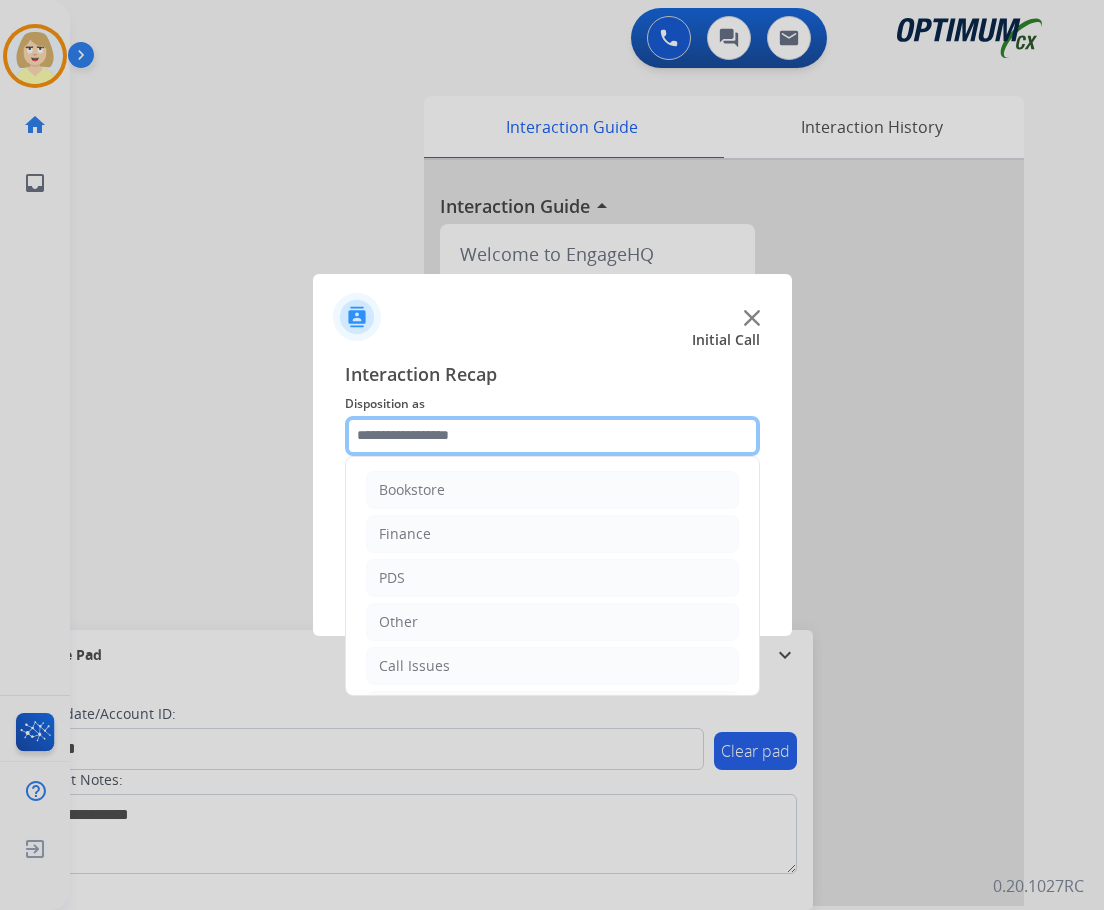 click 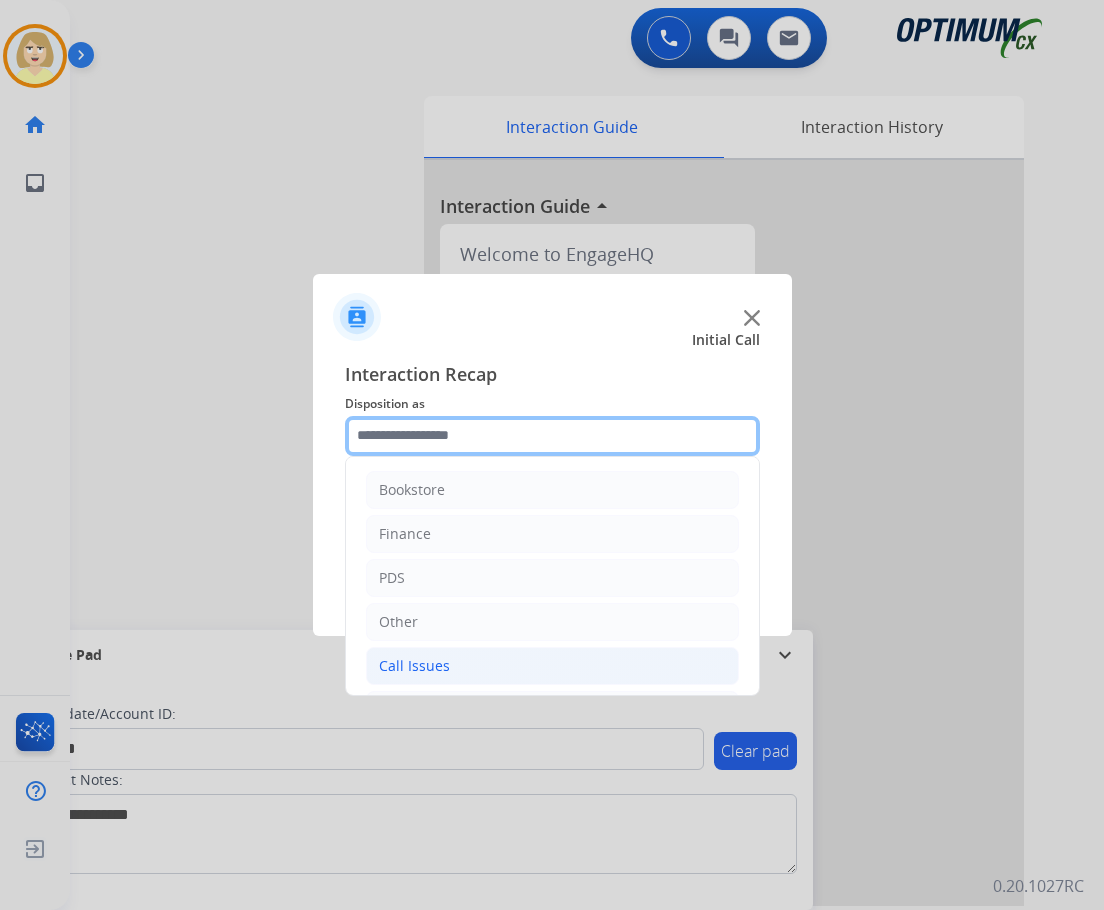 scroll, scrollTop: 136, scrollLeft: 0, axis: vertical 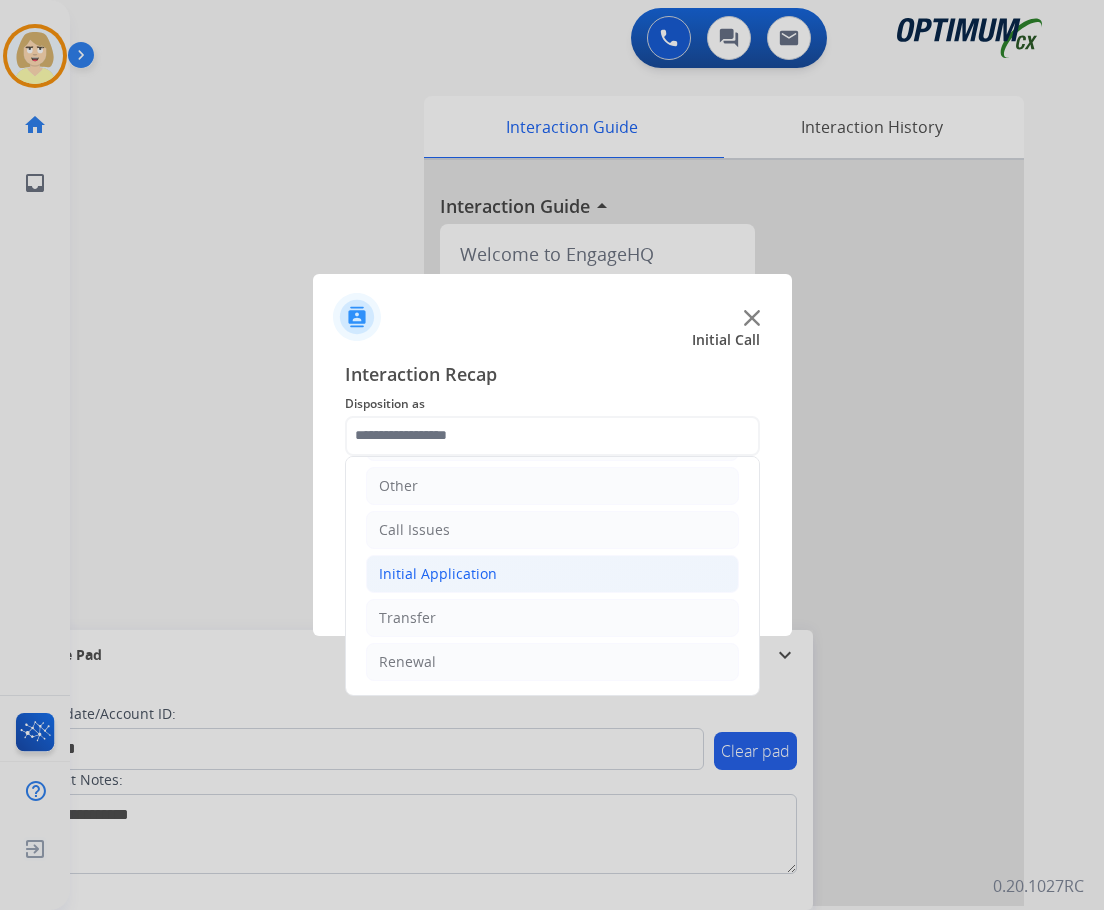 click on "Initial Application" 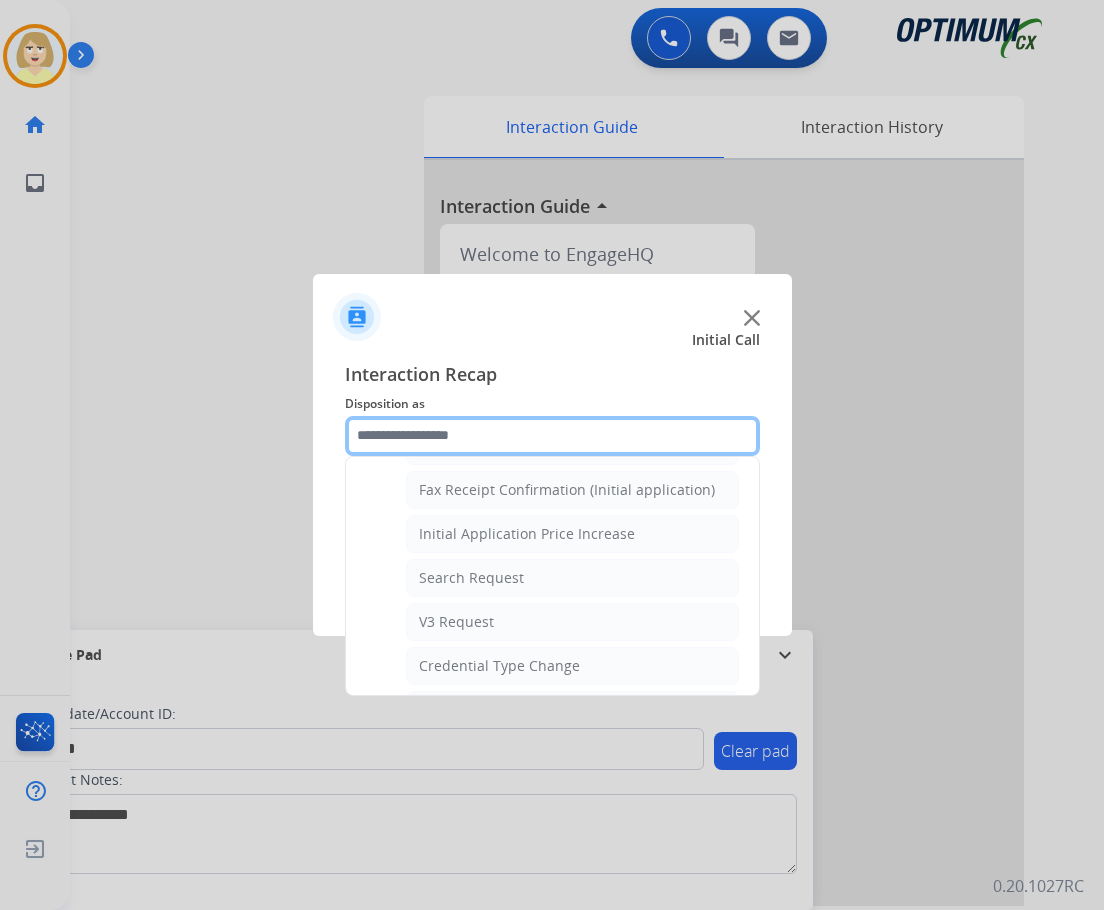 scroll, scrollTop: 736, scrollLeft: 0, axis: vertical 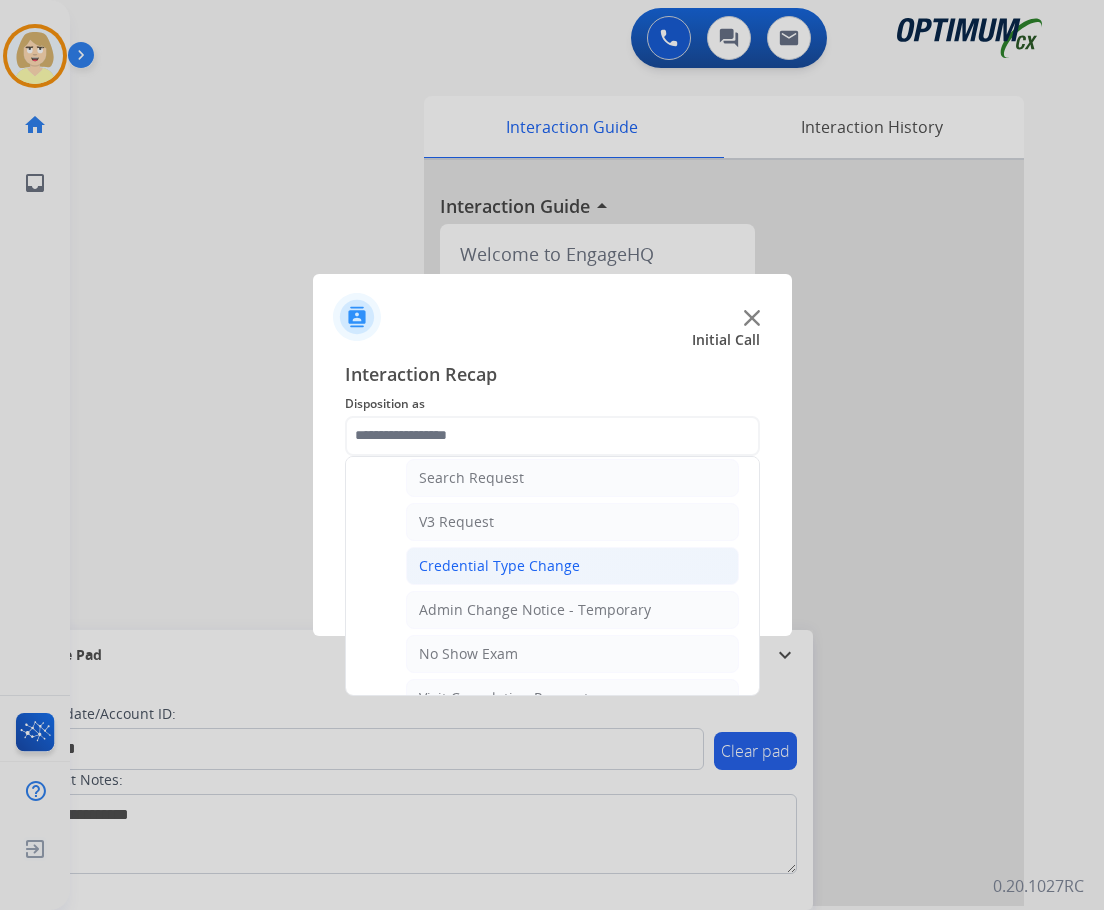click on "Credential Type Change" 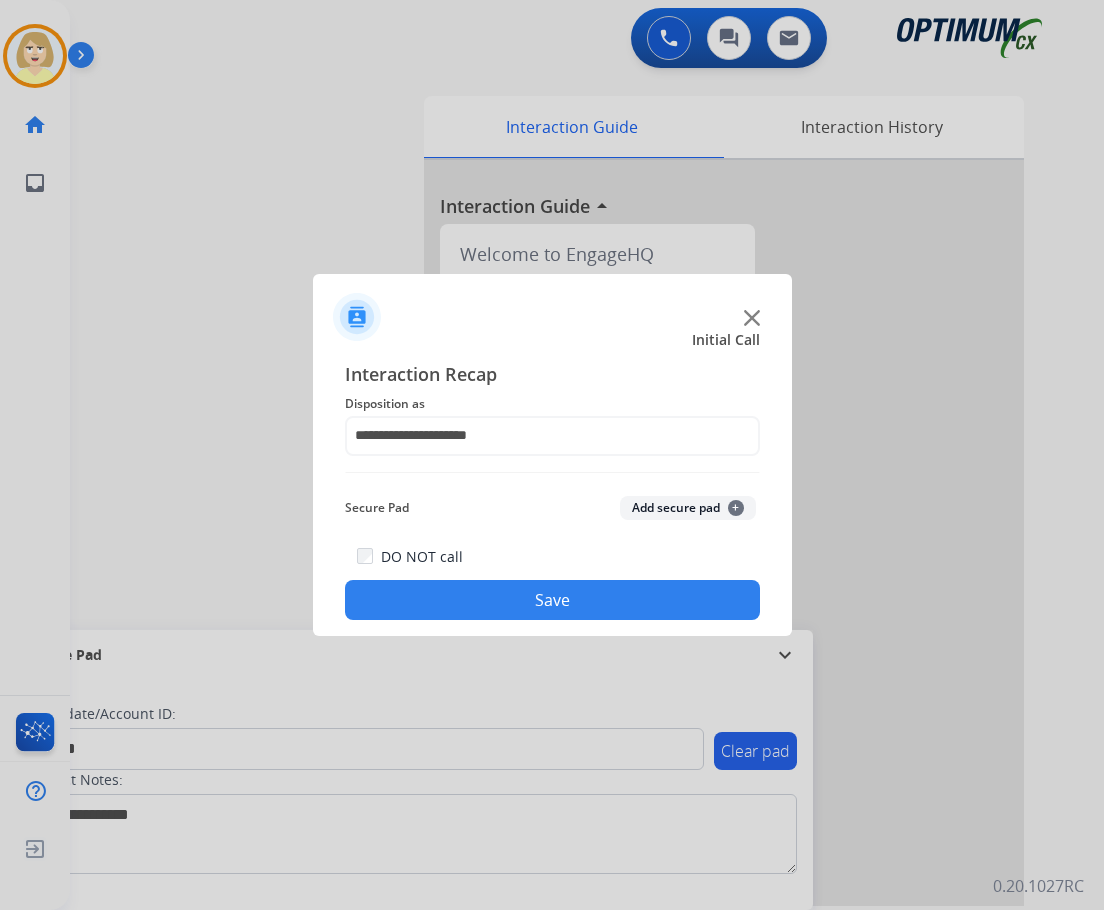 click on "Add secure pad  +" 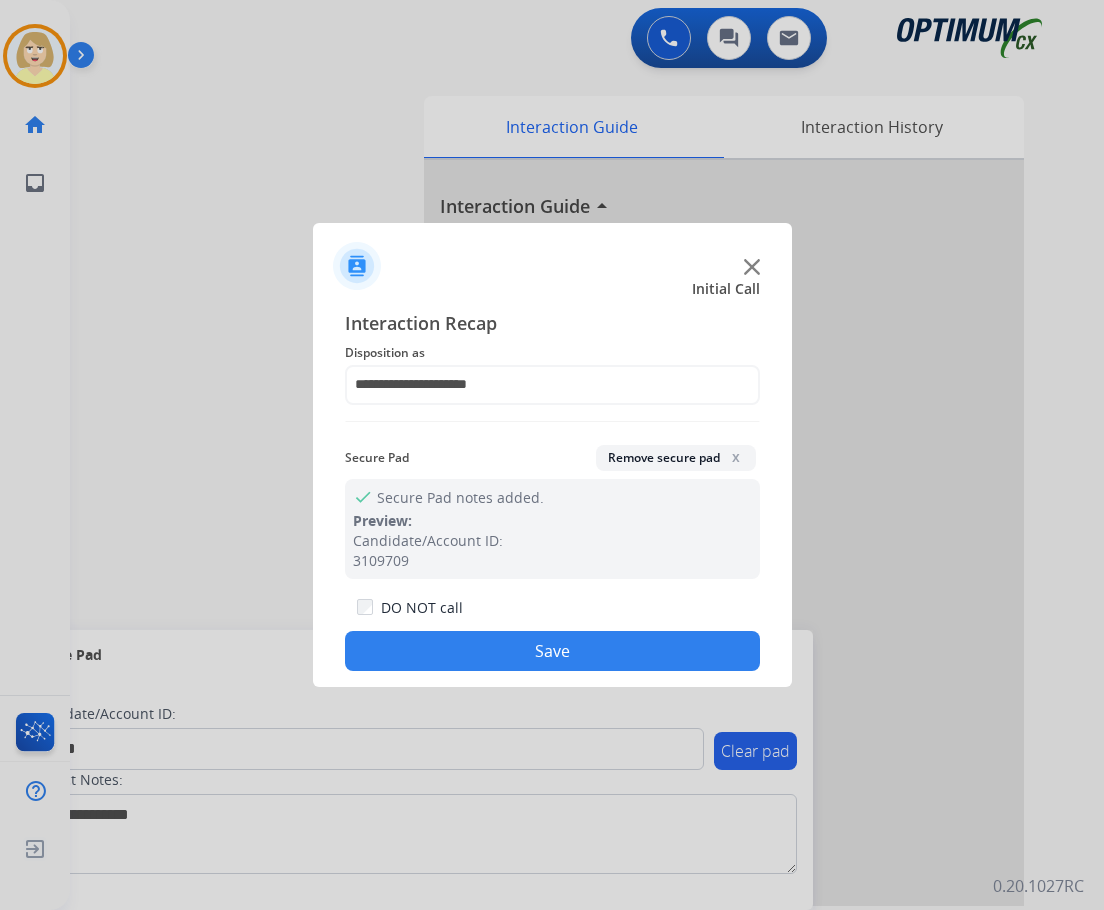 click on "Save" 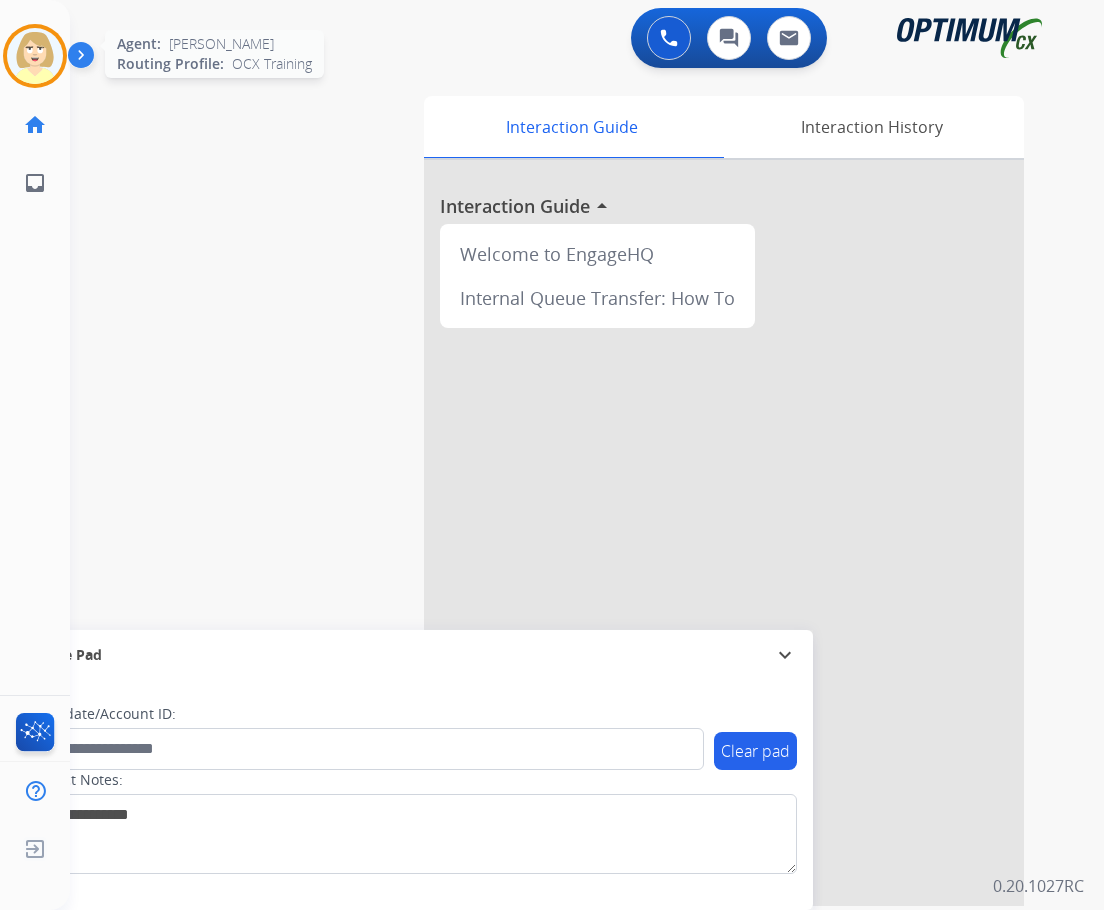 click at bounding box center [35, 56] 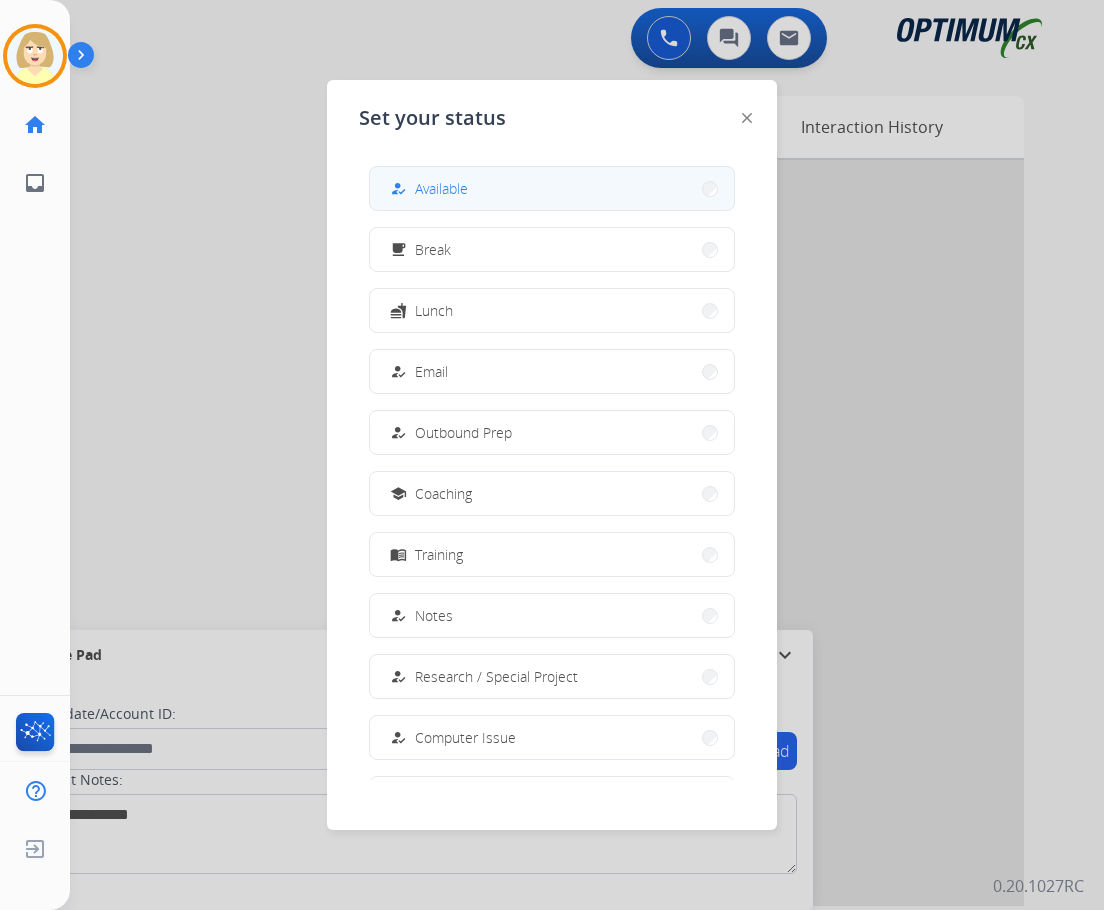 click on "Available" at bounding box center [441, 188] 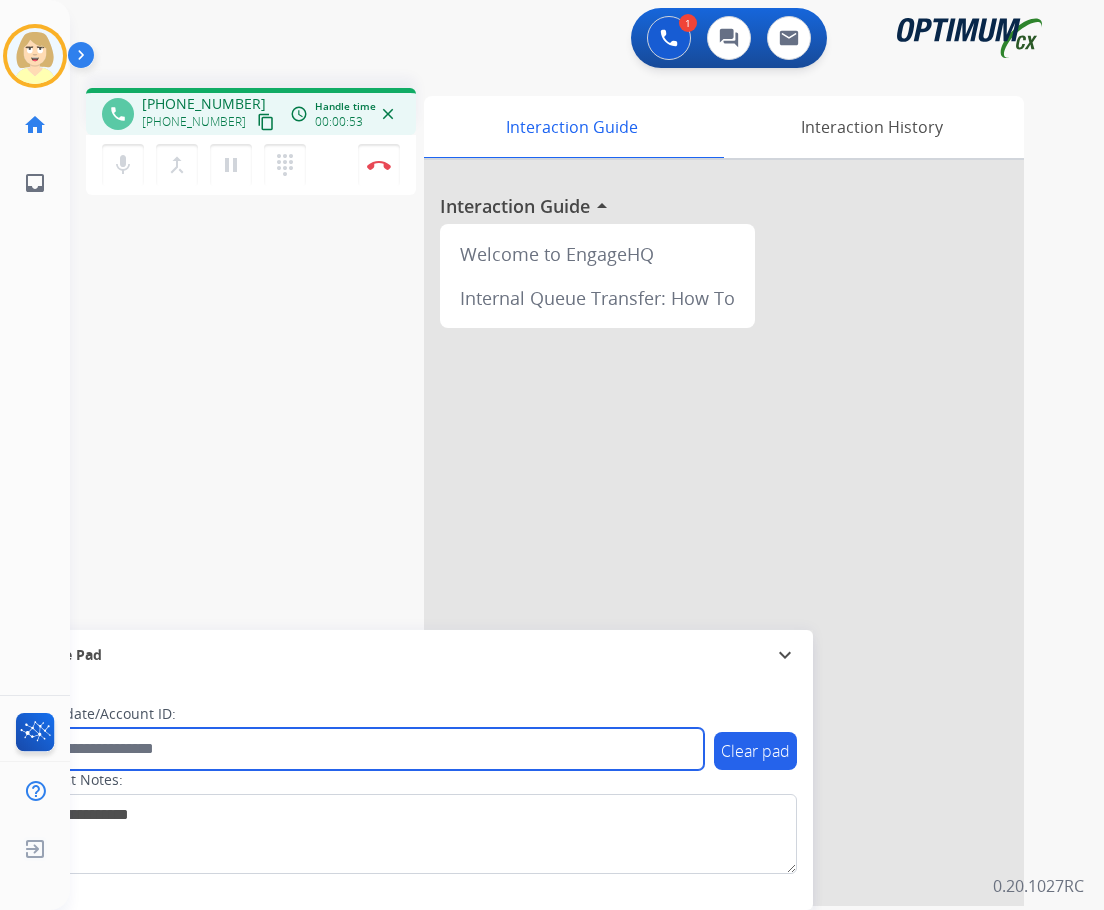 click at bounding box center (365, 749) 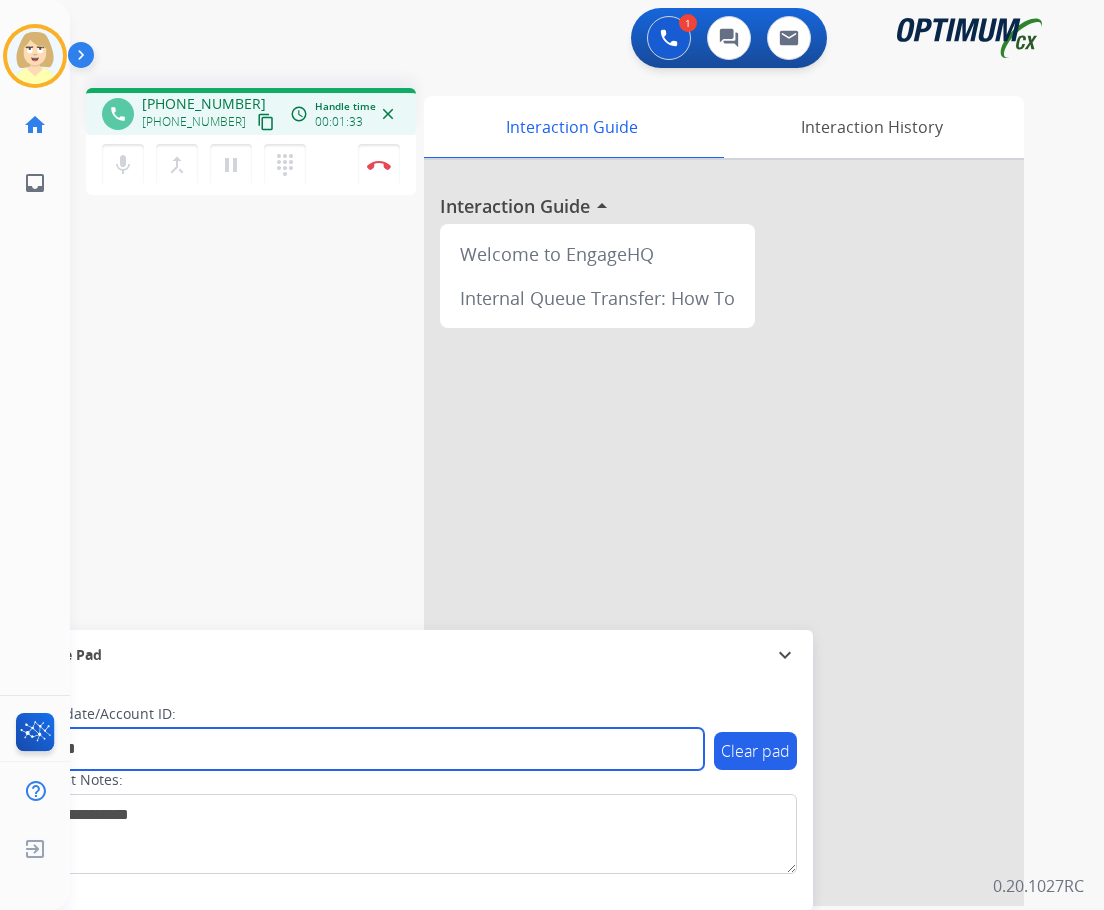 type on "*******" 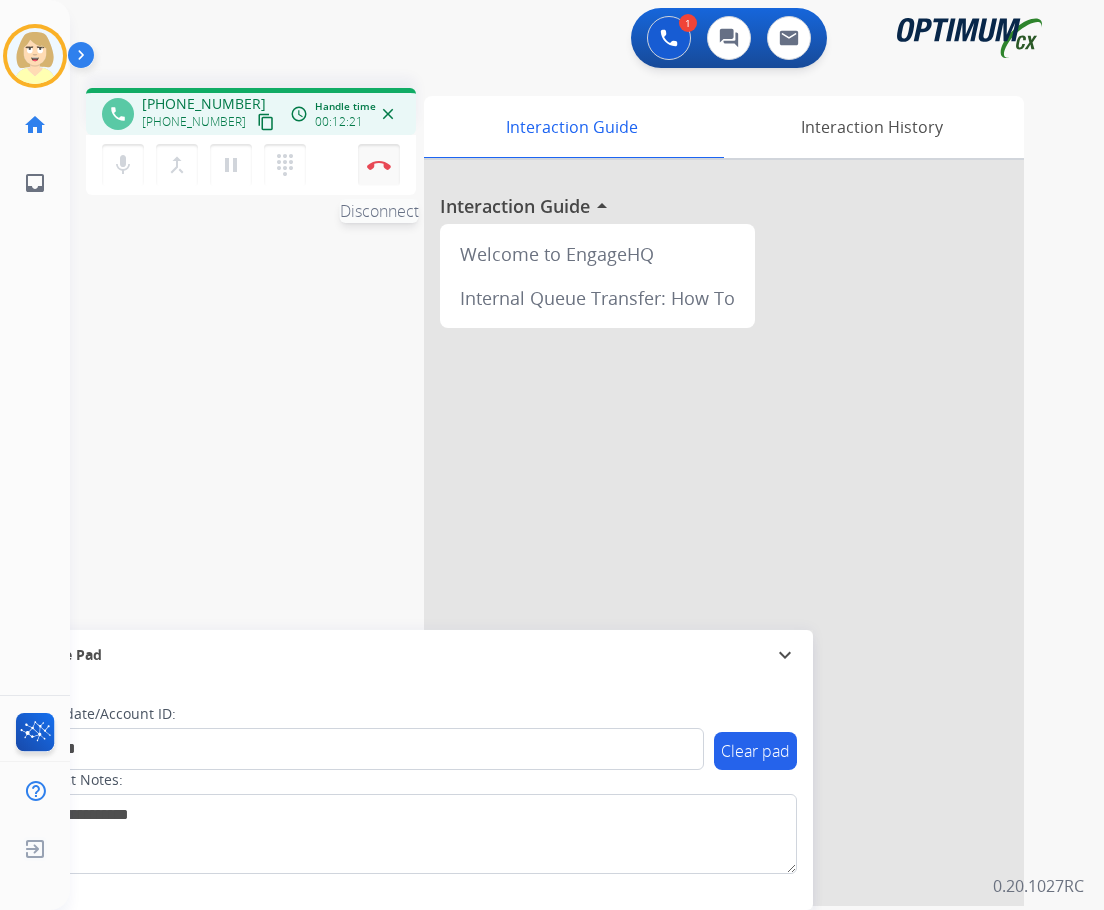 click on "Disconnect" at bounding box center (379, 165) 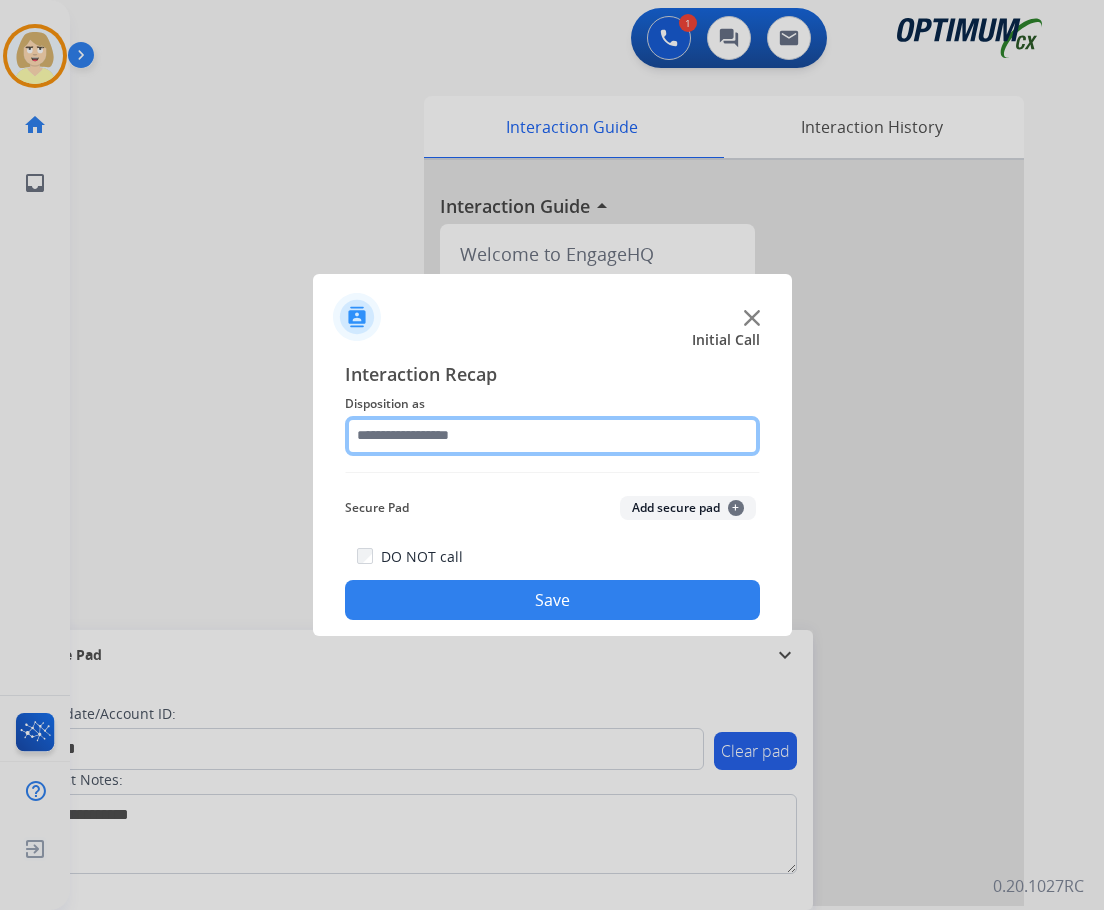 click 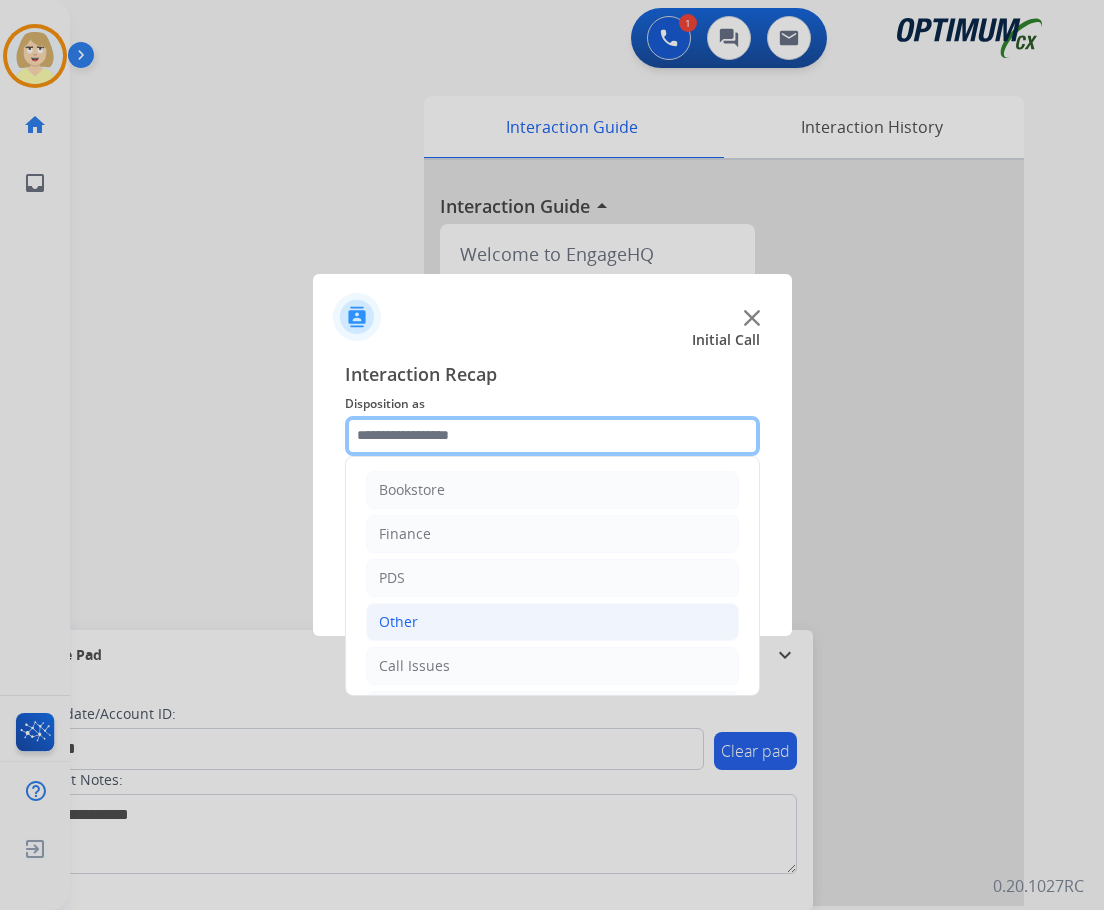scroll, scrollTop: 100, scrollLeft: 0, axis: vertical 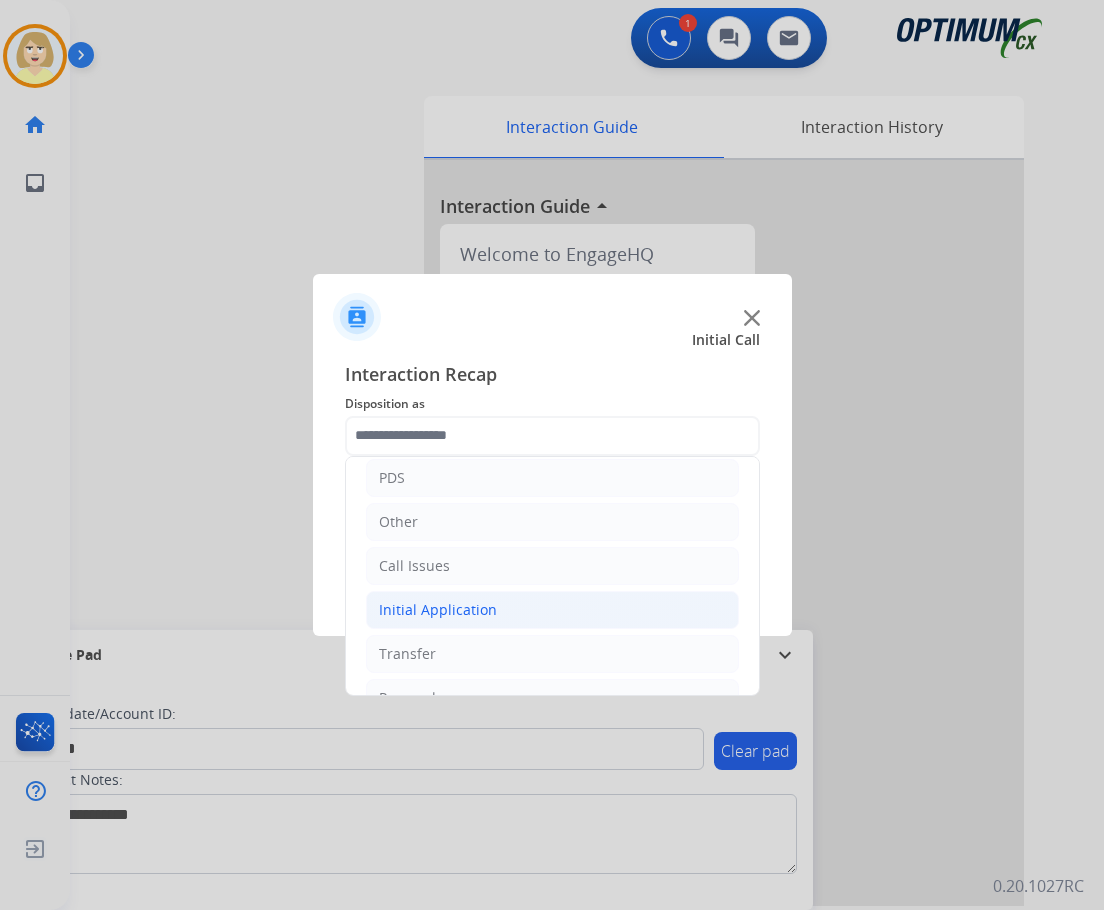 click on "Initial Application" 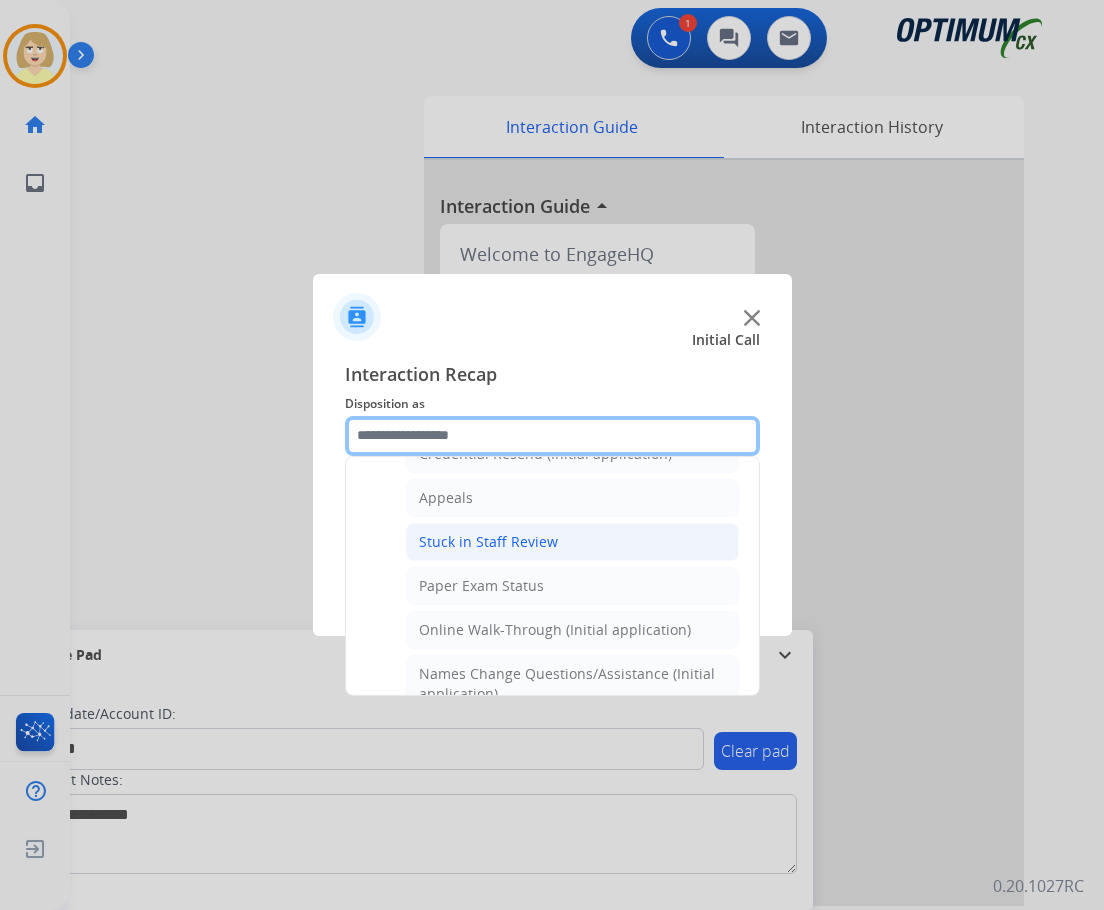 scroll, scrollTop: 200, scrollLeft: 0, axis: vertical 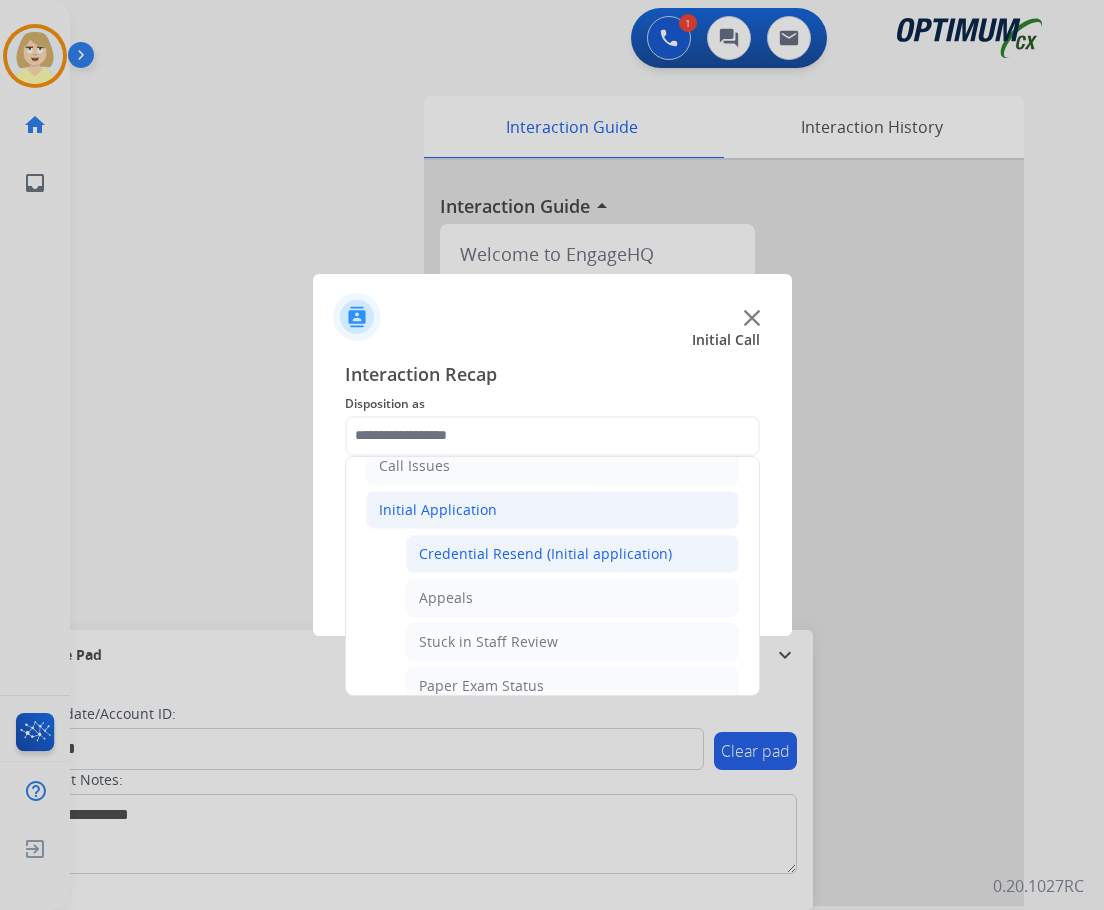 click on "Credential Resend (Initial application)" 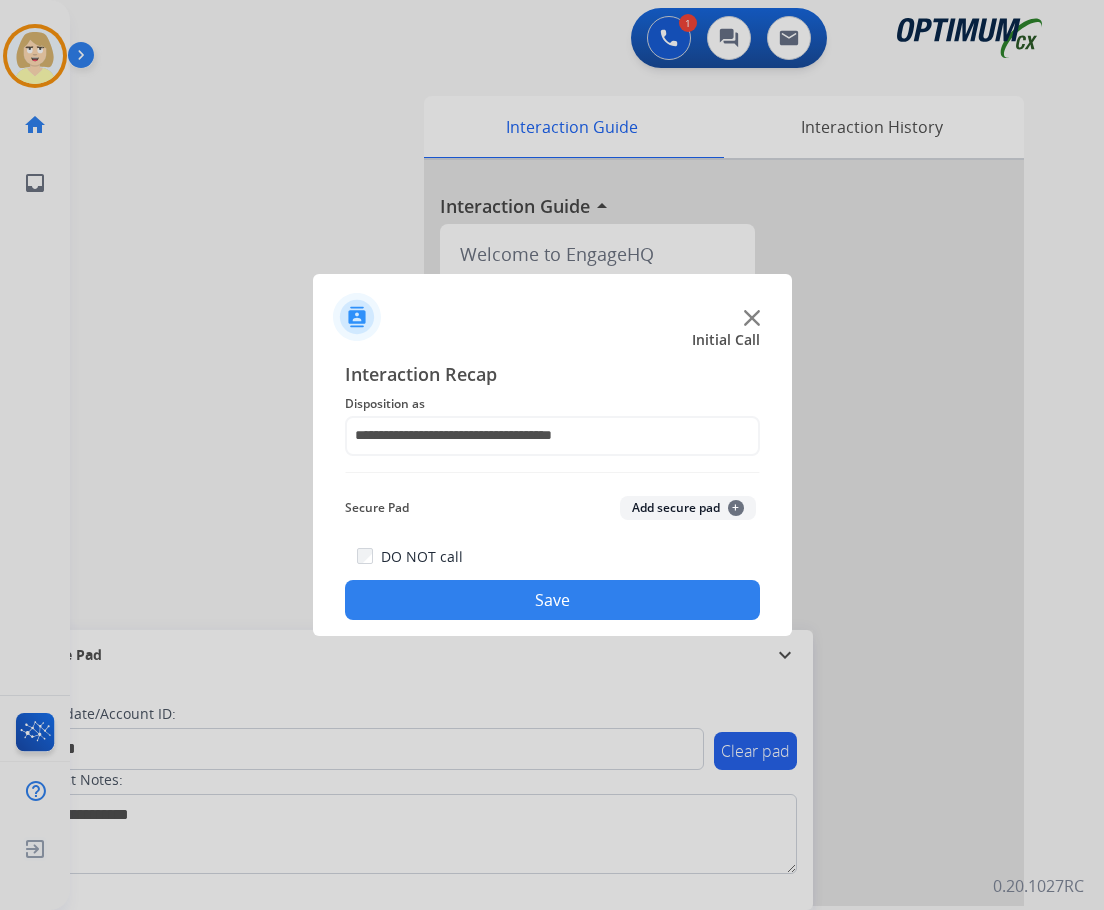 click on "Add secure pad  +" 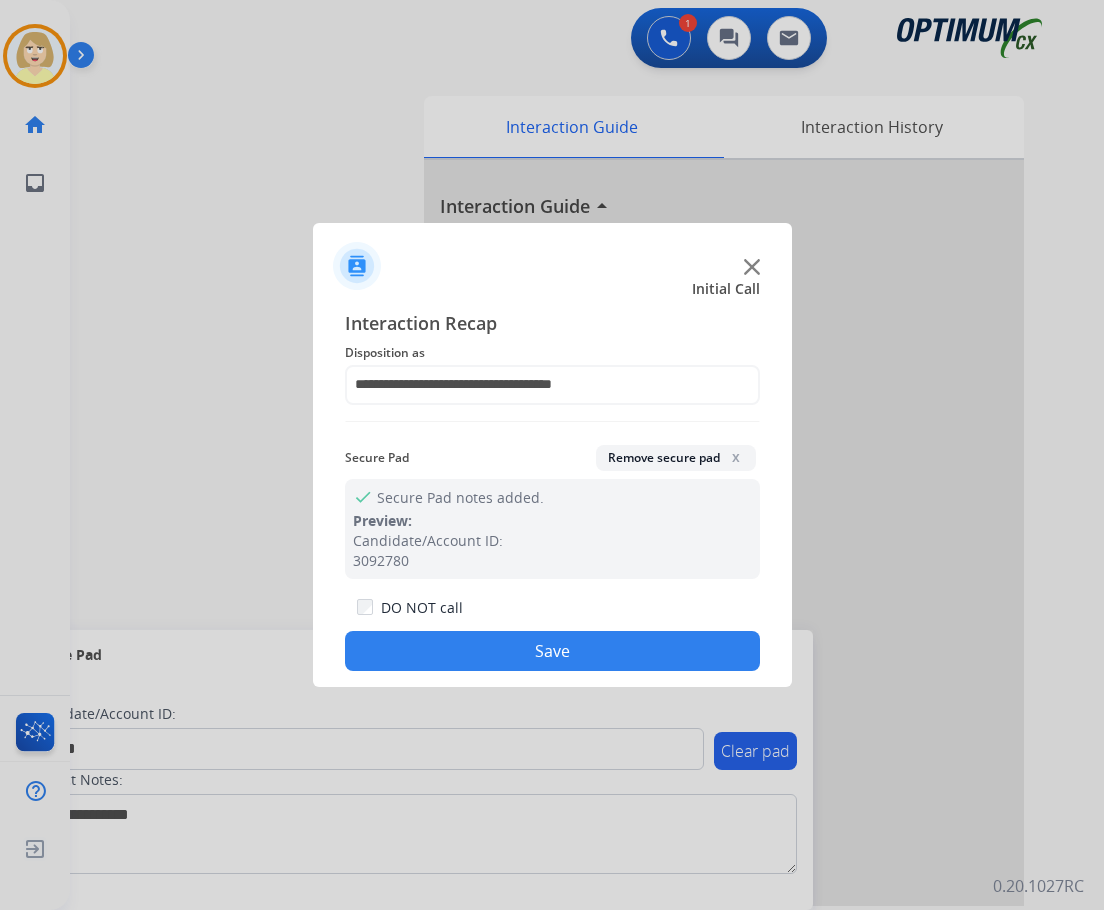 click on "Save" 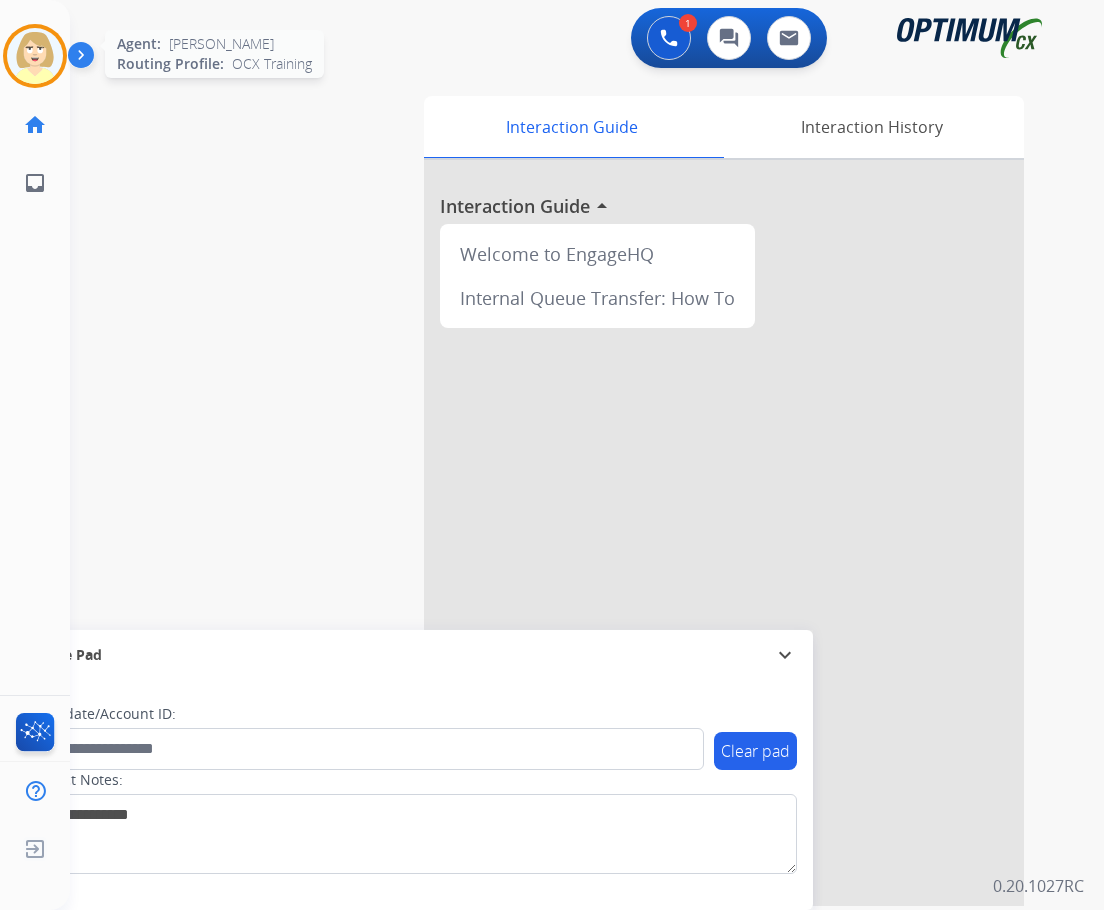 click at bounding box center (35, 56) 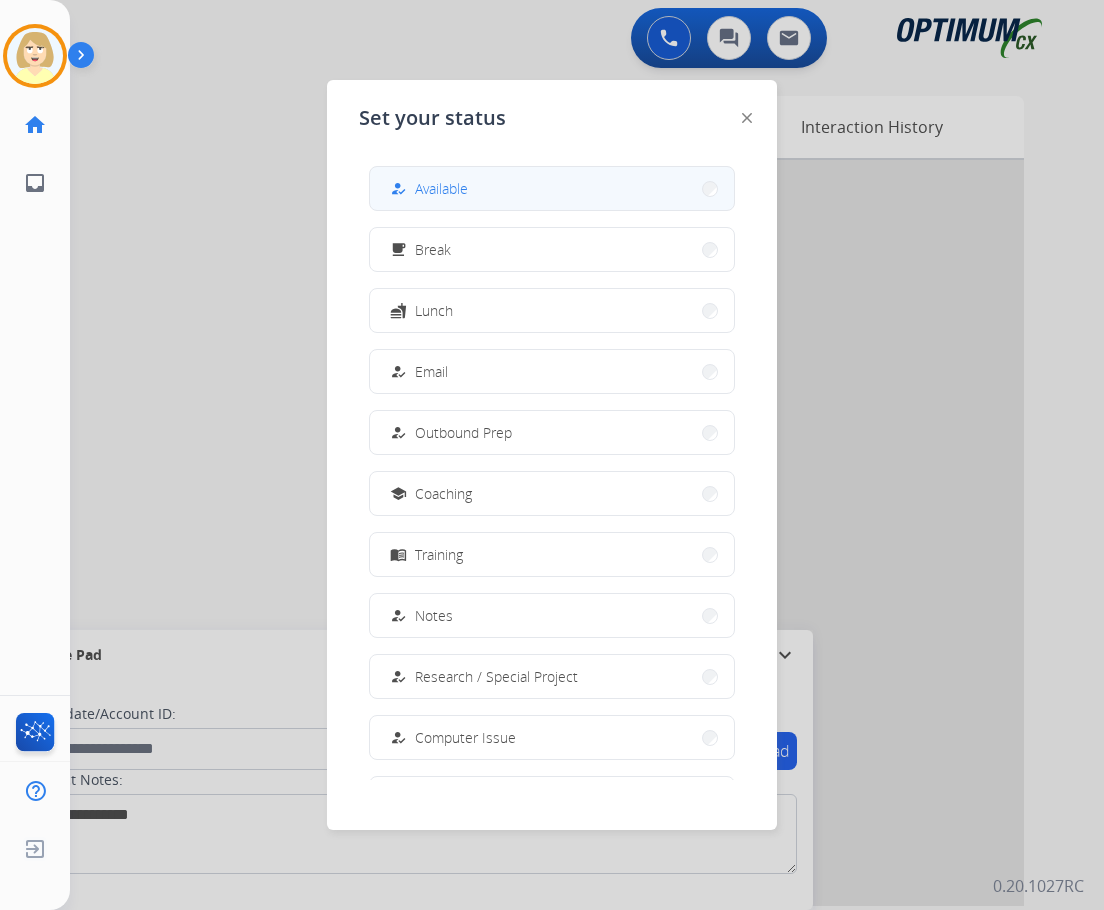 click on "Available" at bounding box center (441, 188) 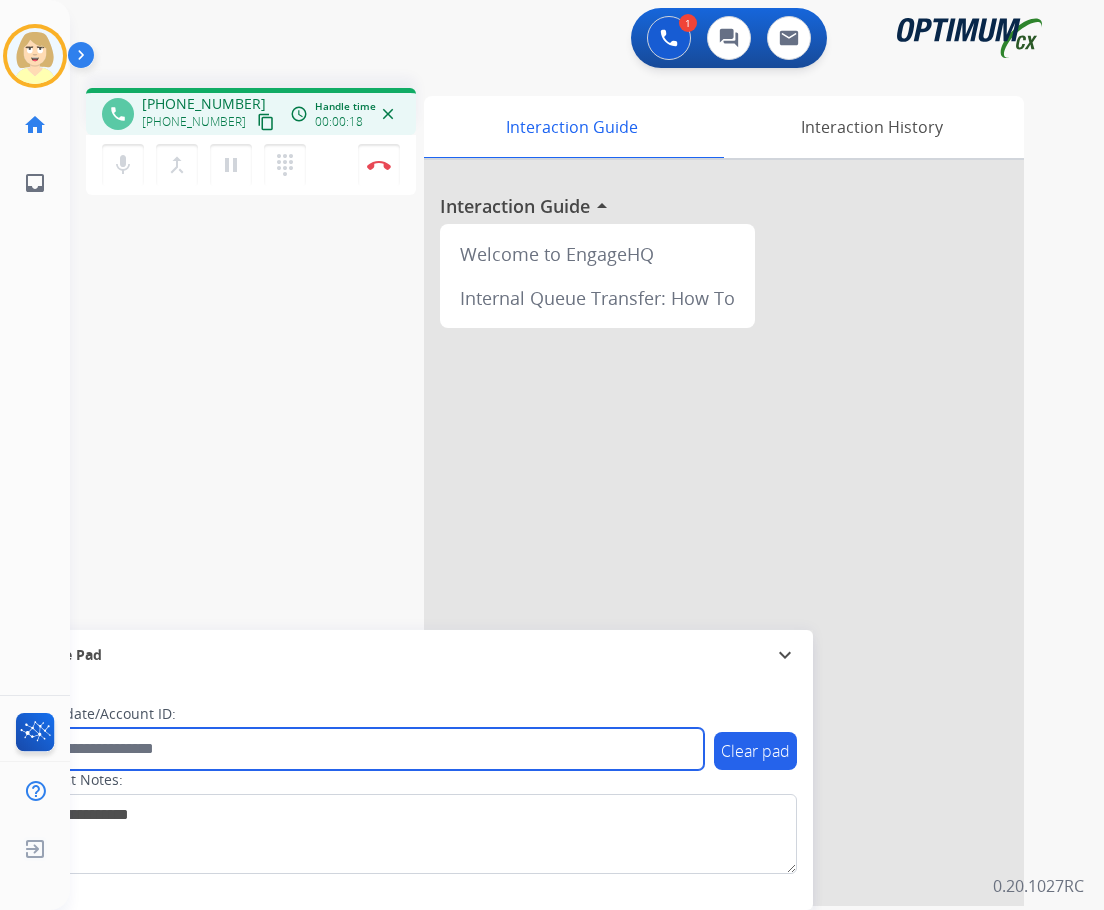 click at bounding box center (365, 749) 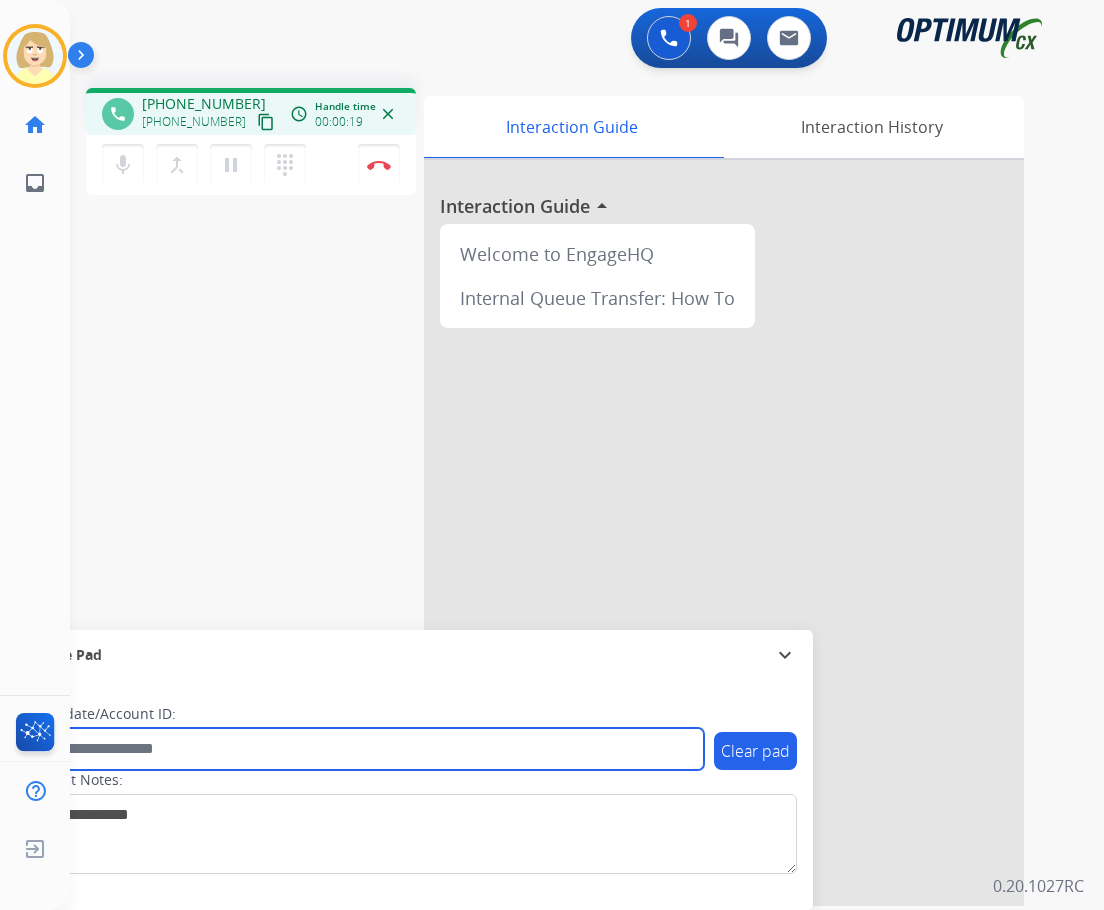 paste on "*******" 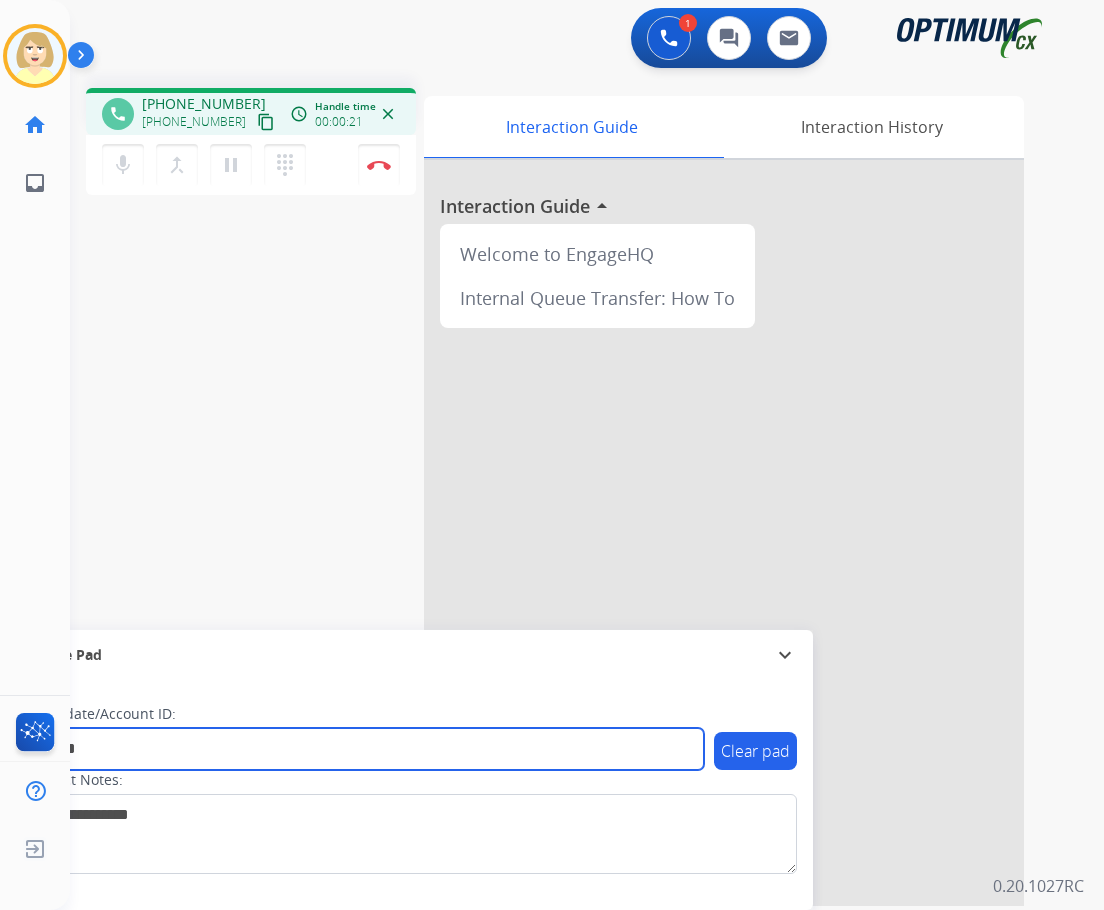 type on "*******" 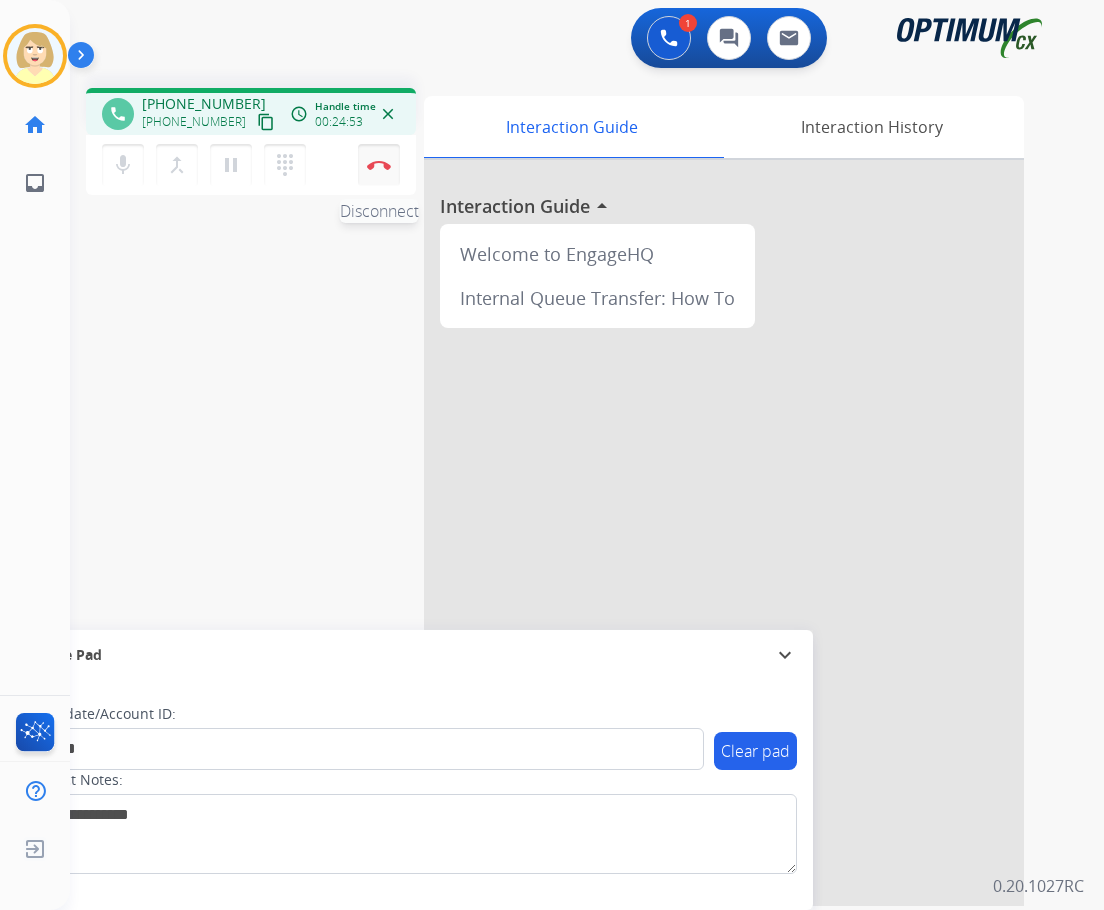 click at bounding box center (379, 165) 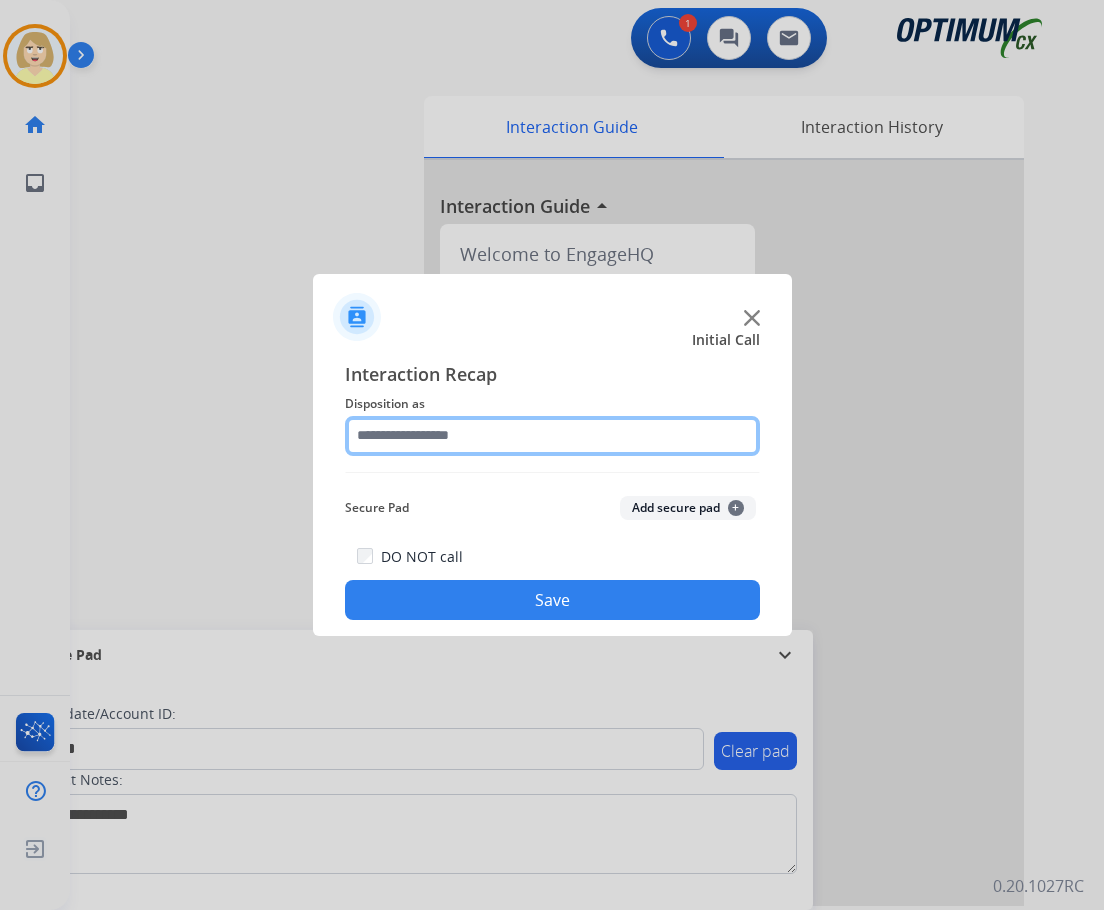 click 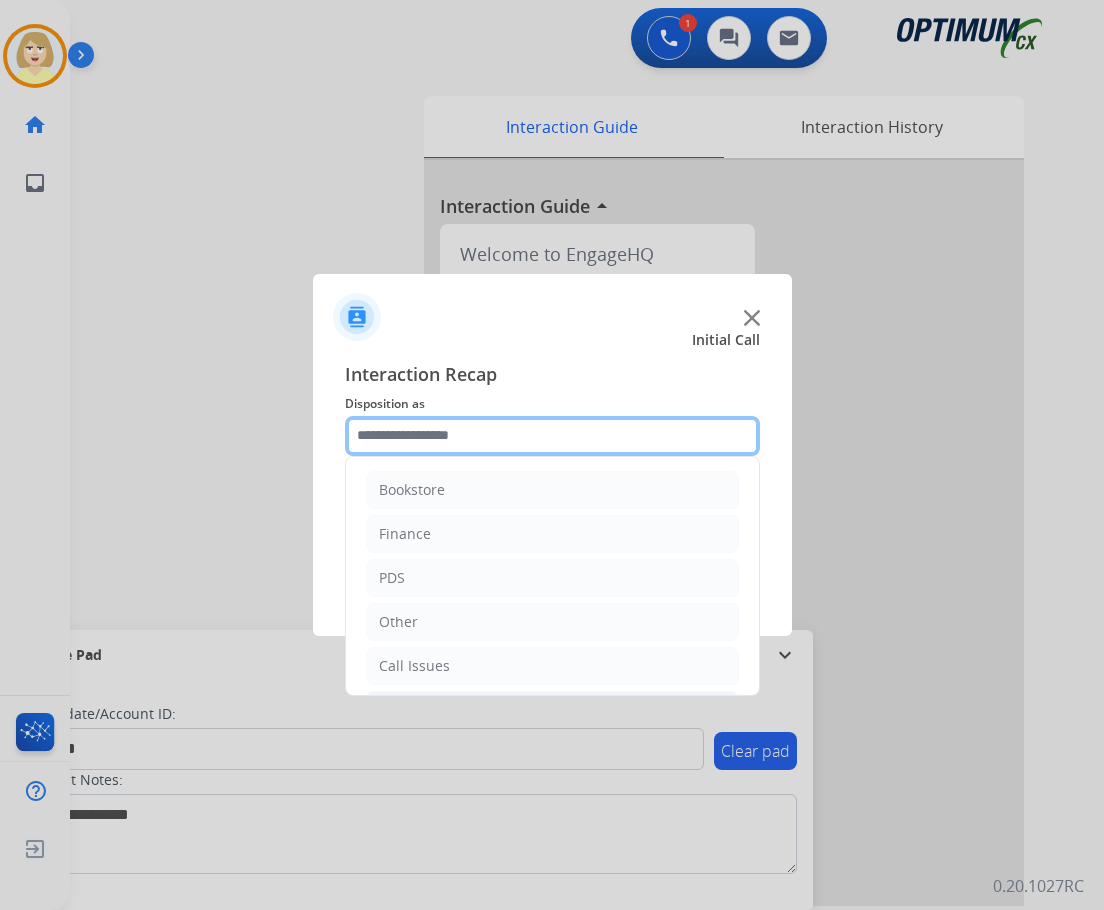 scroll, scrollTop: 136, scrollLeft: 0, axis: vertical 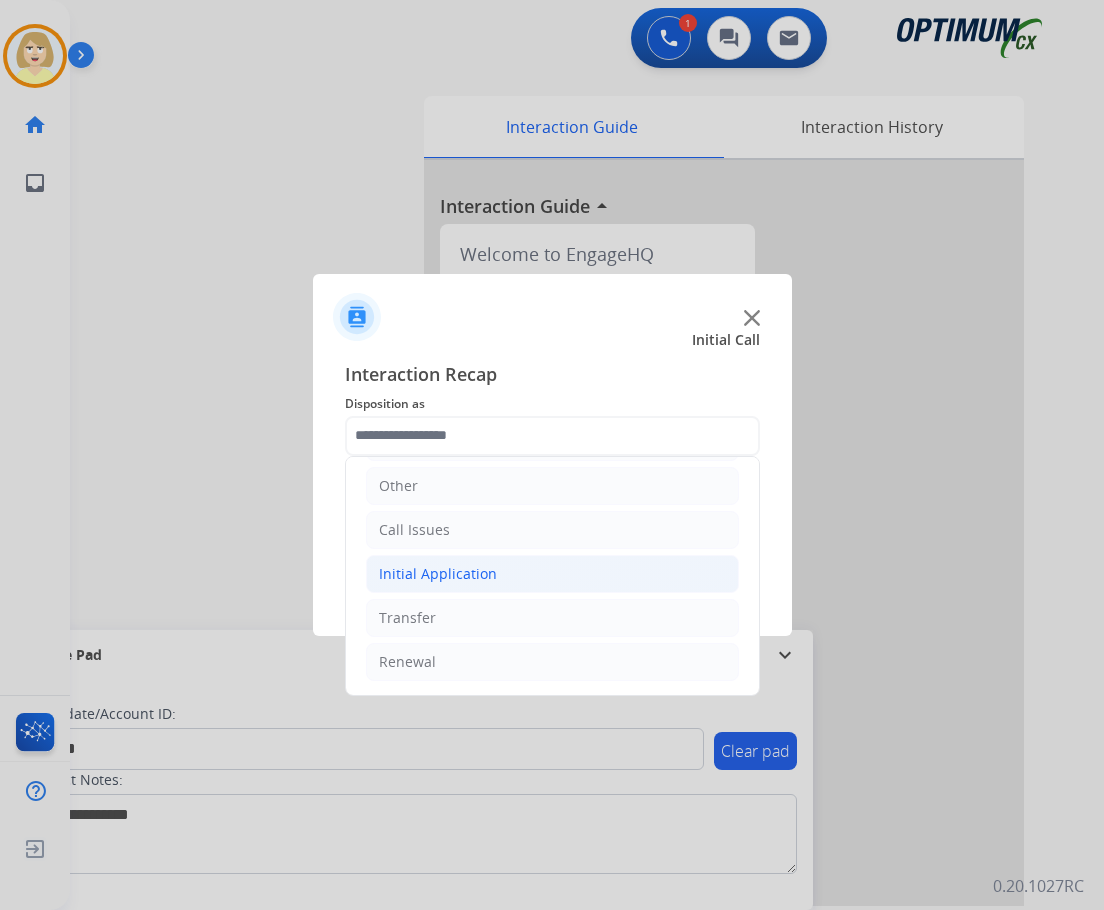 click on "Initial Application" 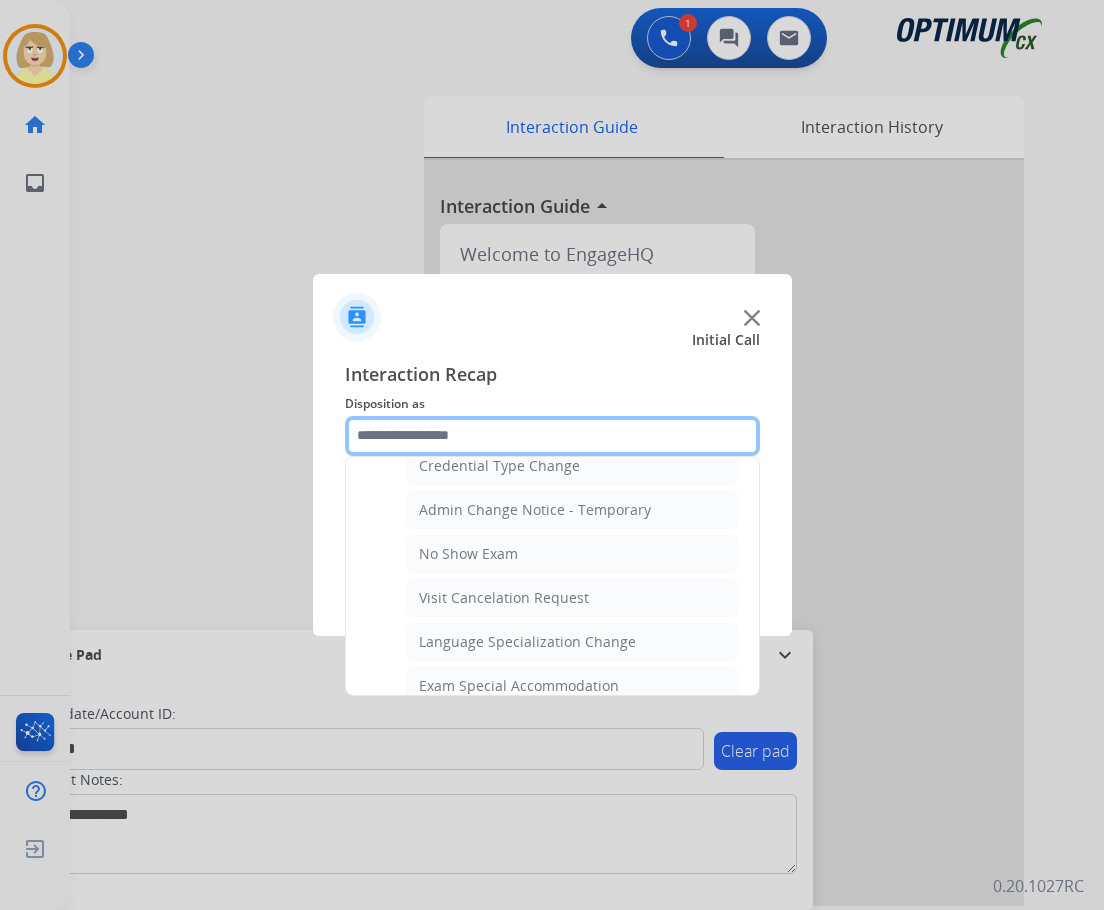scroll, scrollTop: 936, scrollLeft: 0, axis: vertical 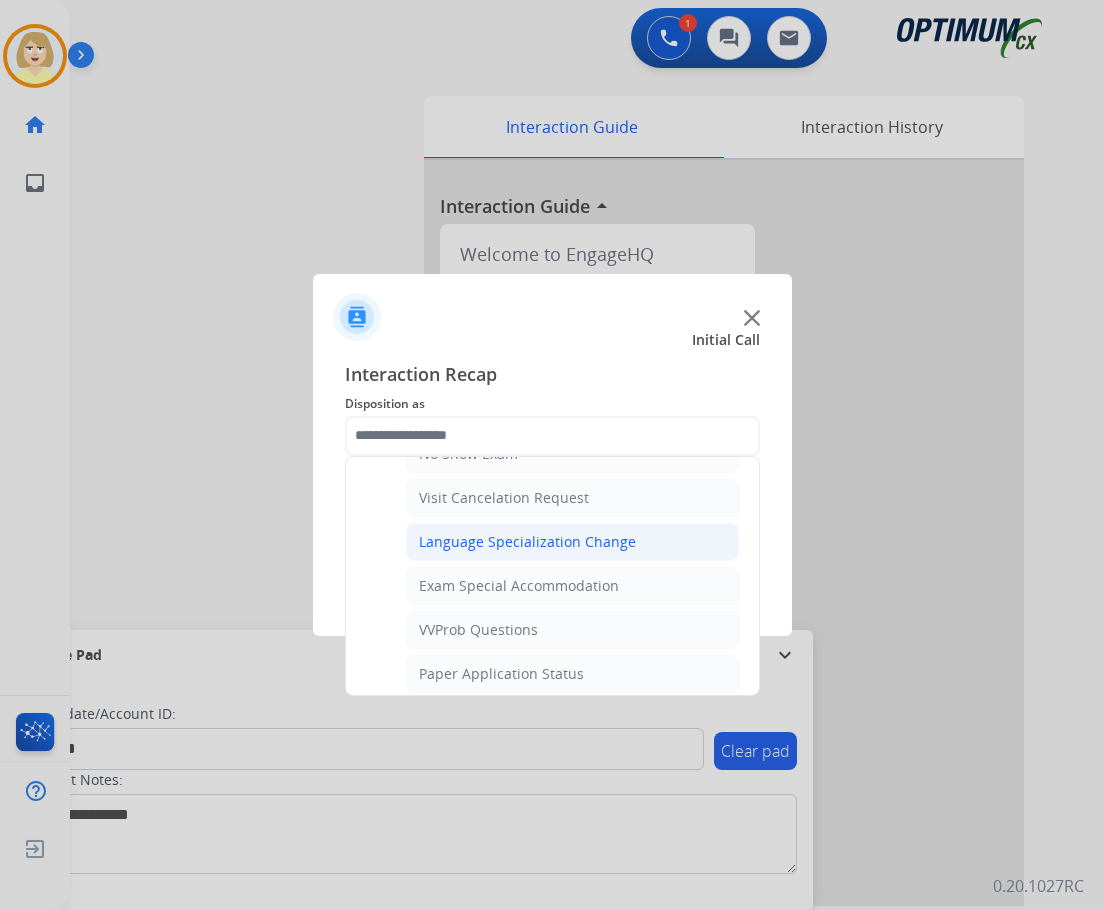 click on "Language Specialization Change" 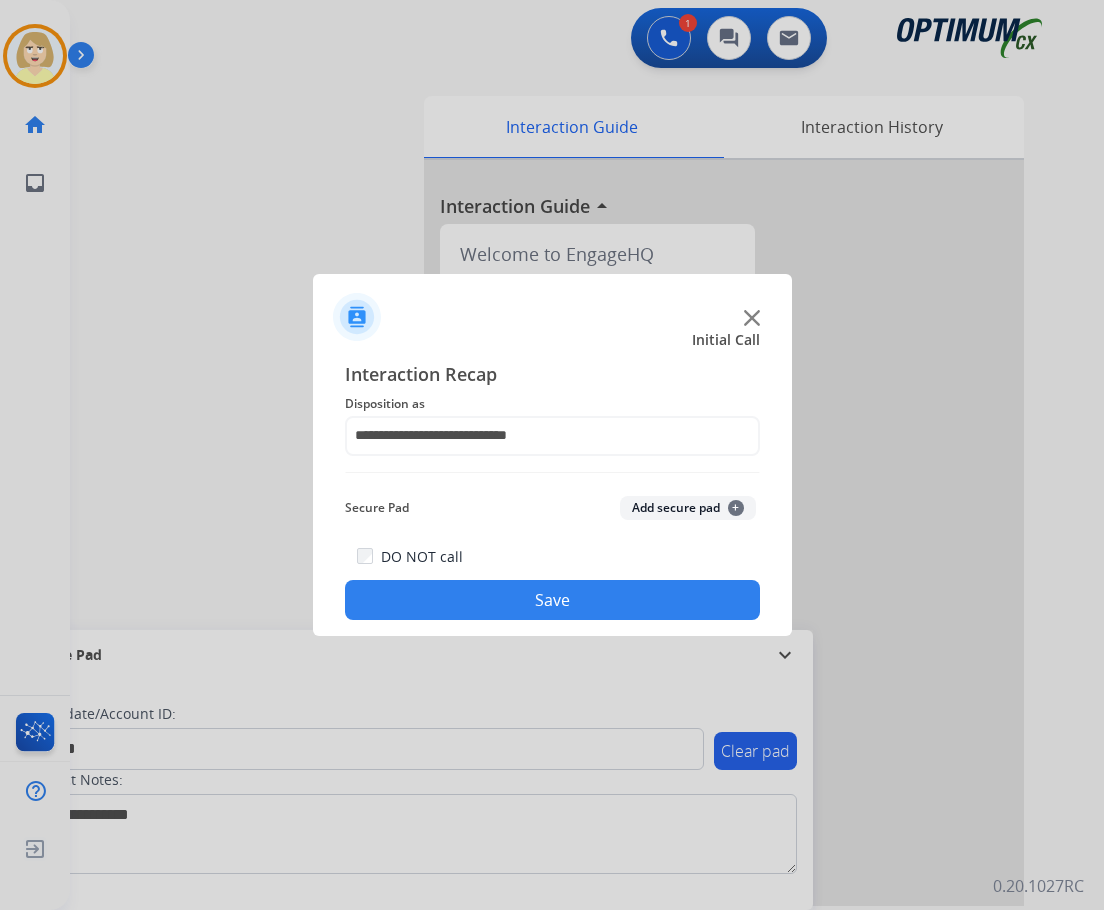 click on "Add secure pad  +" 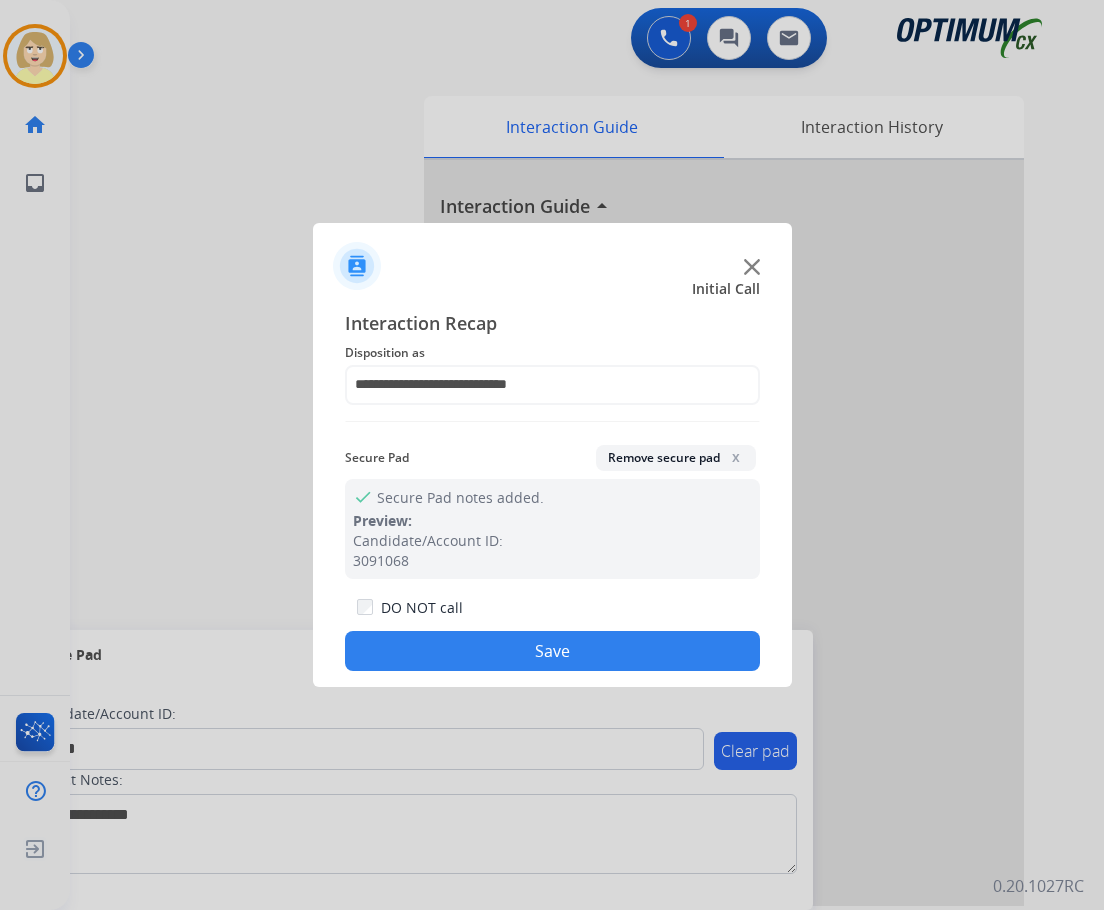 click on "Save" 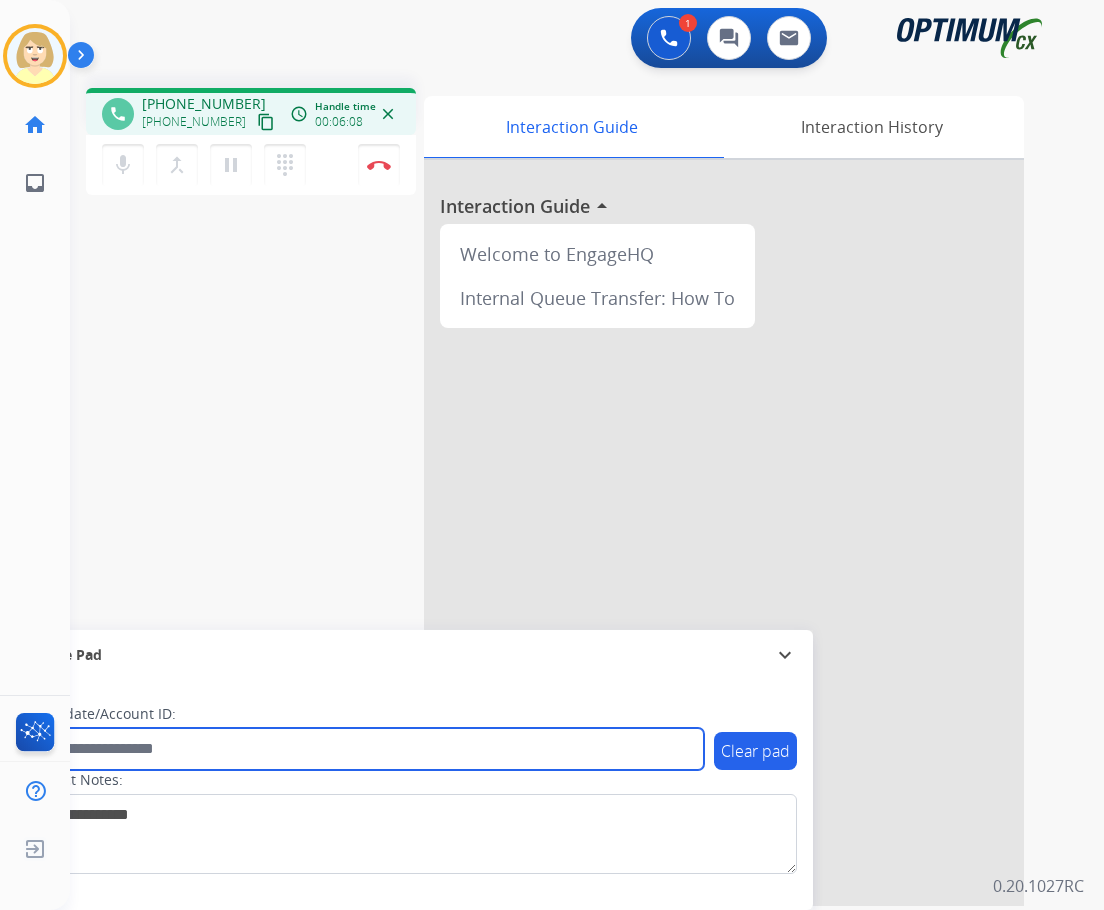 click at bounding box center [365, 749] 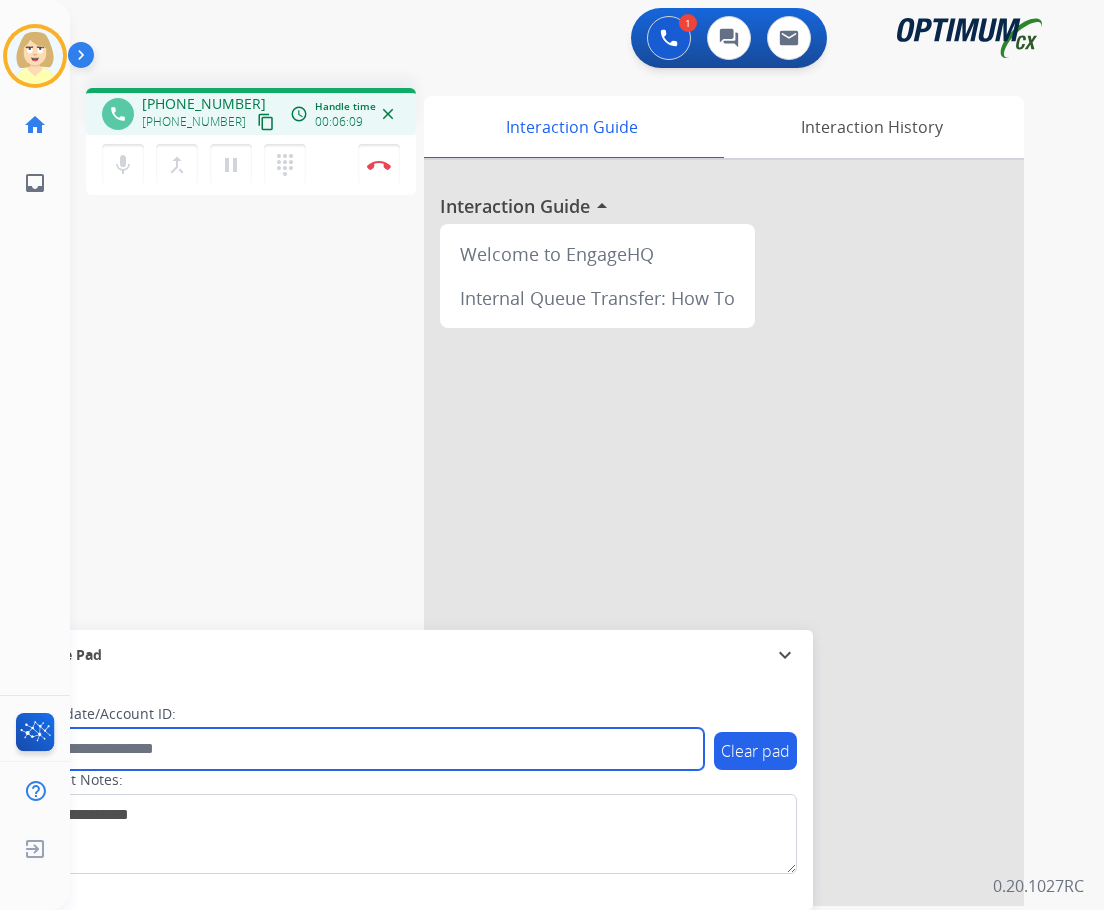 paste on "*******" 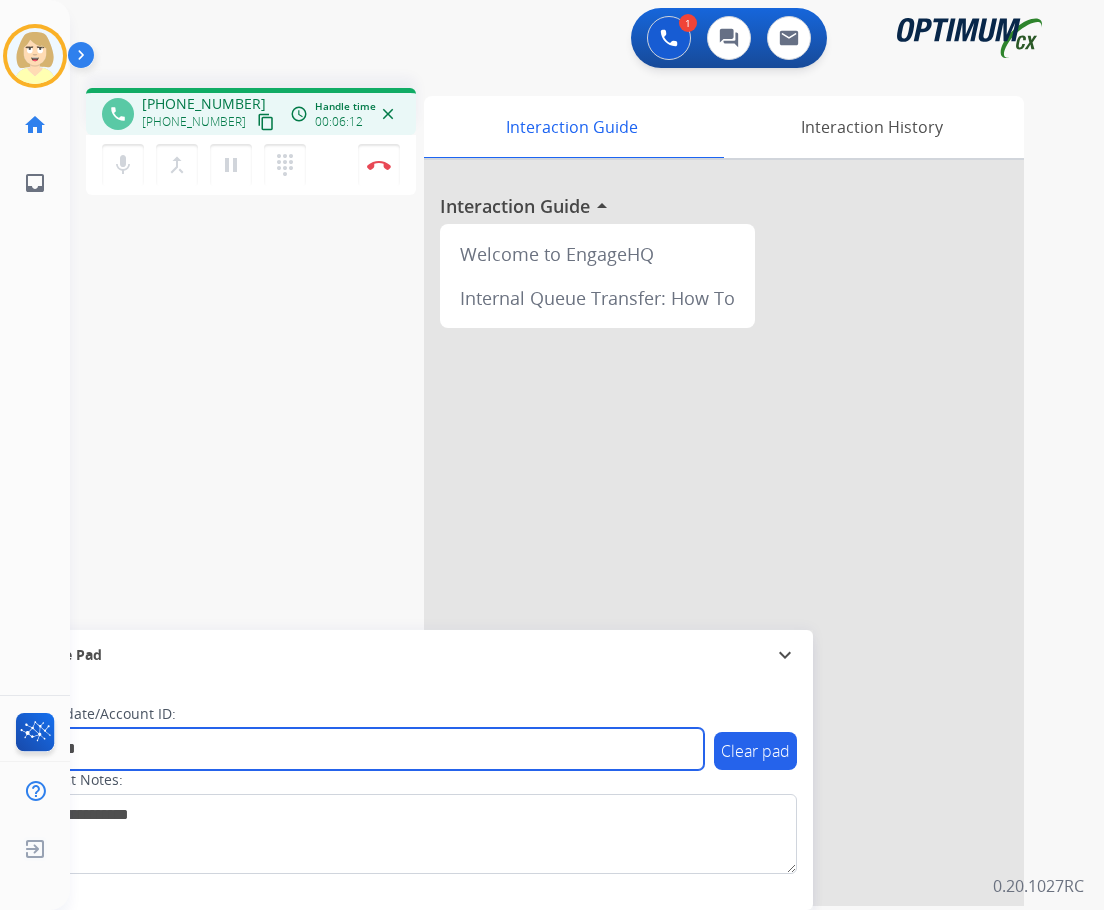 type on "*******" 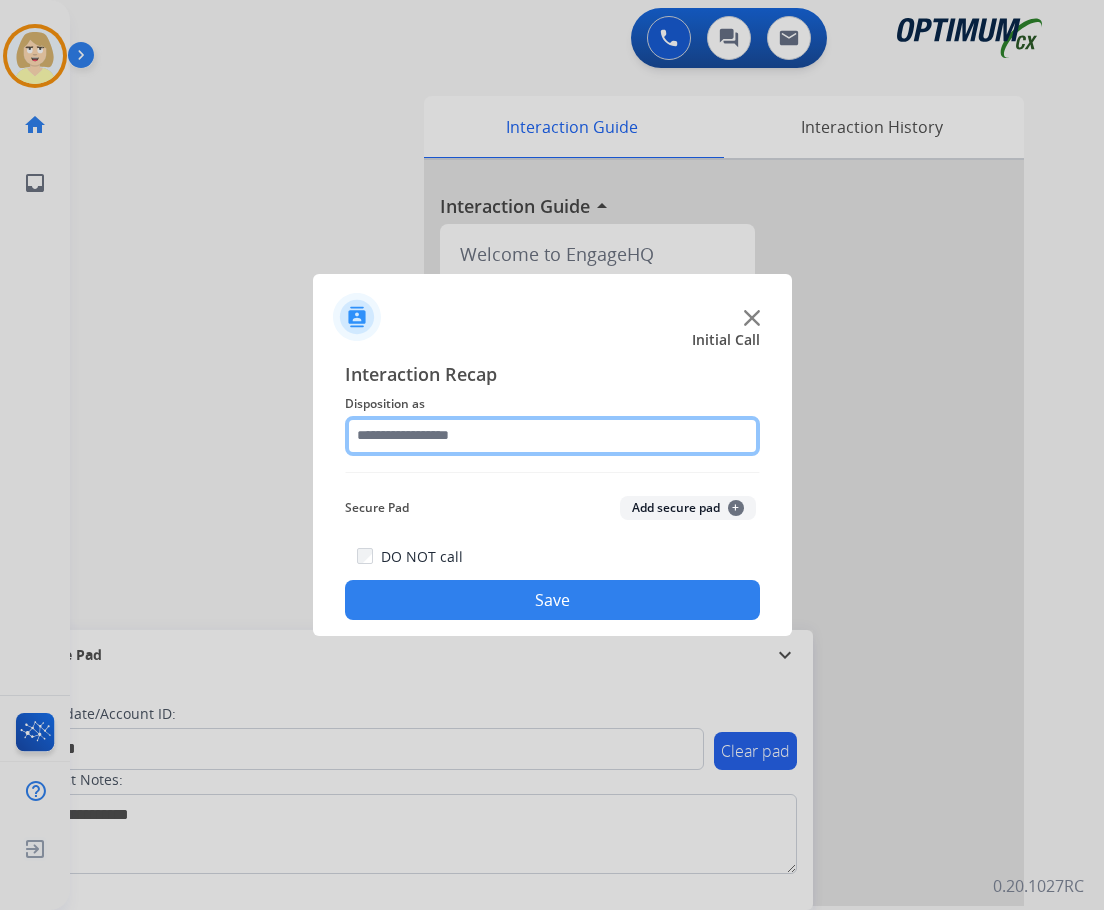 click 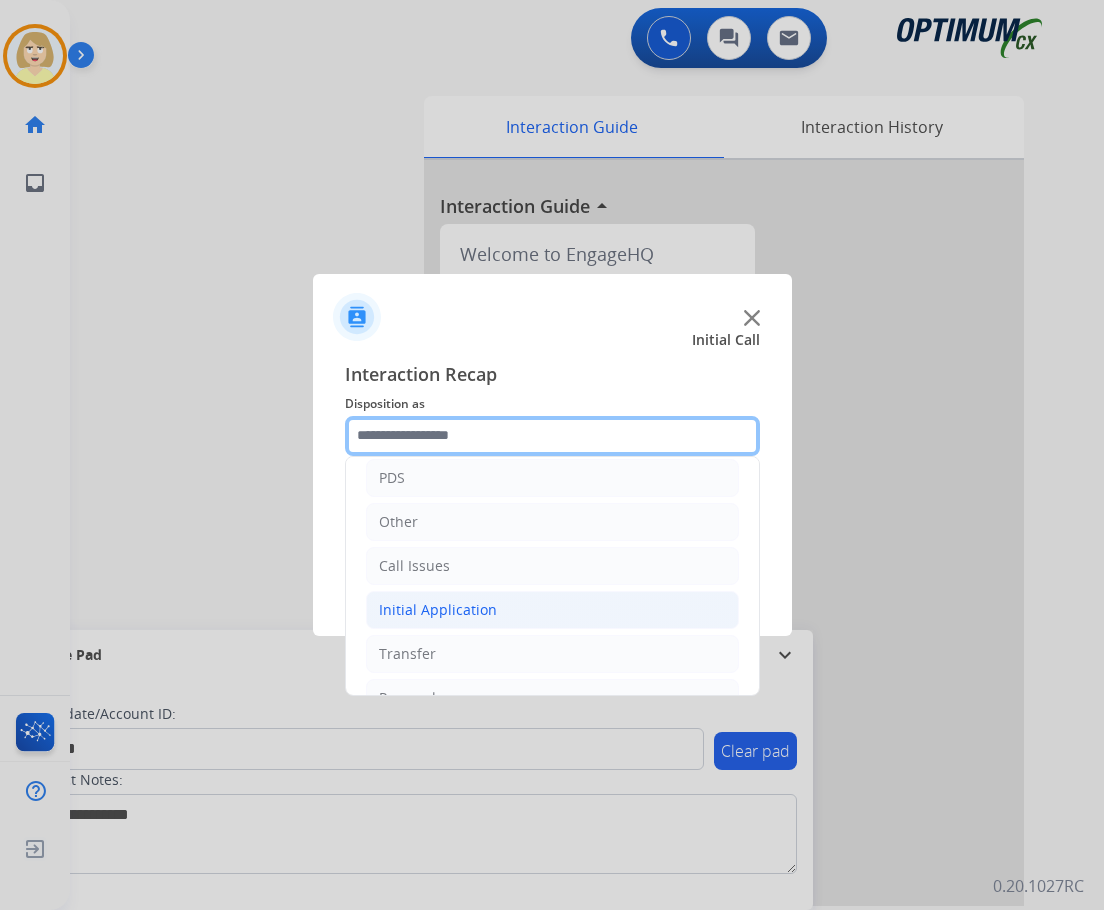 scroll, scrollTop: 136, scrollLeft: 0, axis: vertical 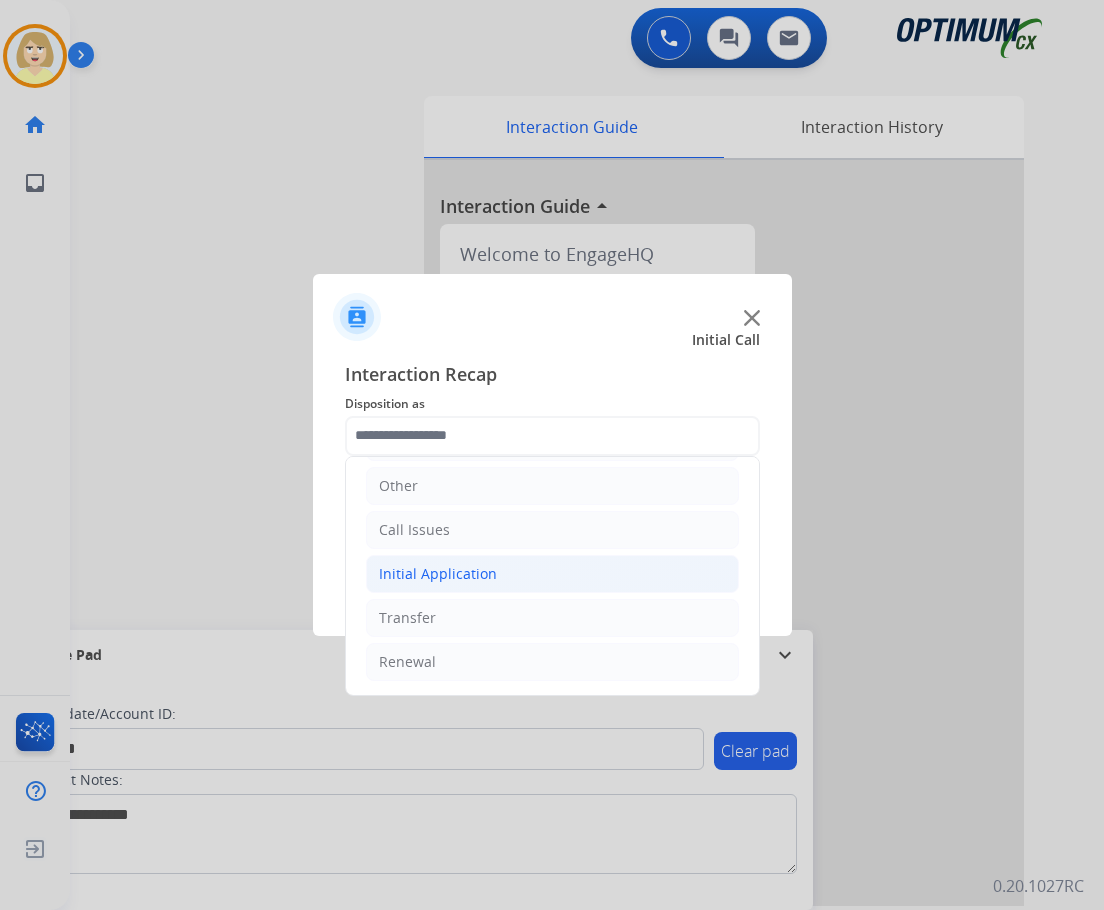 click on "Initial Application" 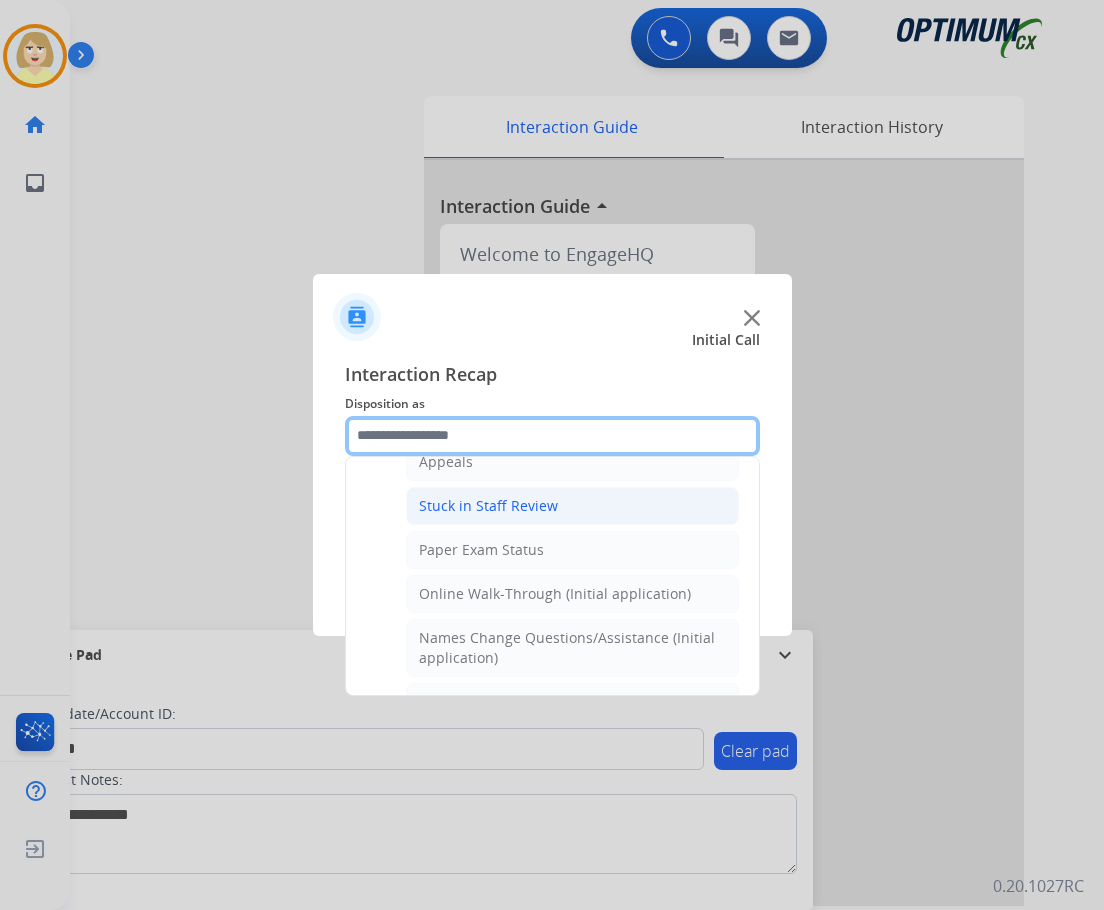 scroll, scrollTop: 236, scrollLeft: 0, axis: vertical 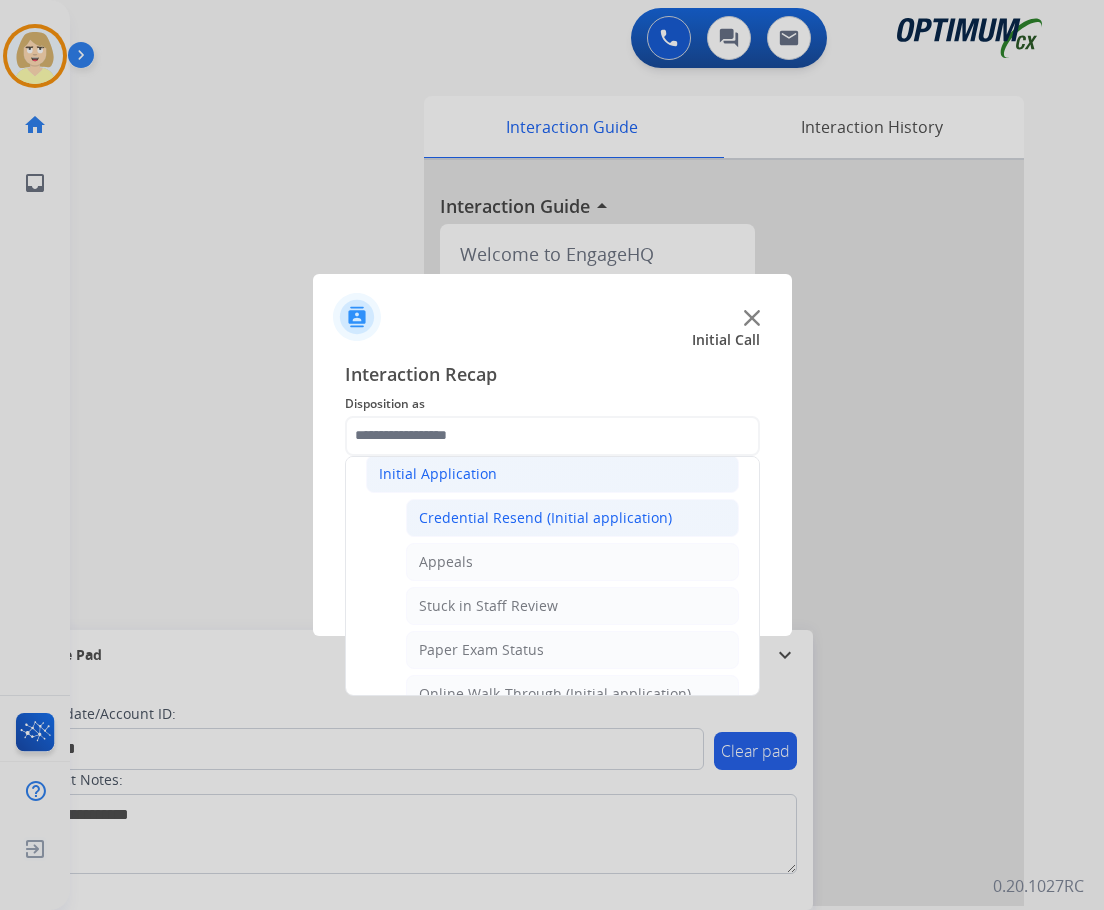click on "Credential Resend (Initial application)" 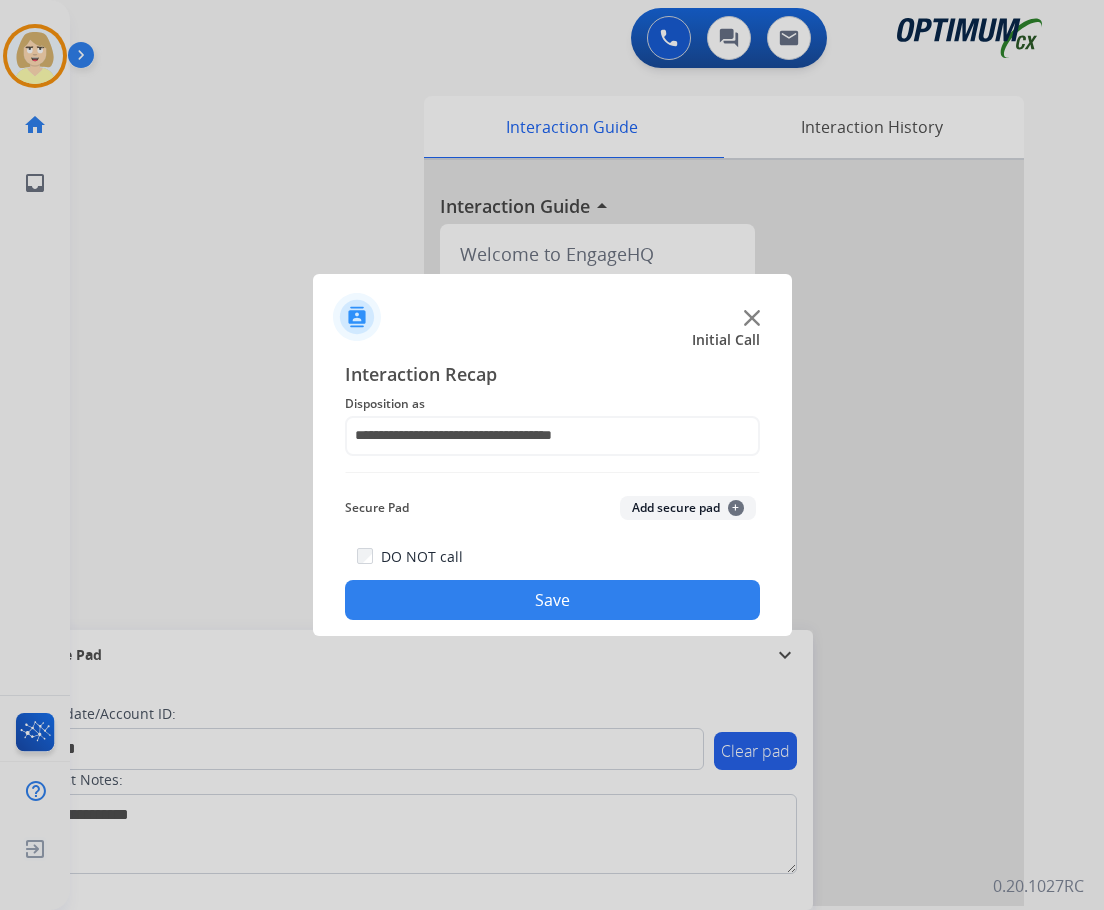 click on "Add secure pad  +" 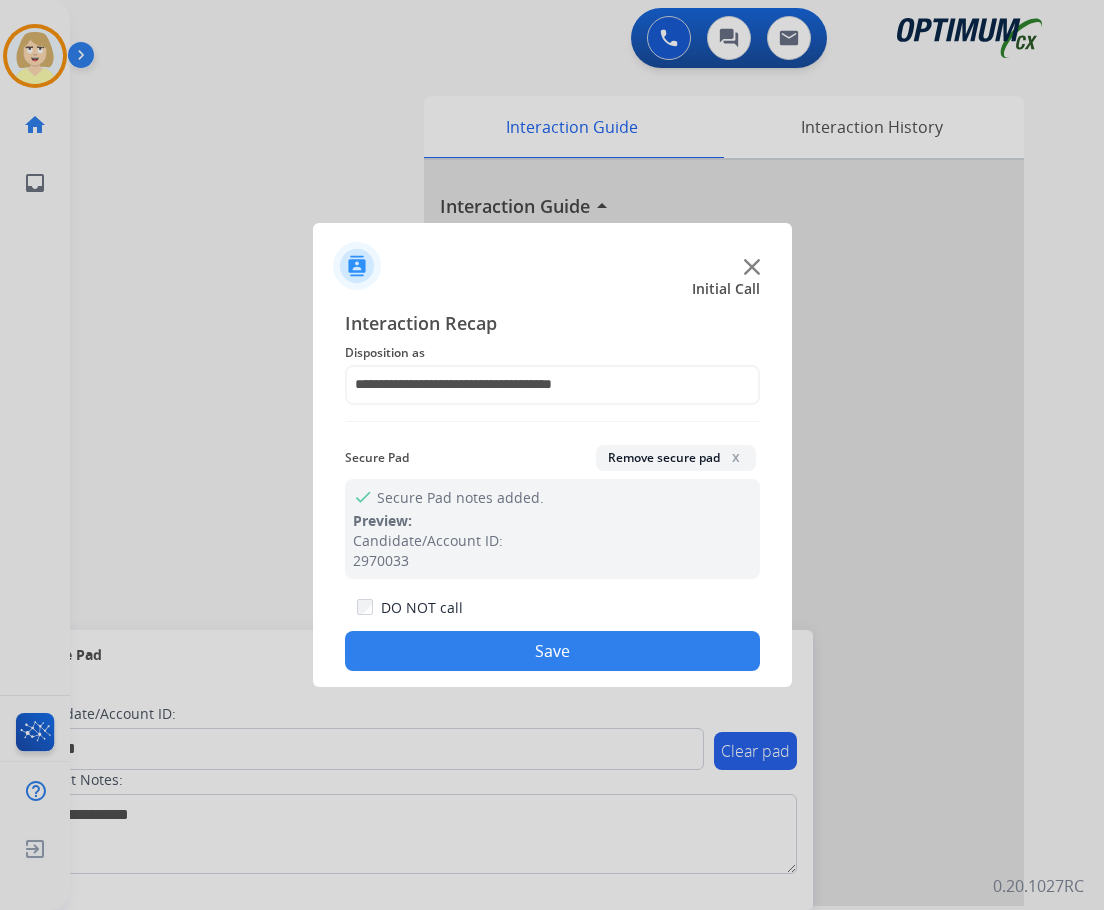 click on "Save" 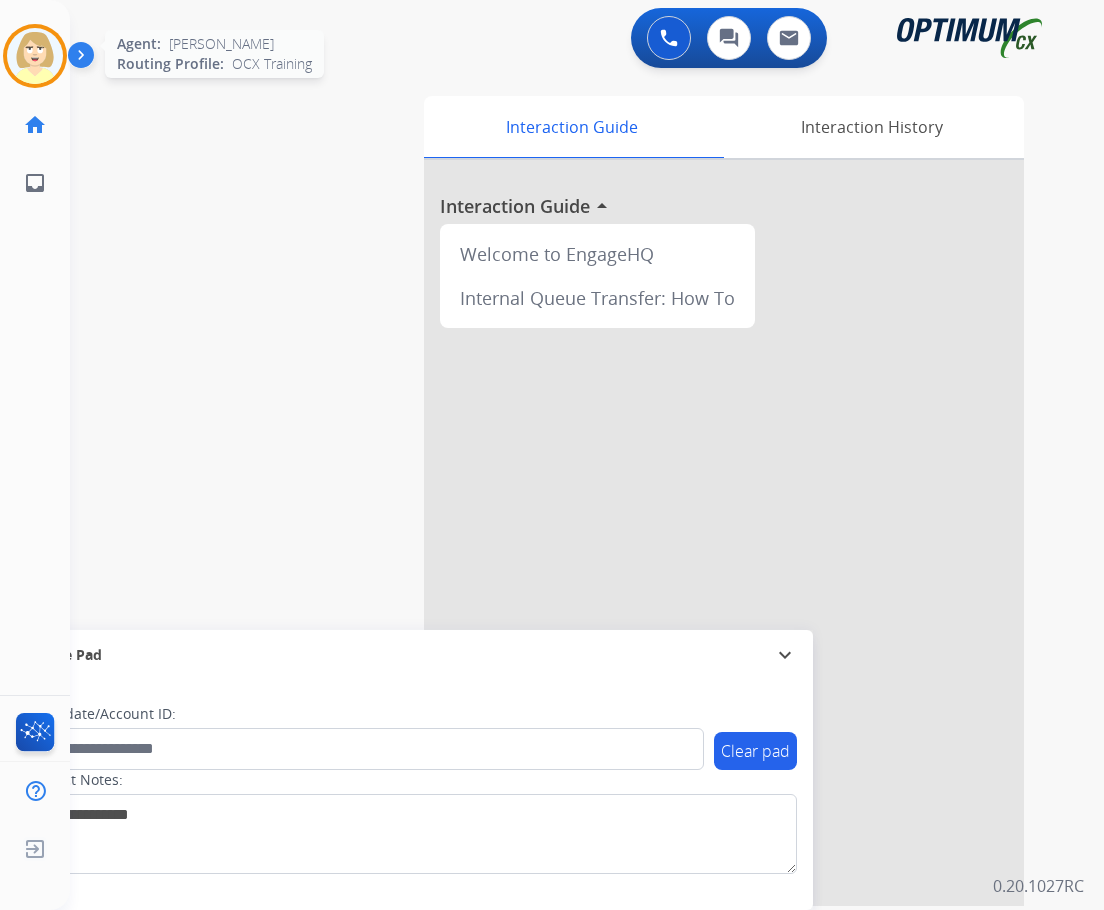 click at bounding box center [35, 56] 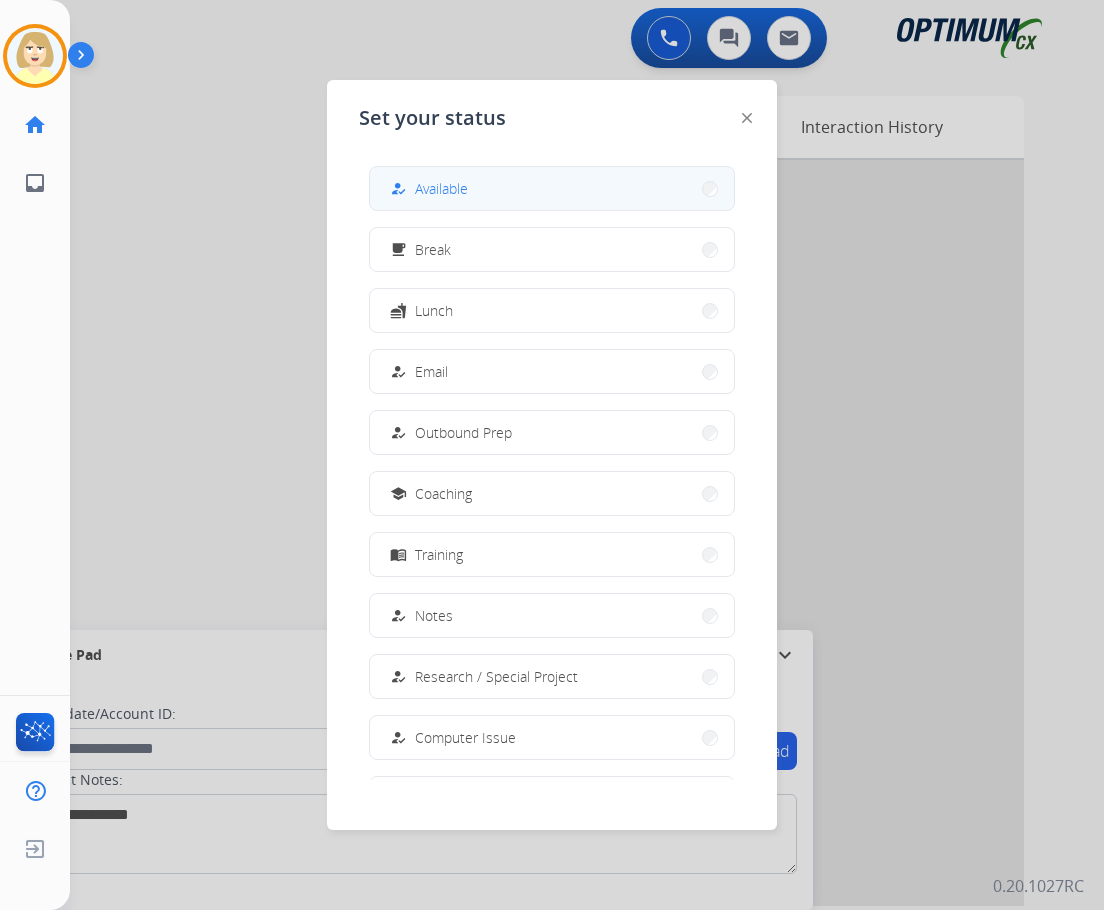 click on "Available" at bounding box center (441, 188) 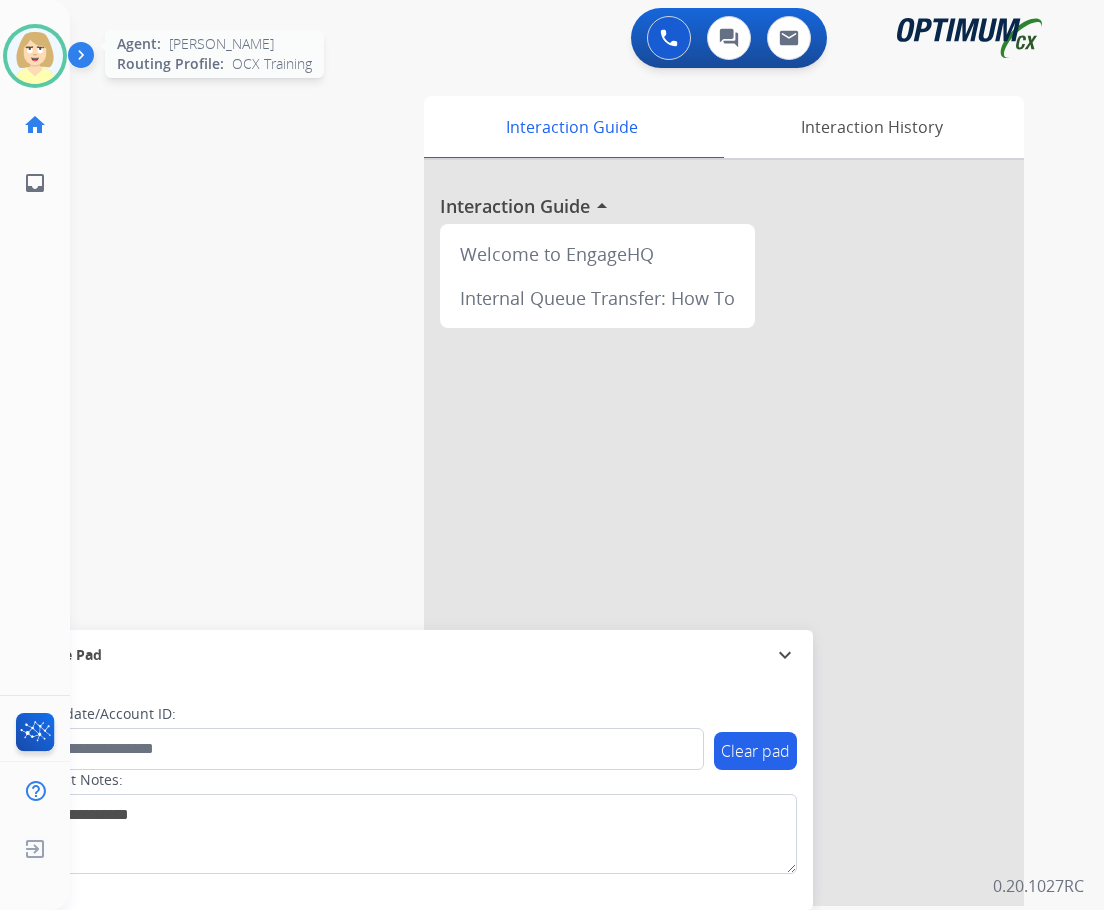 drag, startPoint x: 38, startPoint y: 63, endPoint x: 50, endPoint y: 66, distance: 12.369317 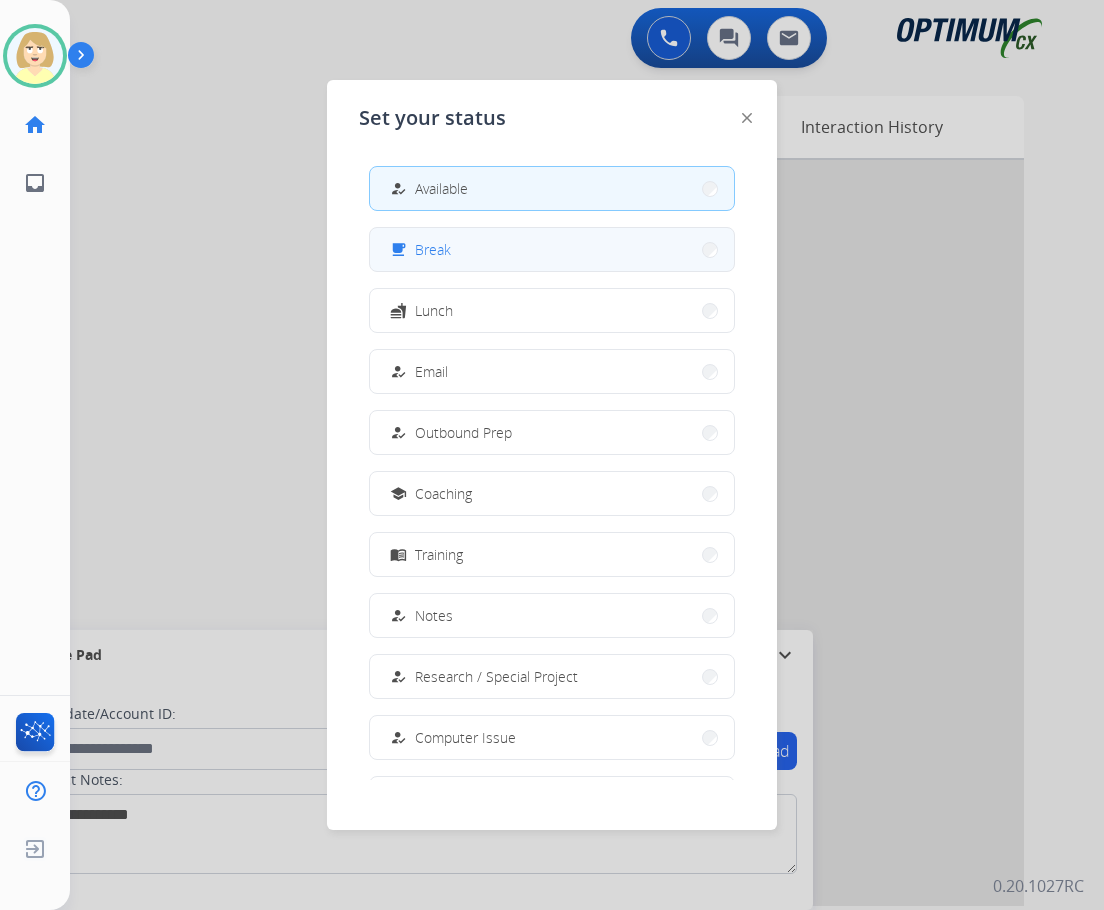click on "Break" at bounding box center (433, 249) 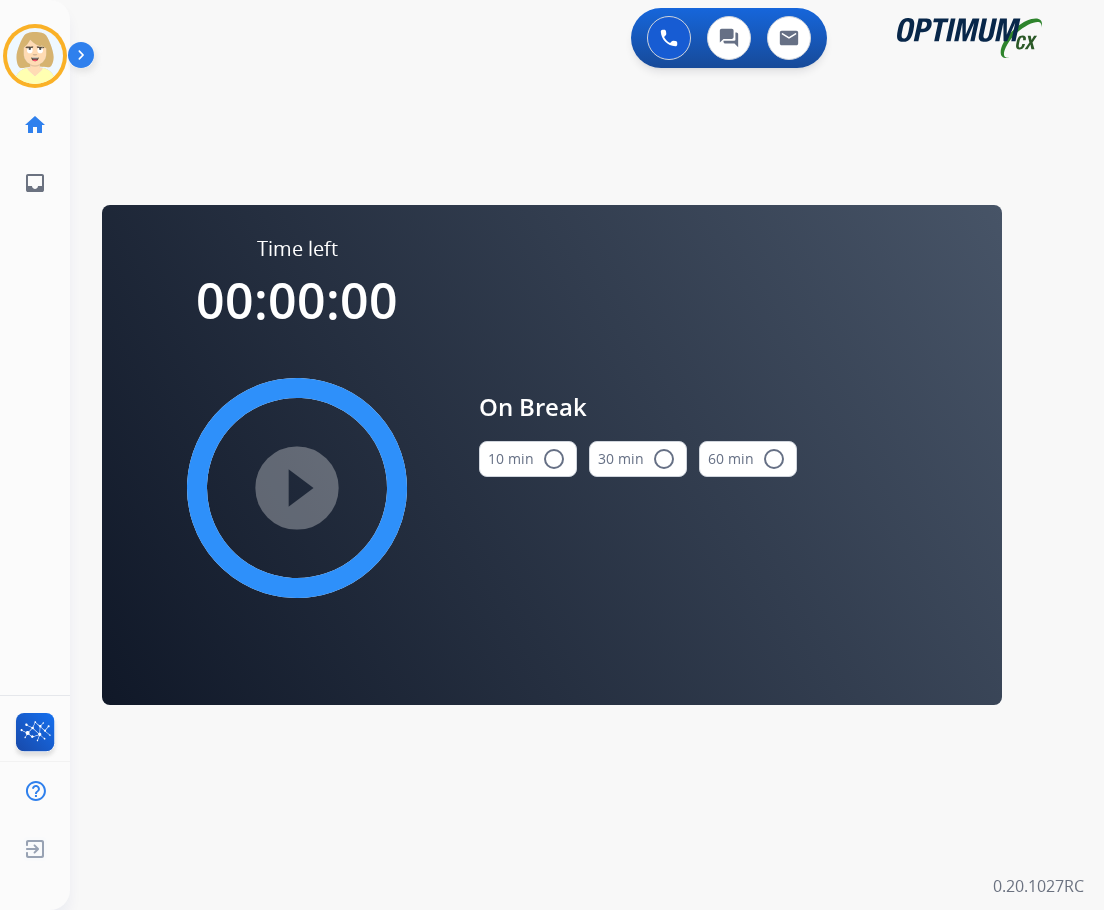 drag, startPoint x: 528, startPoint y: 458, endPoint x: 362, endPoint y: 498, distance: 170.75128 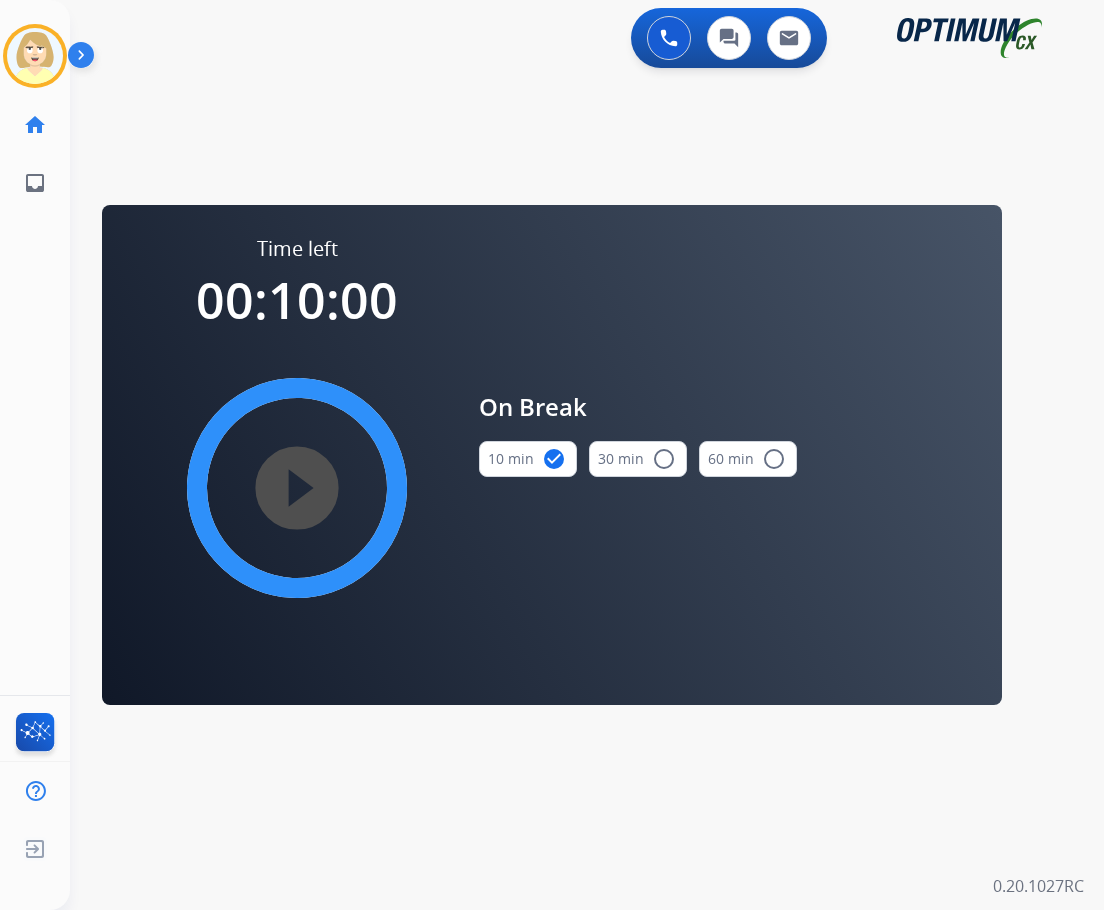 click on "play_circle_filled" at bounding box center (297, 488) 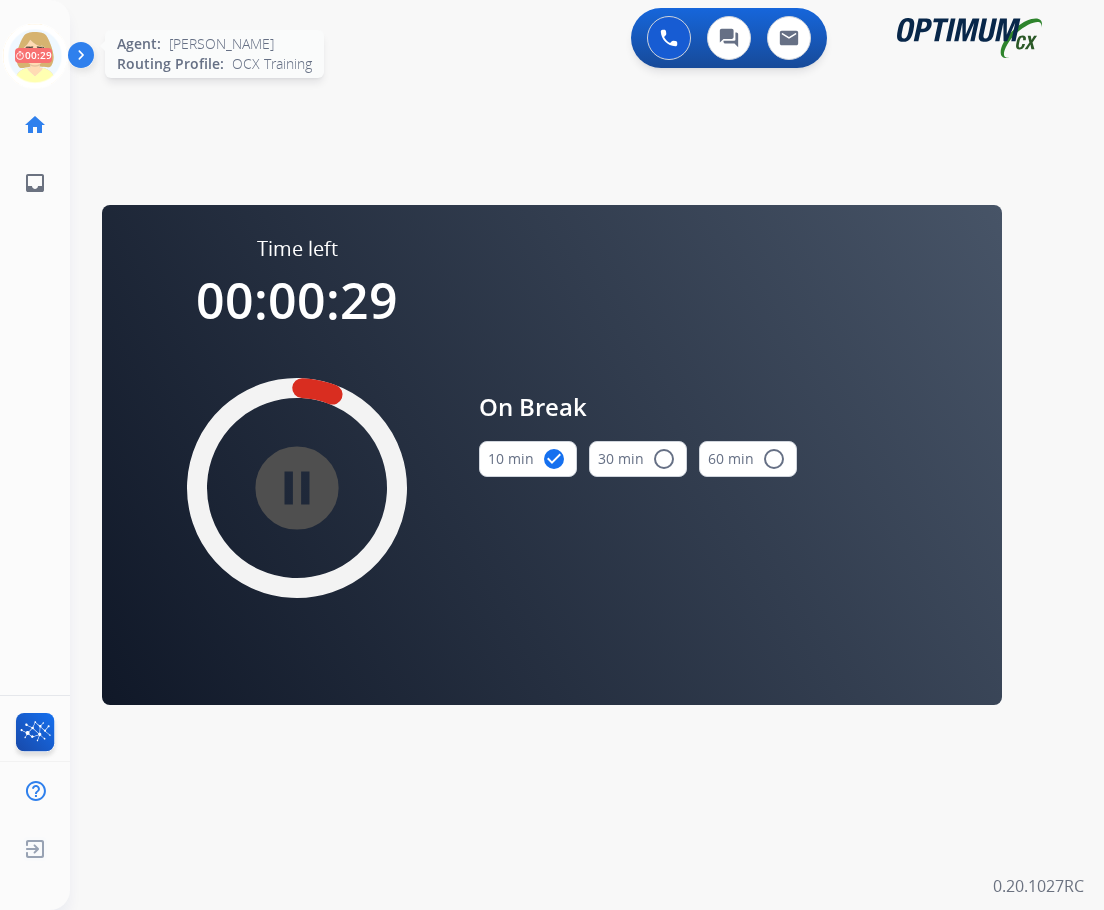click 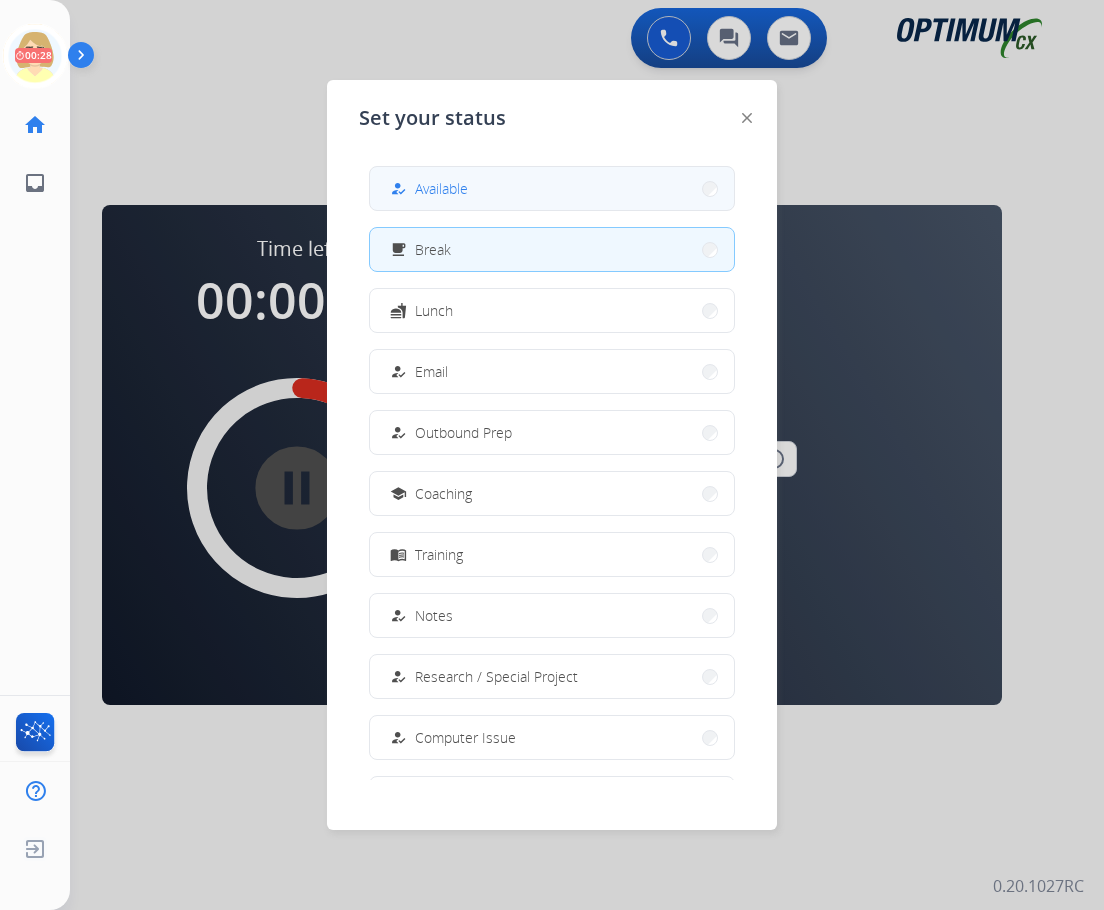 click on "Available" at bounding box center (441, 188) 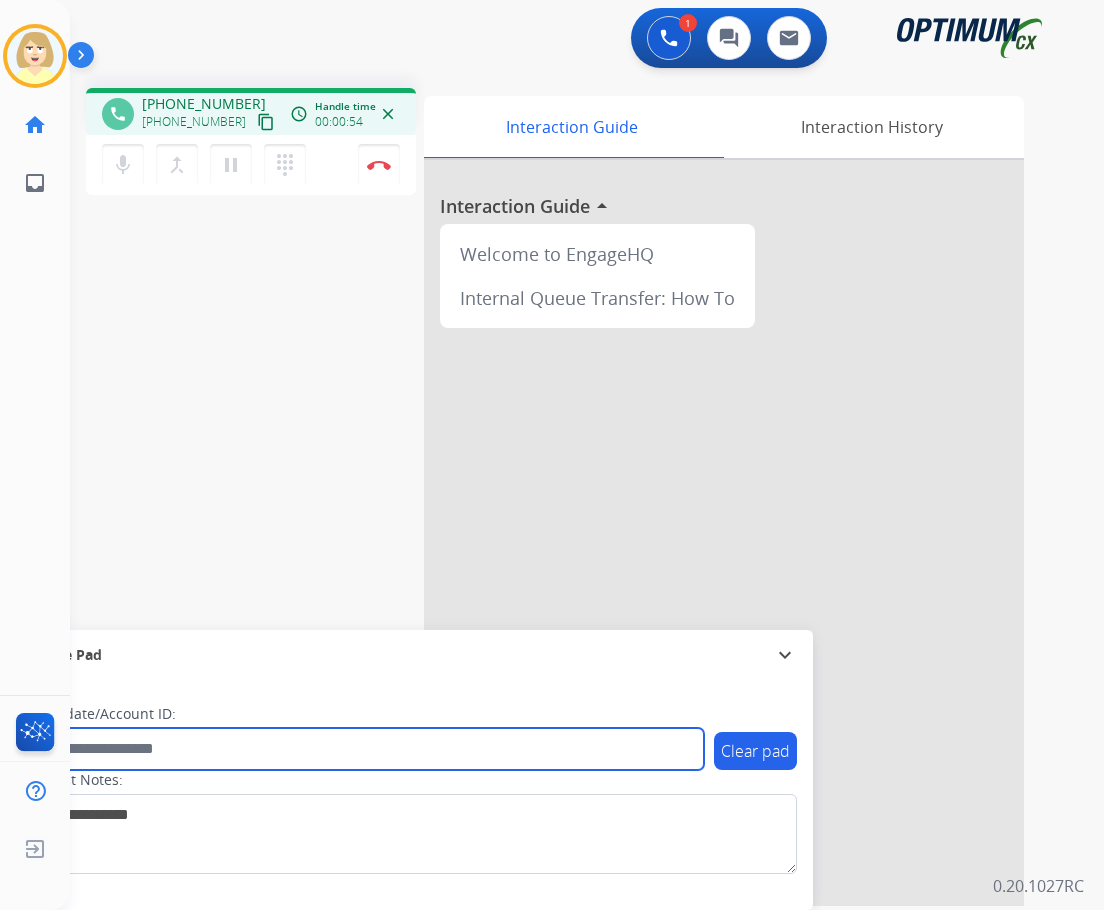 click at bounding box center (365, 749) 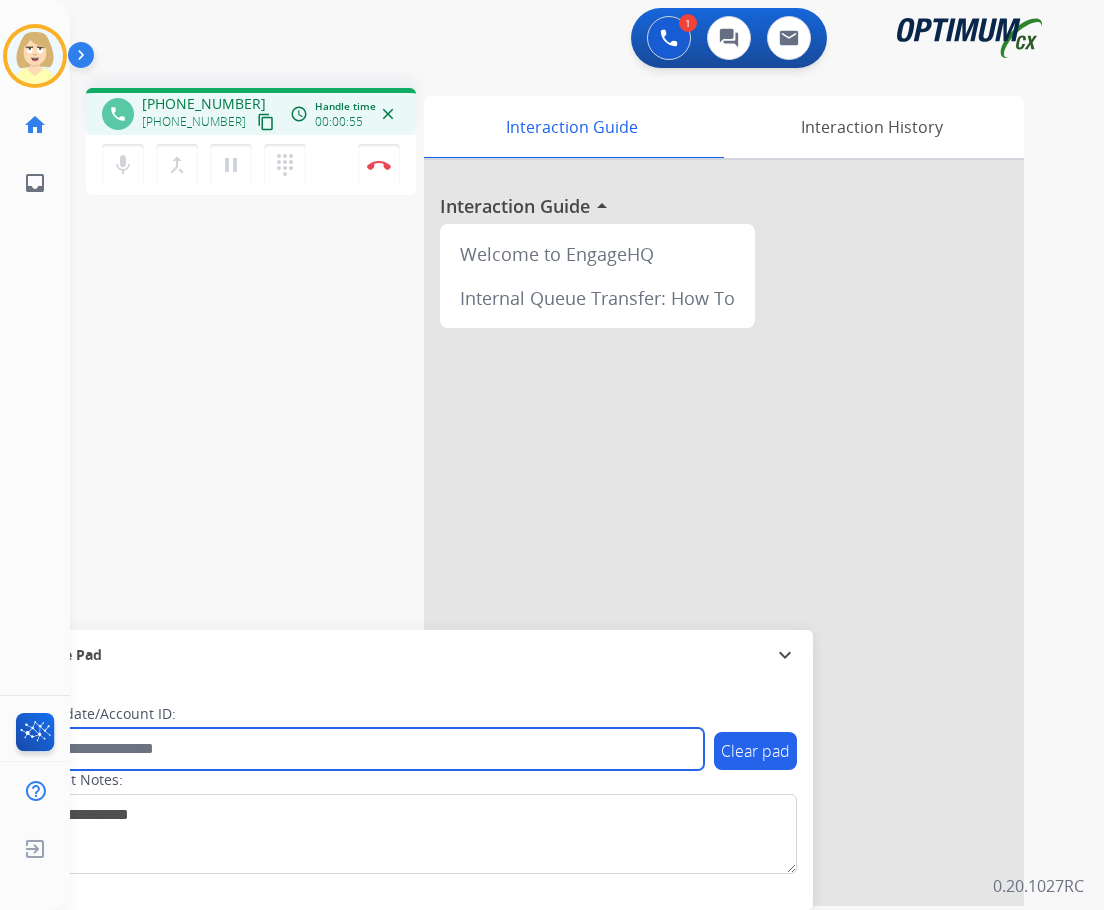 paste on "*******" 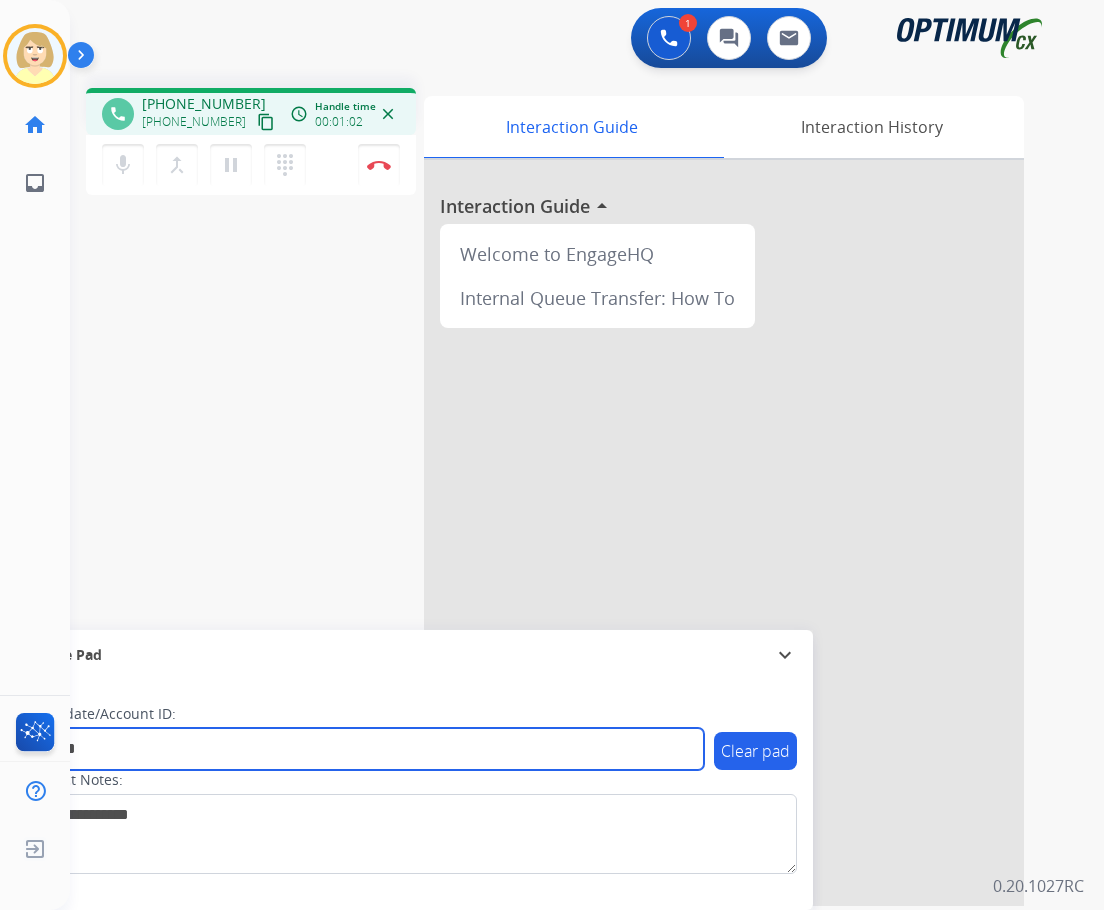 type on "*******" 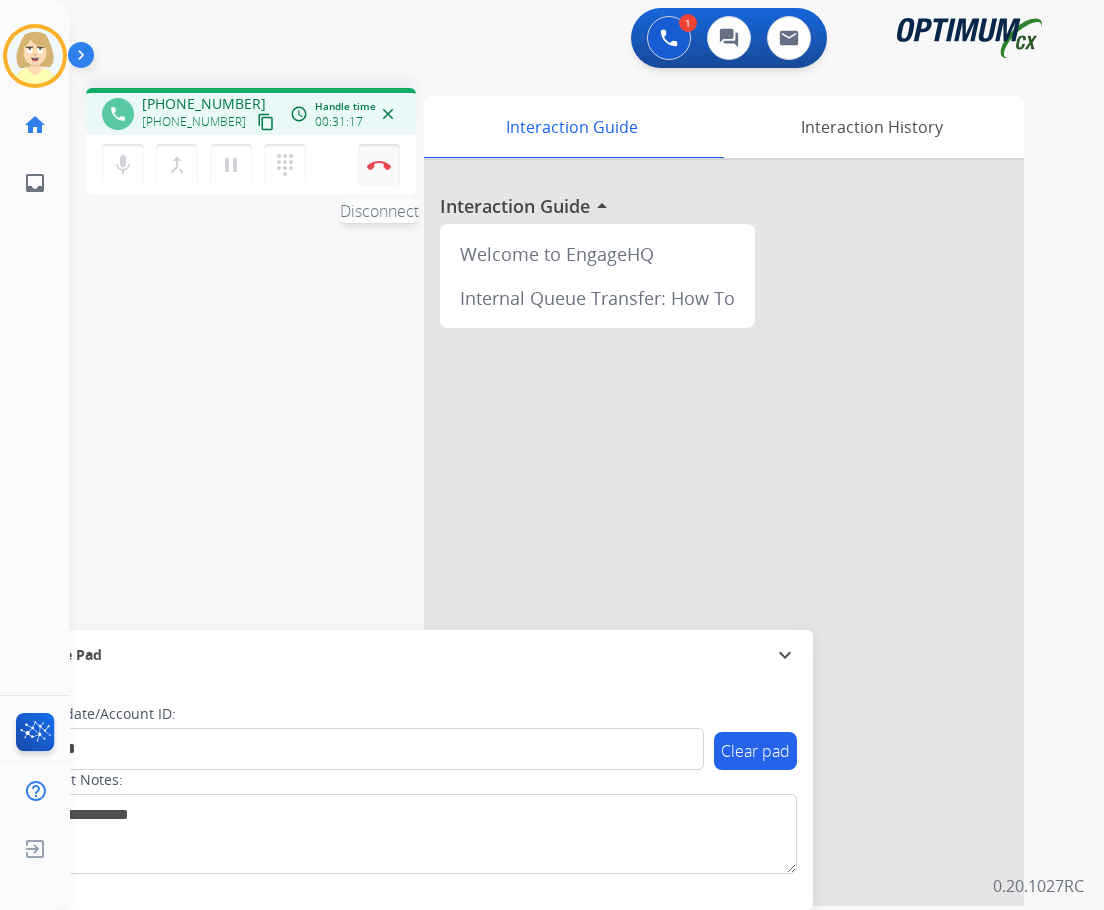 click at bounding box center [379, 165] 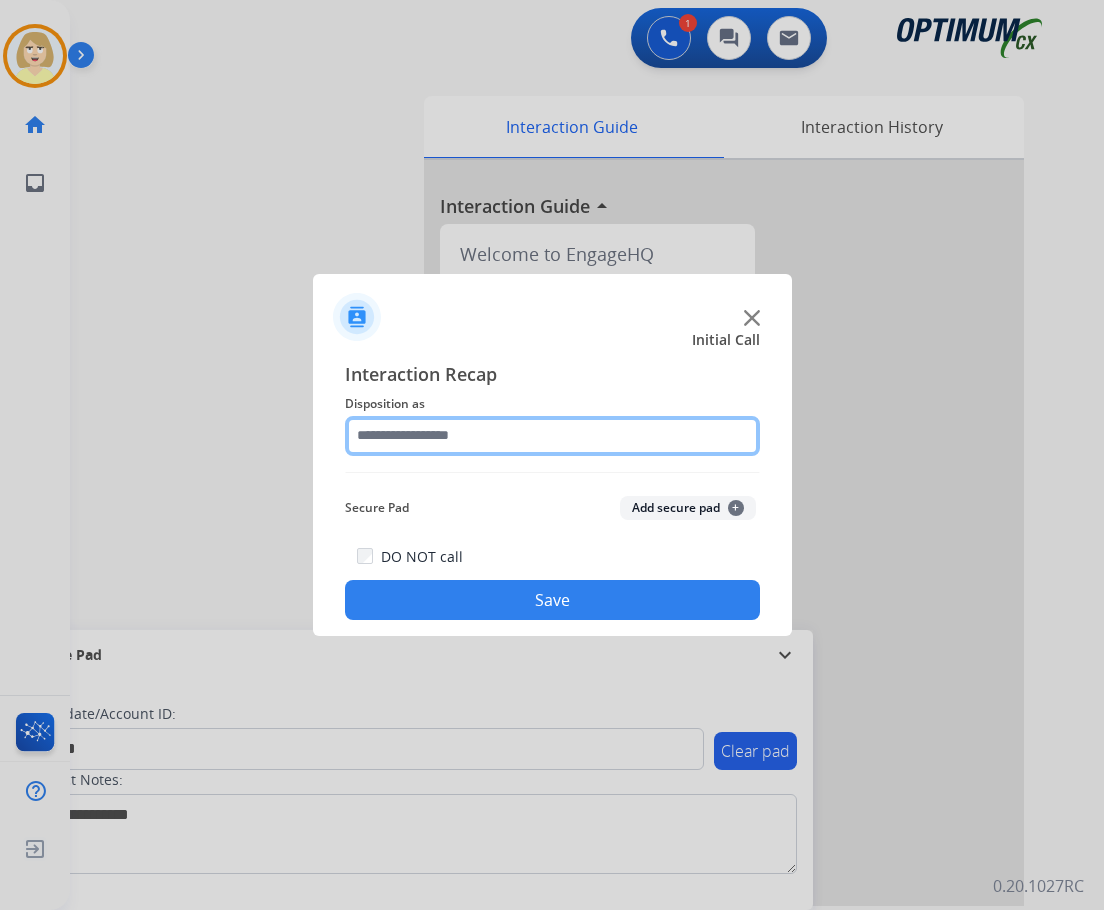click 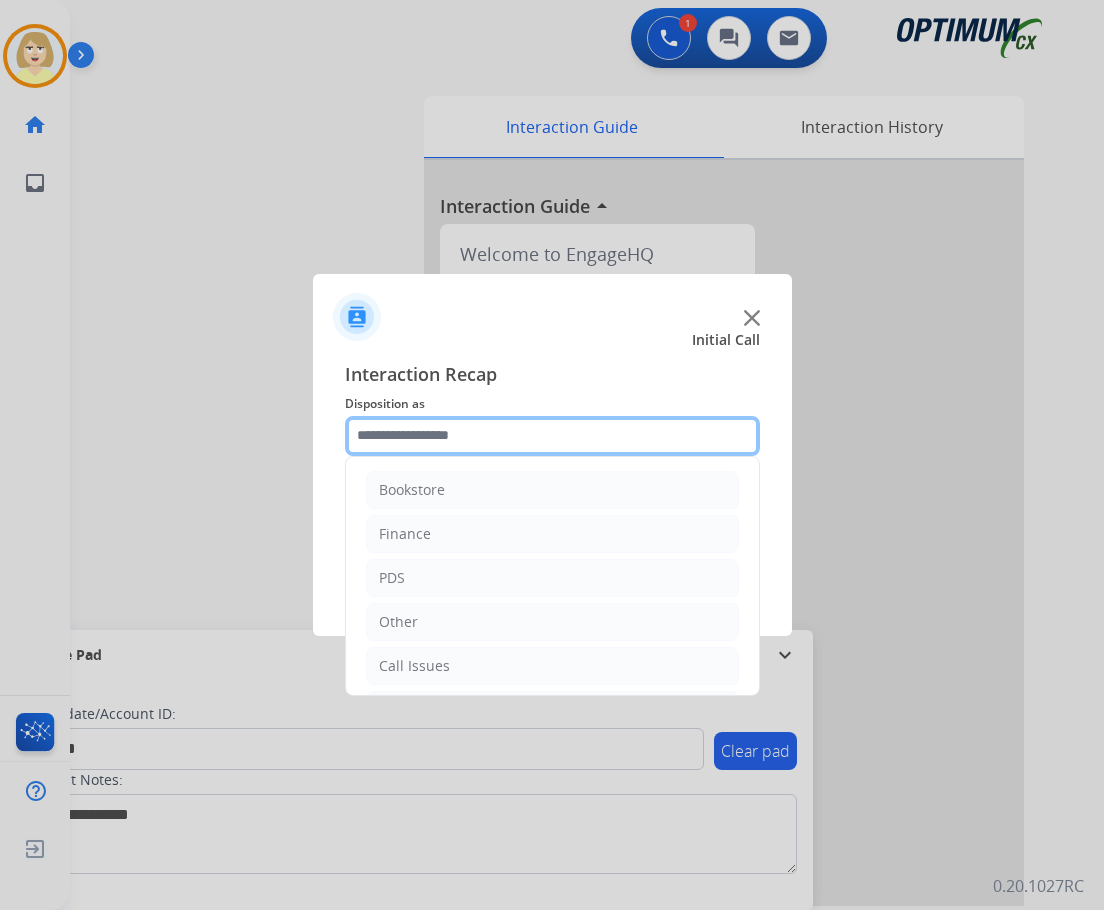 scroll, scrollTop: 136, scrollLeft: 0, axis: vertical 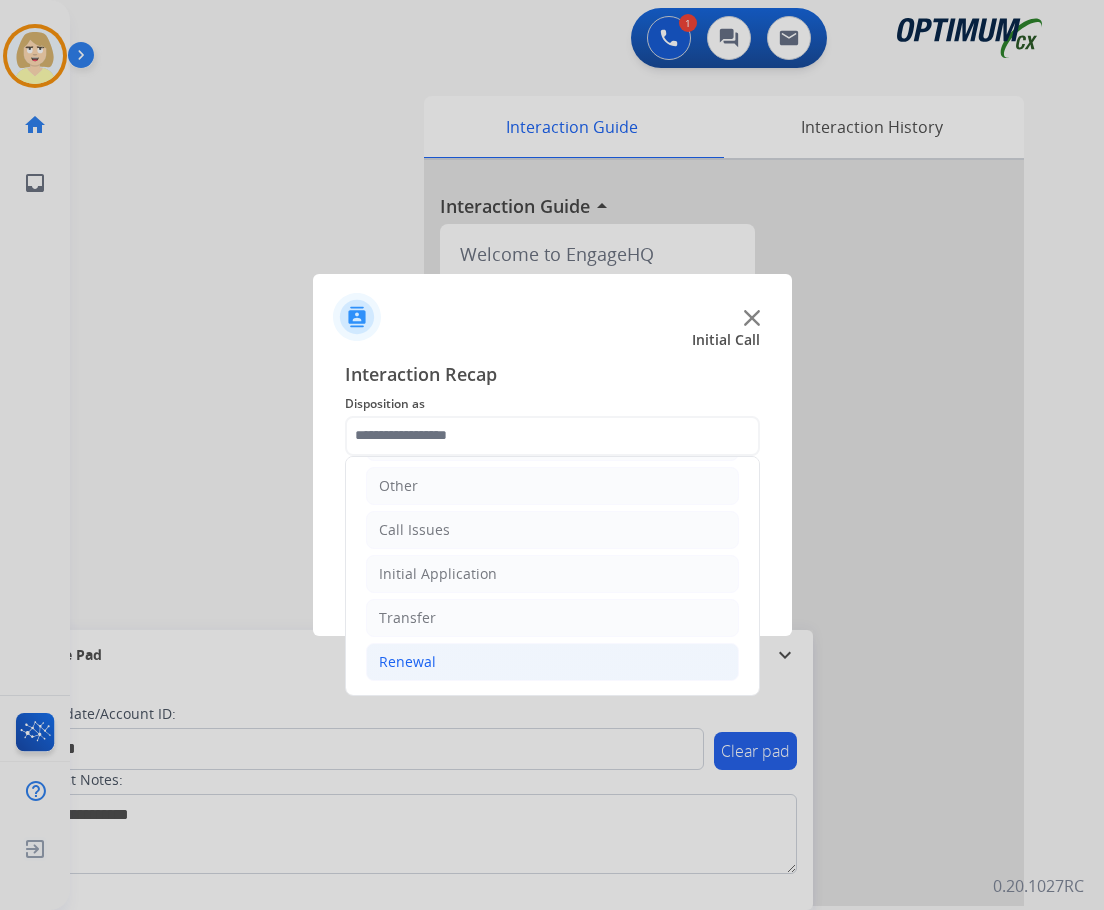 click on "Renewal" 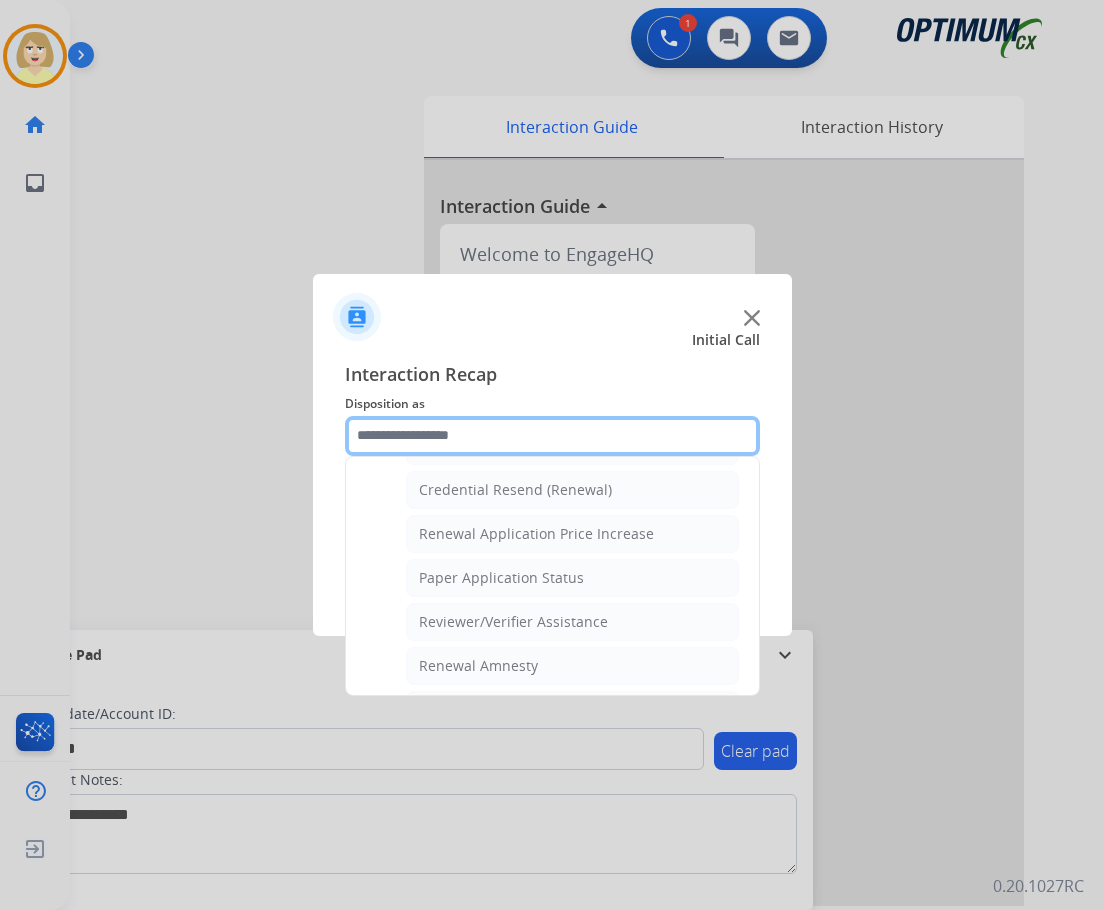 scroll, scrollTop: 736, scrollLeft: 0, axis: vertical 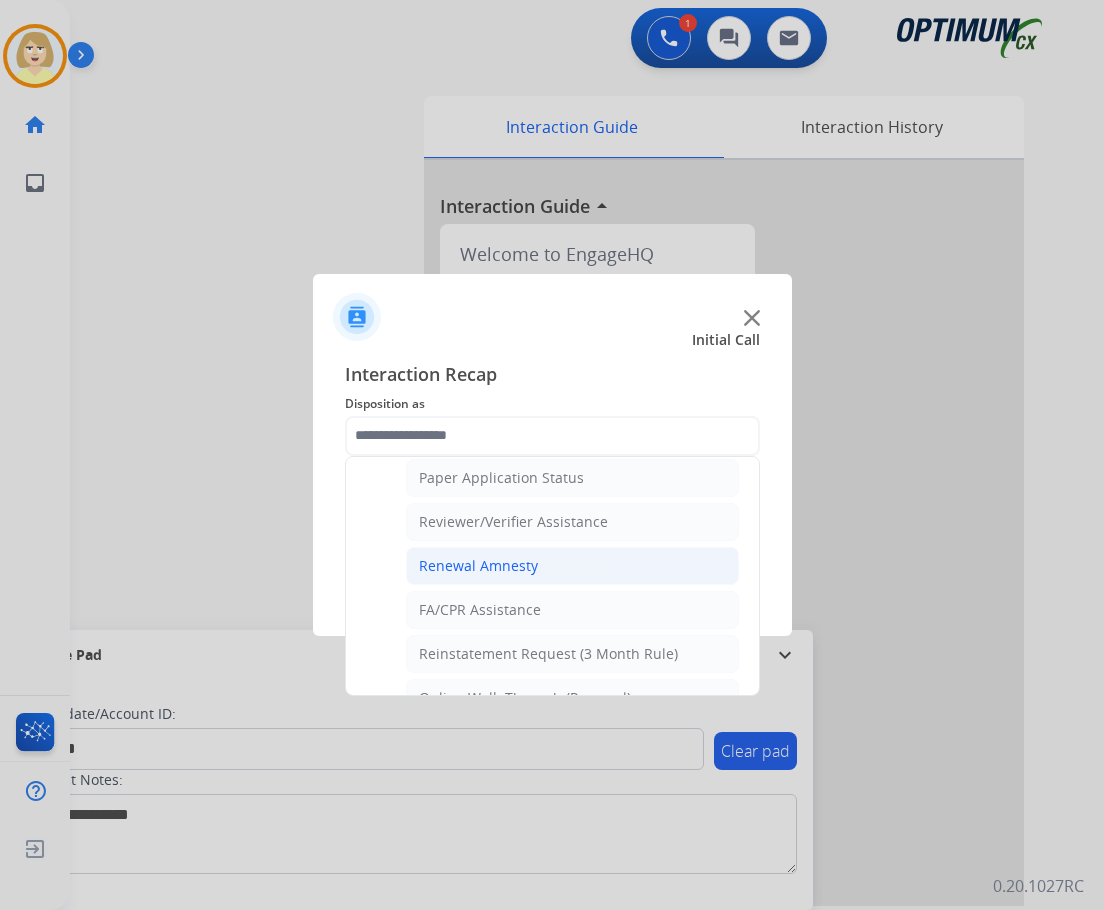 click on "Renewal Amnesty" 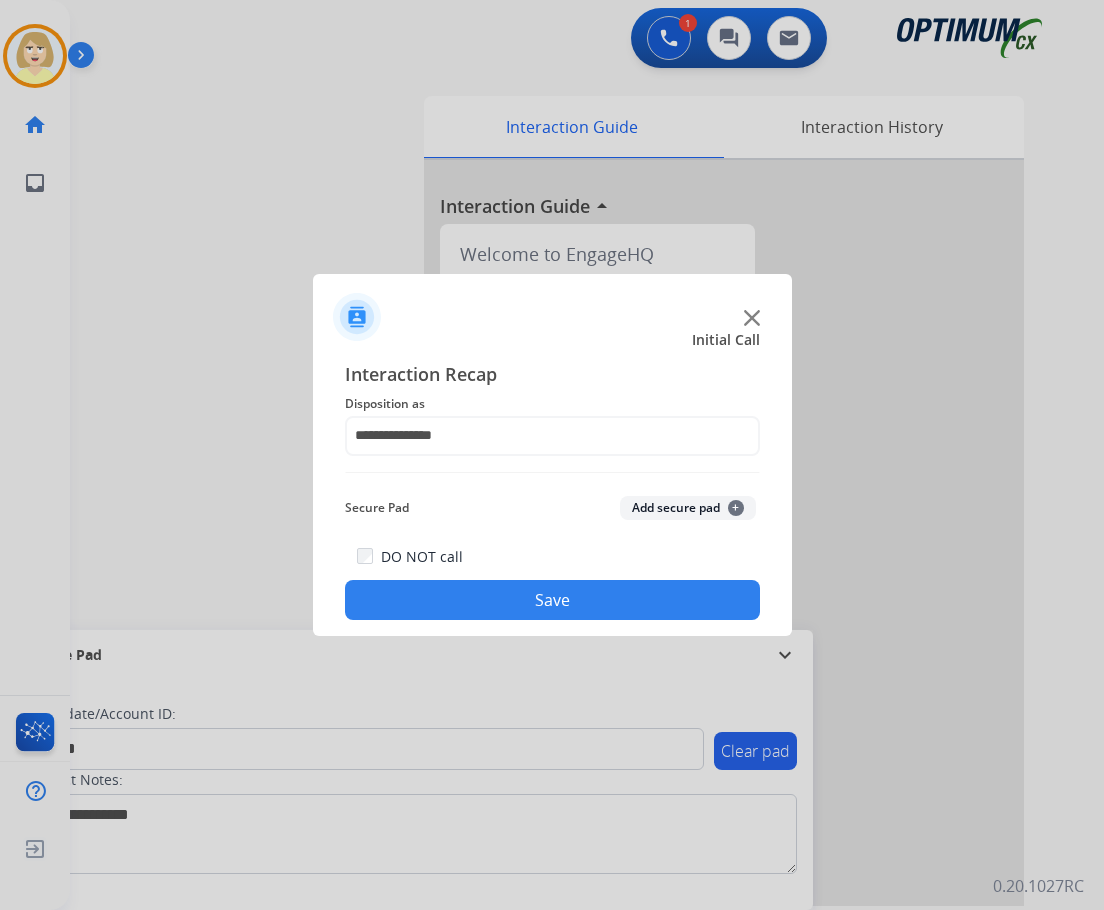 click on "Add secure pad  +" 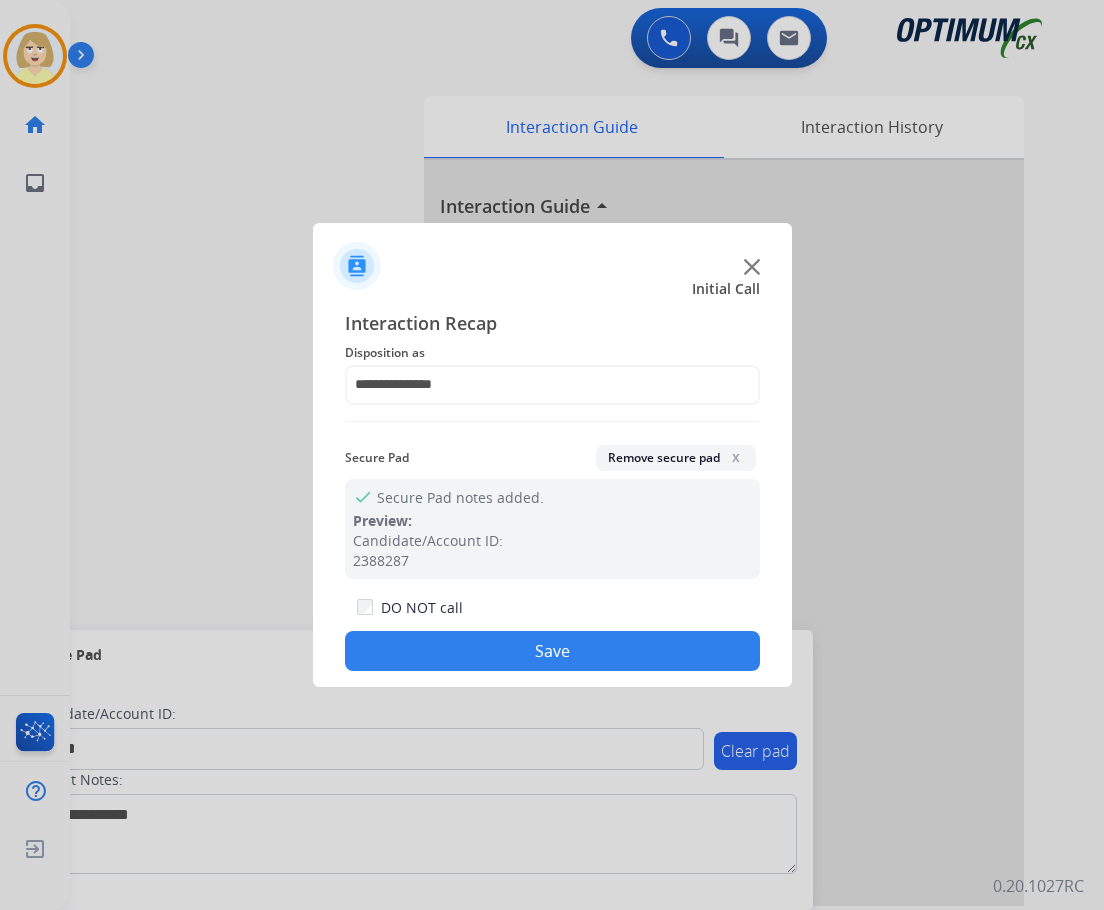 click on "Save" 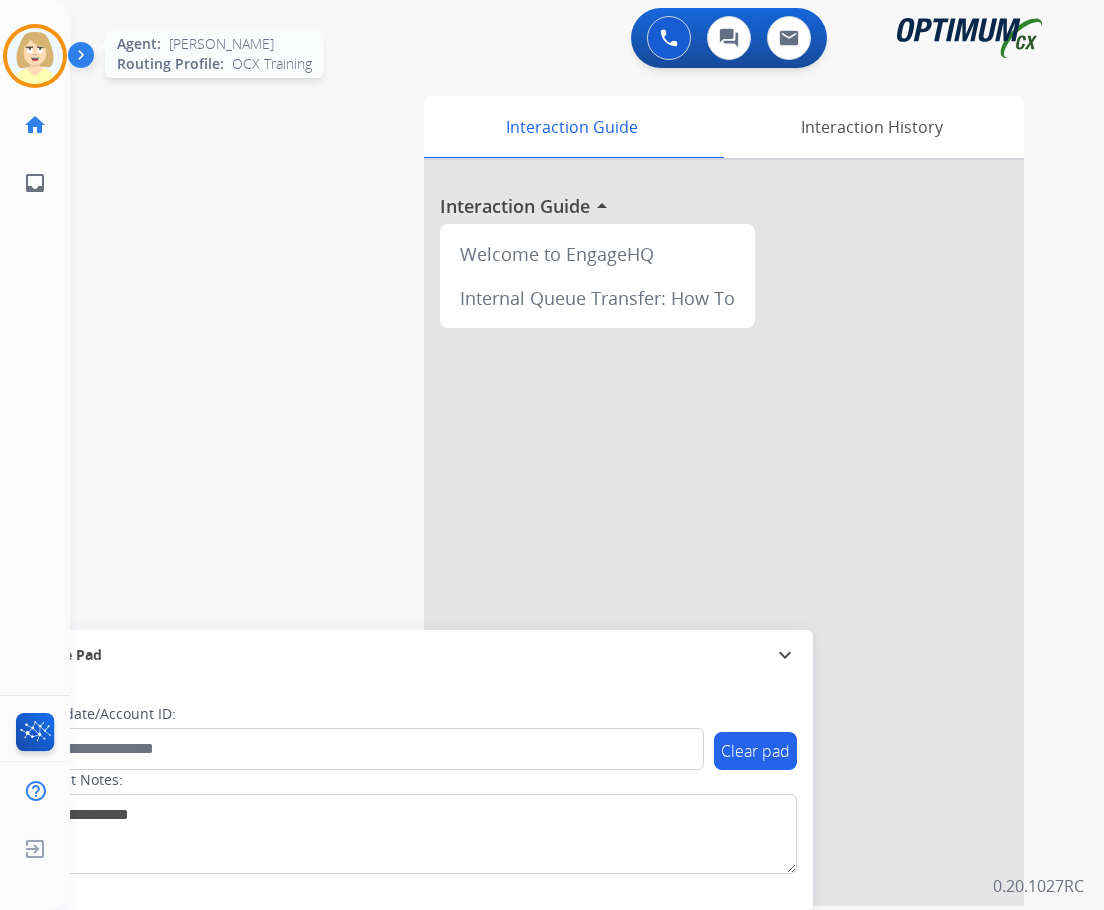 click at bounding box center [35, 56] 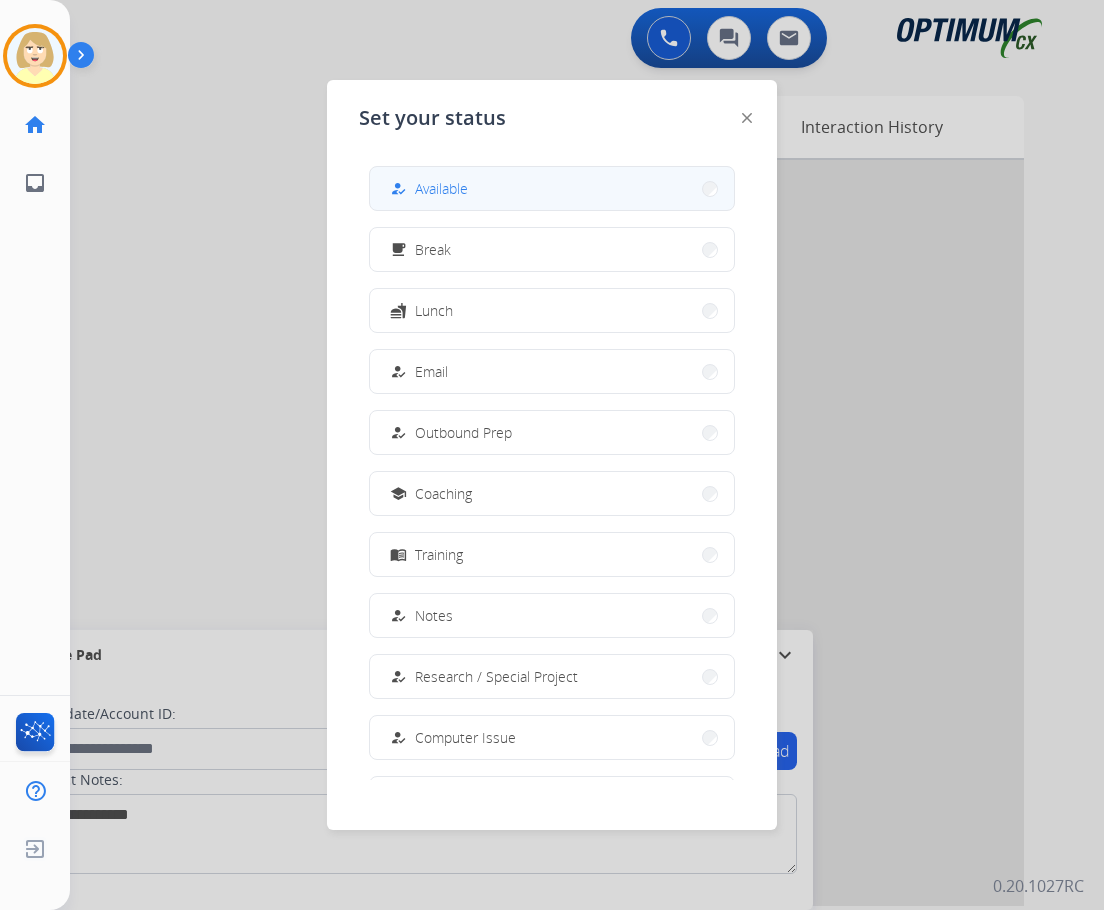 click on "Available" at bounding box center [441, 188] 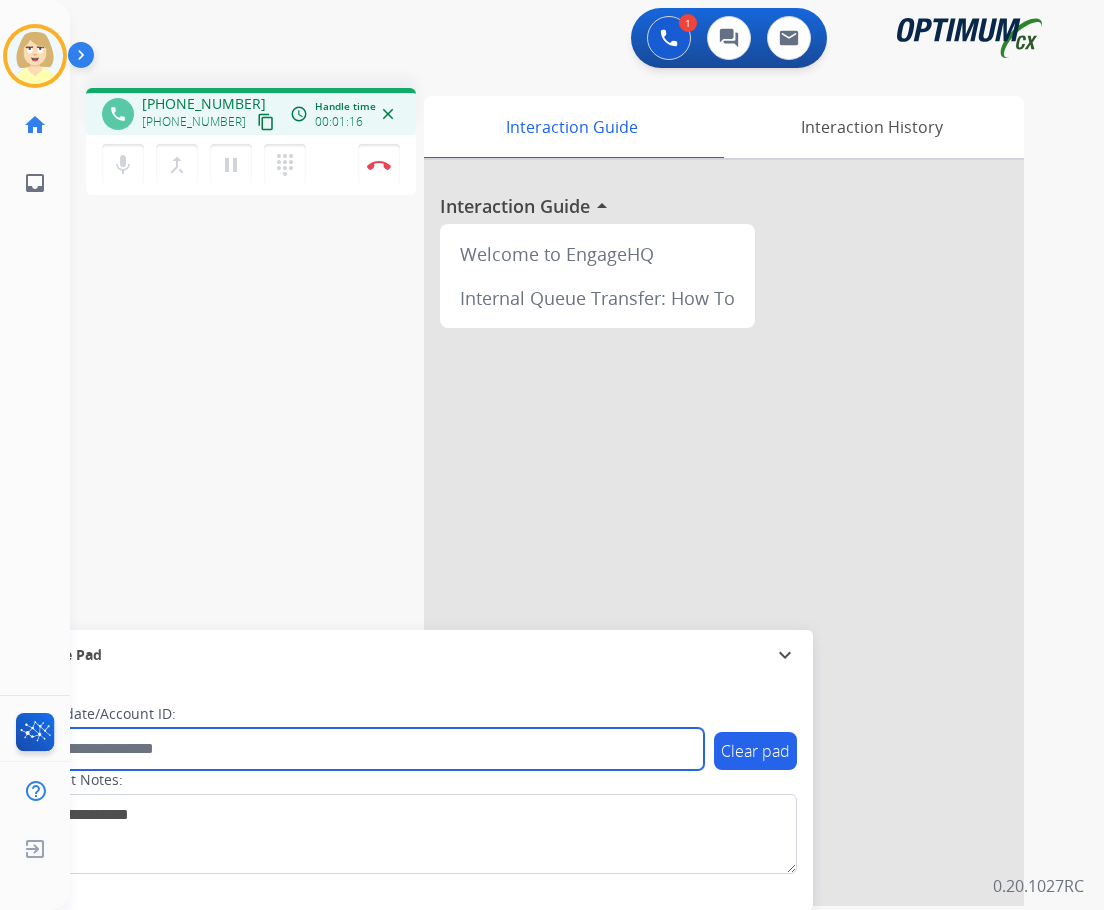 click at bounding box center [365, 749] 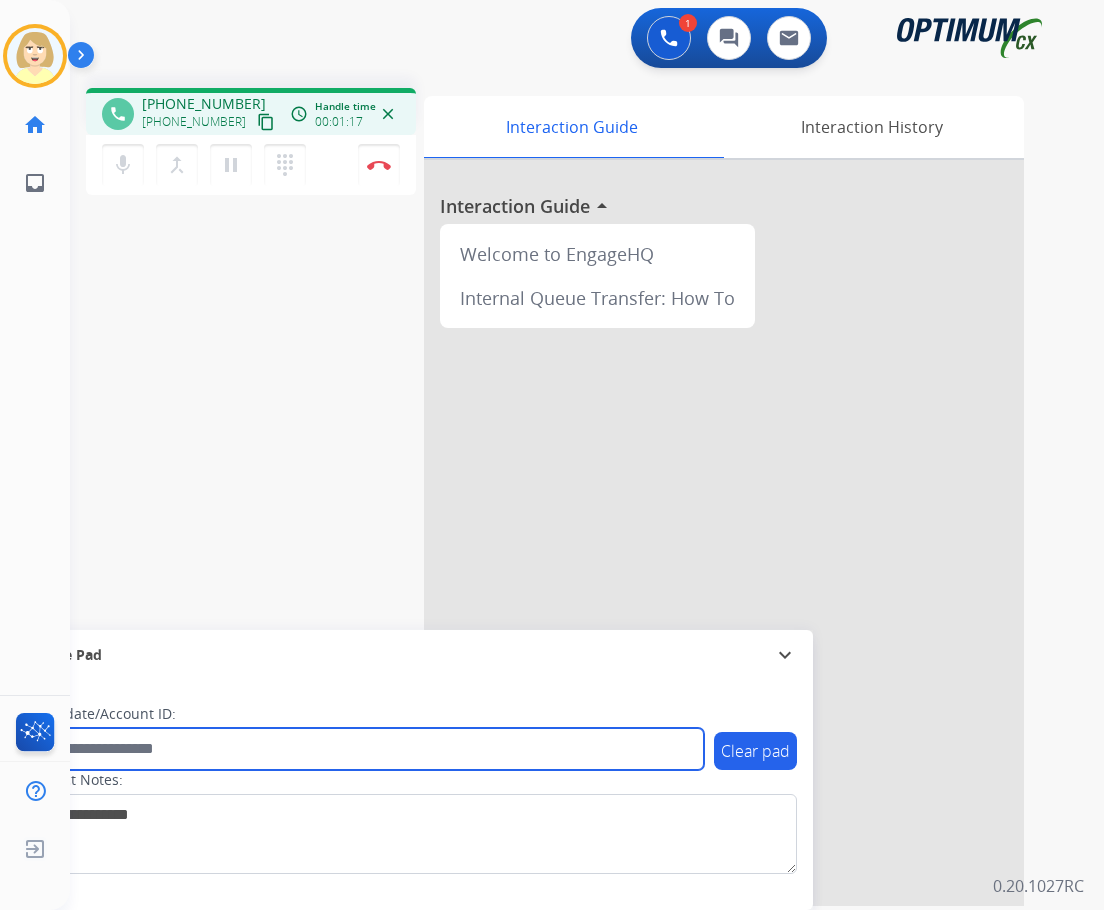paste on "*******" 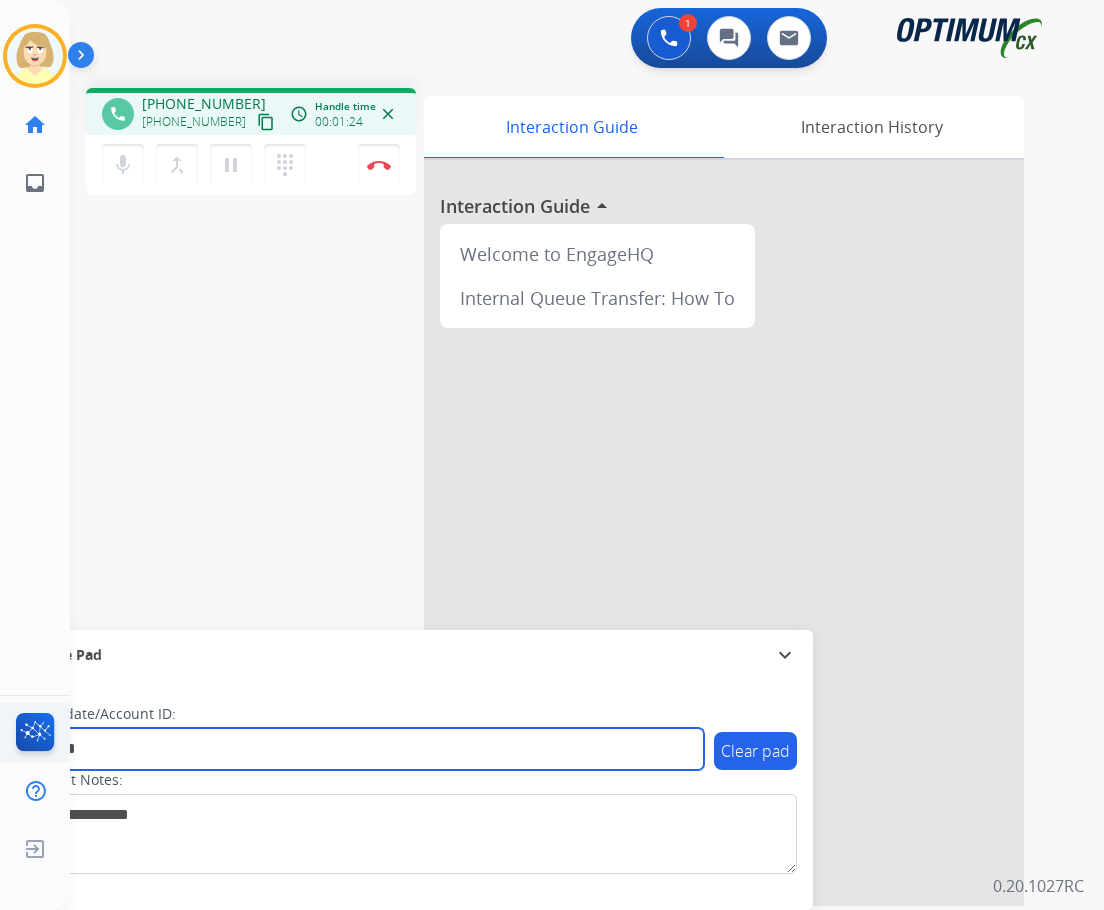 type on "*******" 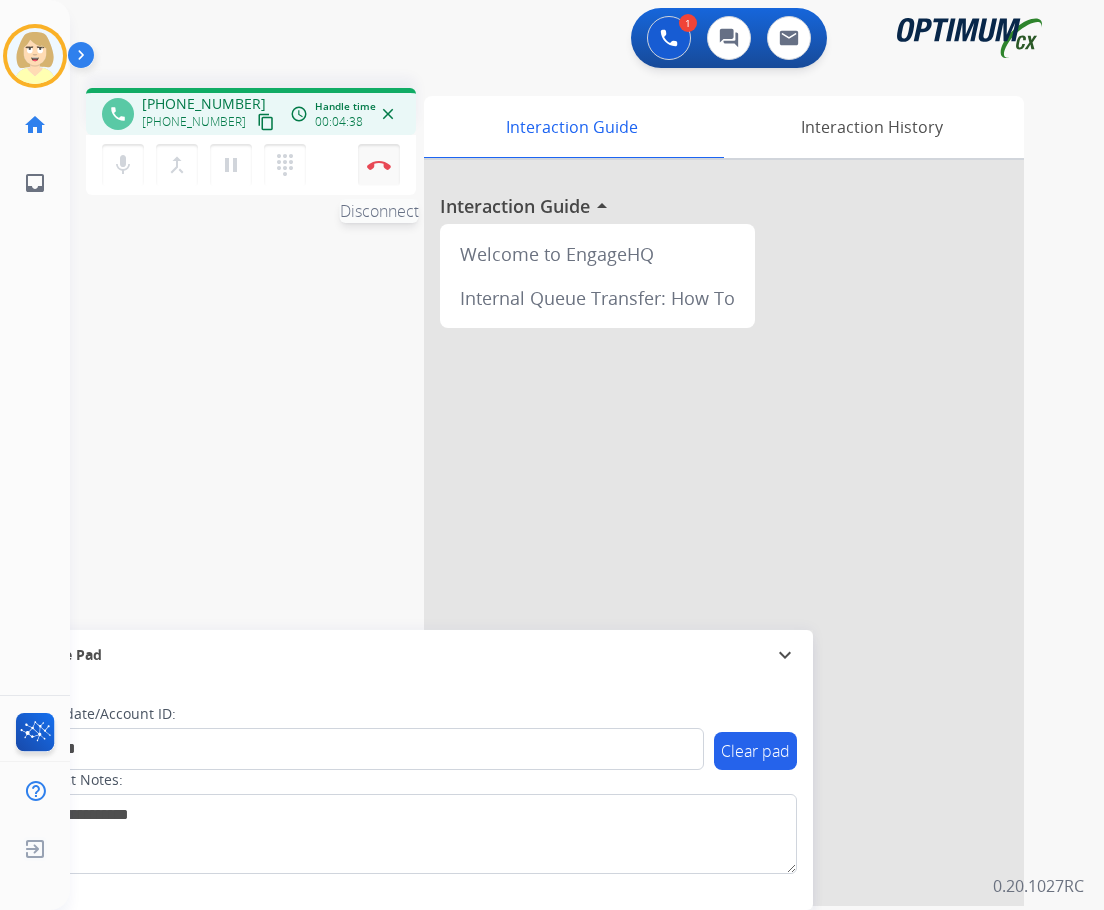 click on "Disconnect" at bounding box center [379, 165] 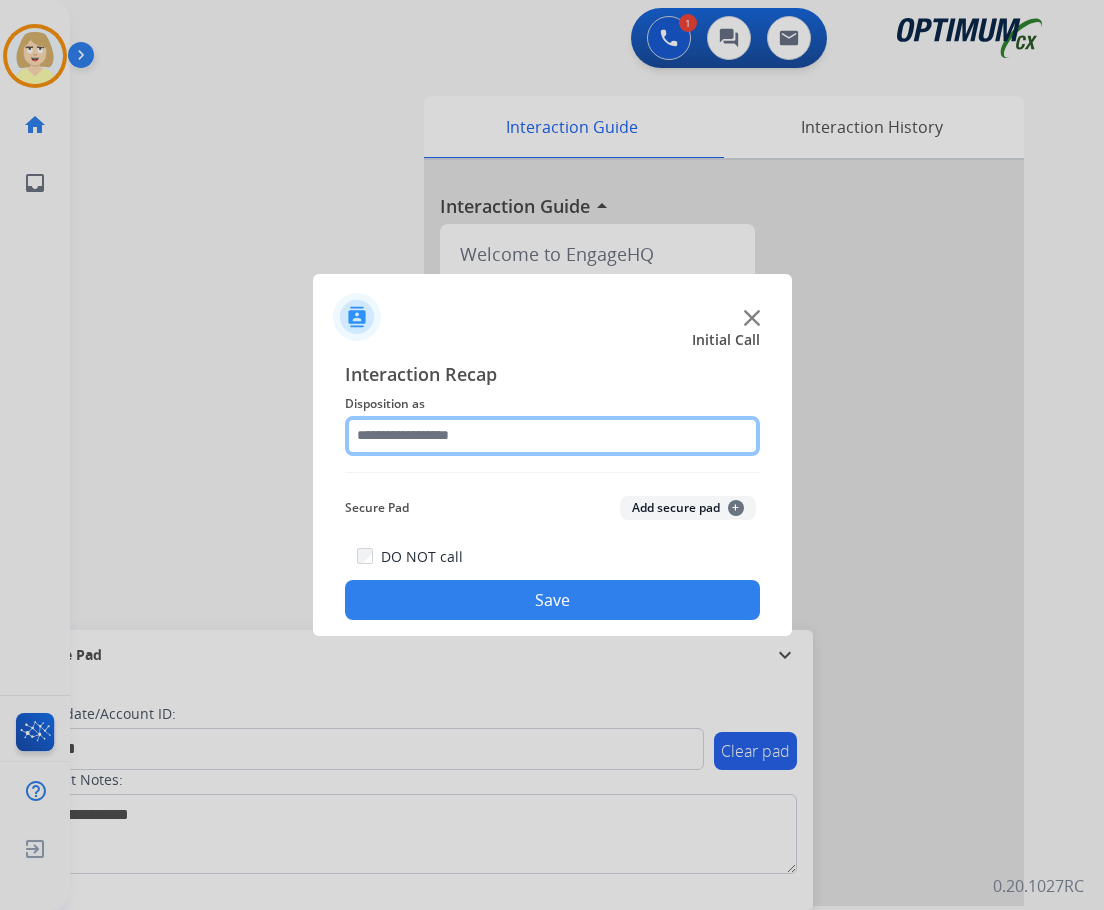click 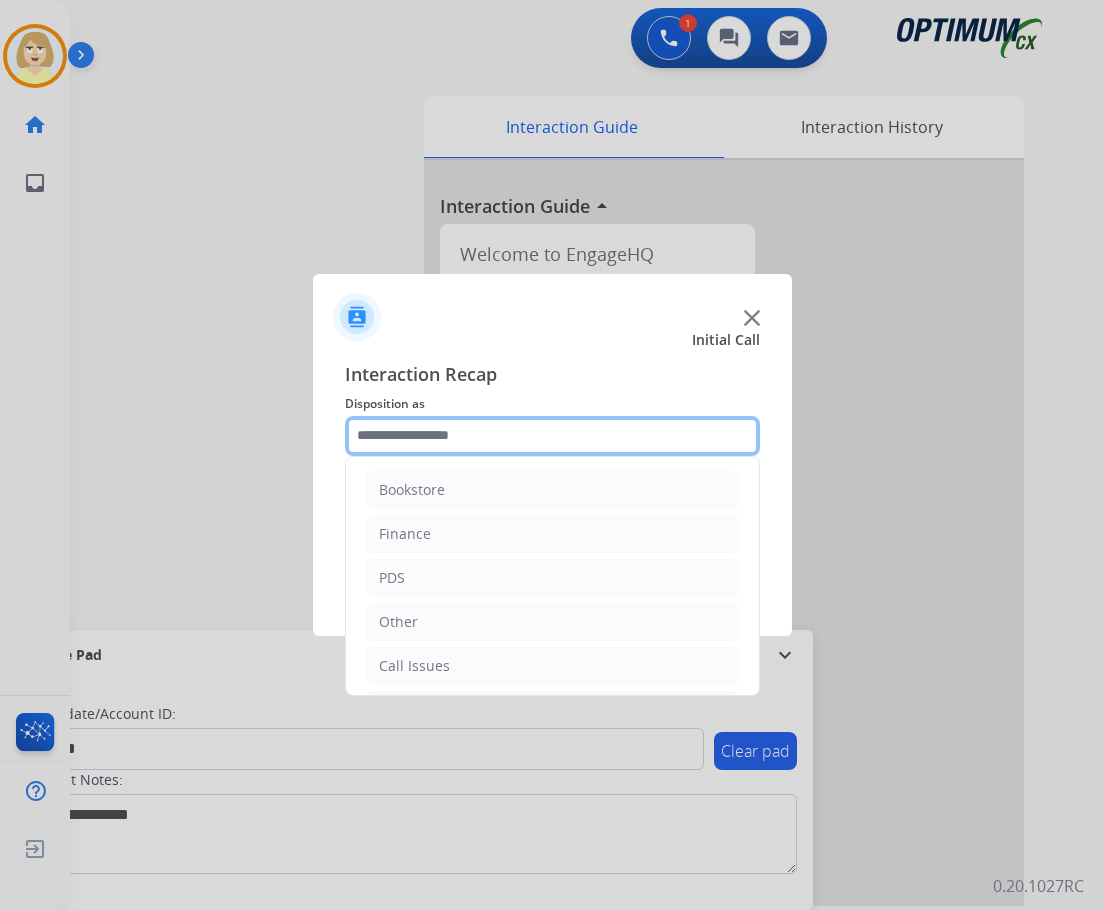 scroll, scrollTop: 136, scrollLeft: 0, axis: vertical 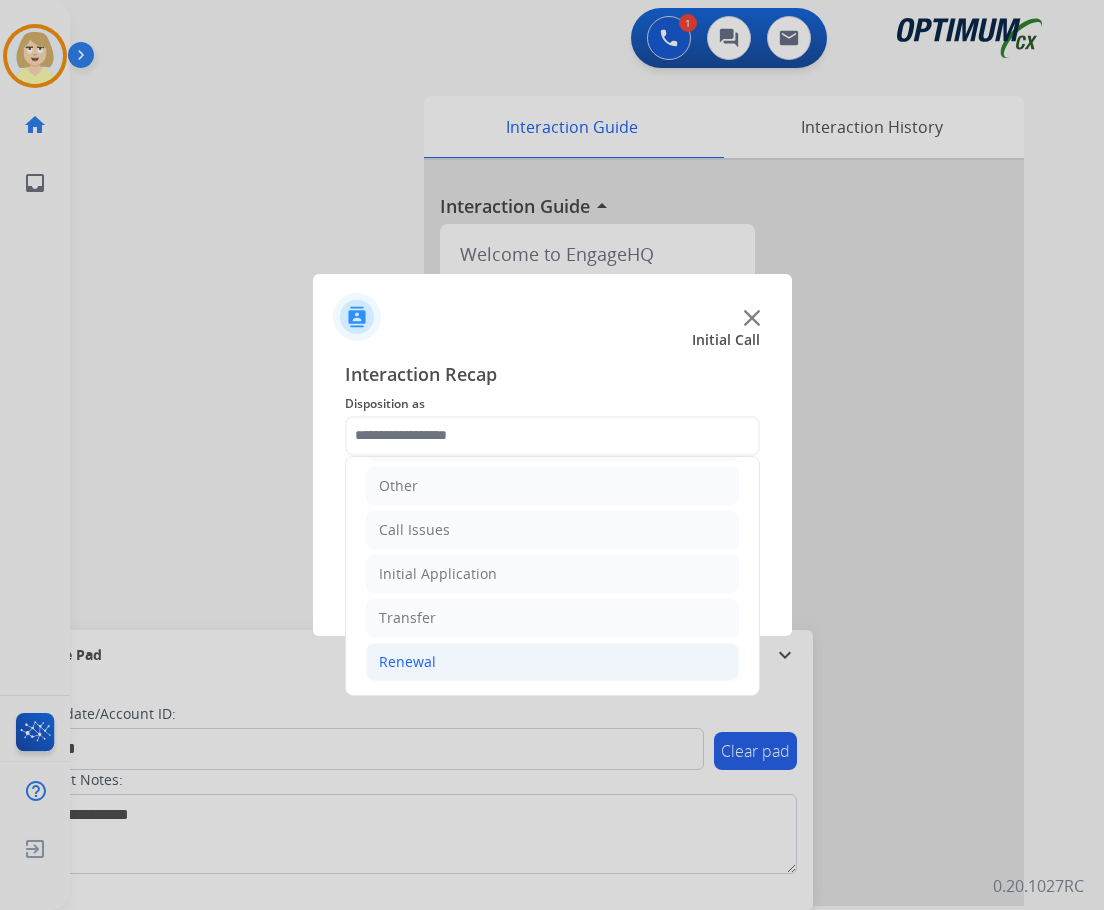 click on "Renewal" 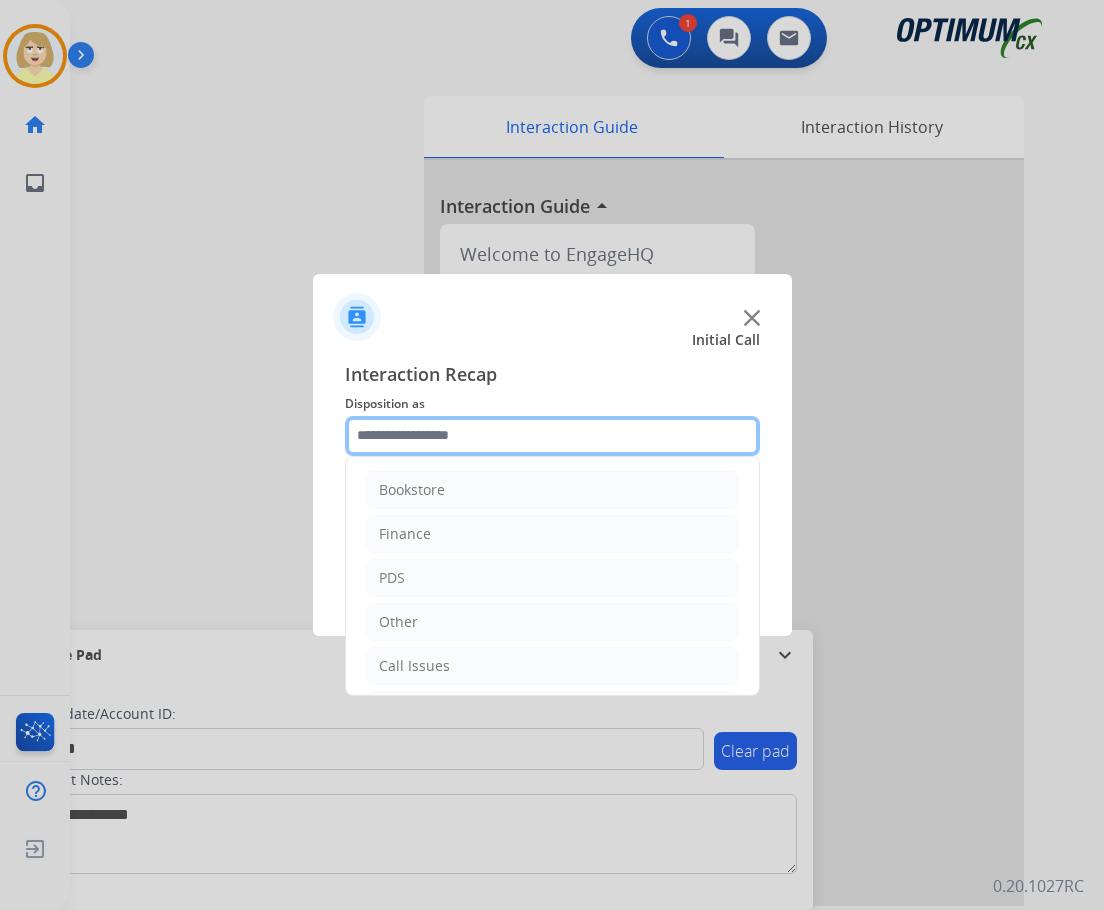click 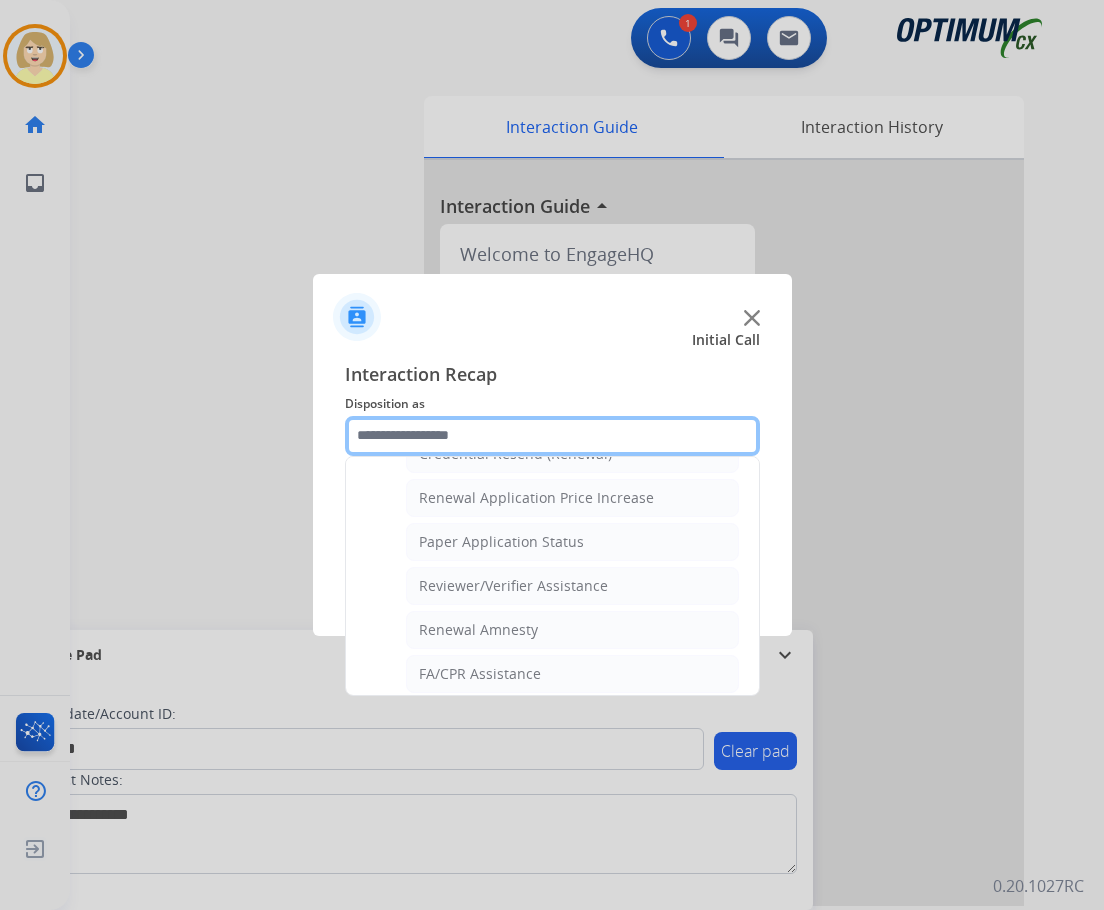 scroll, scrollTop: 772, scrollLeft: 0, axis: vertical 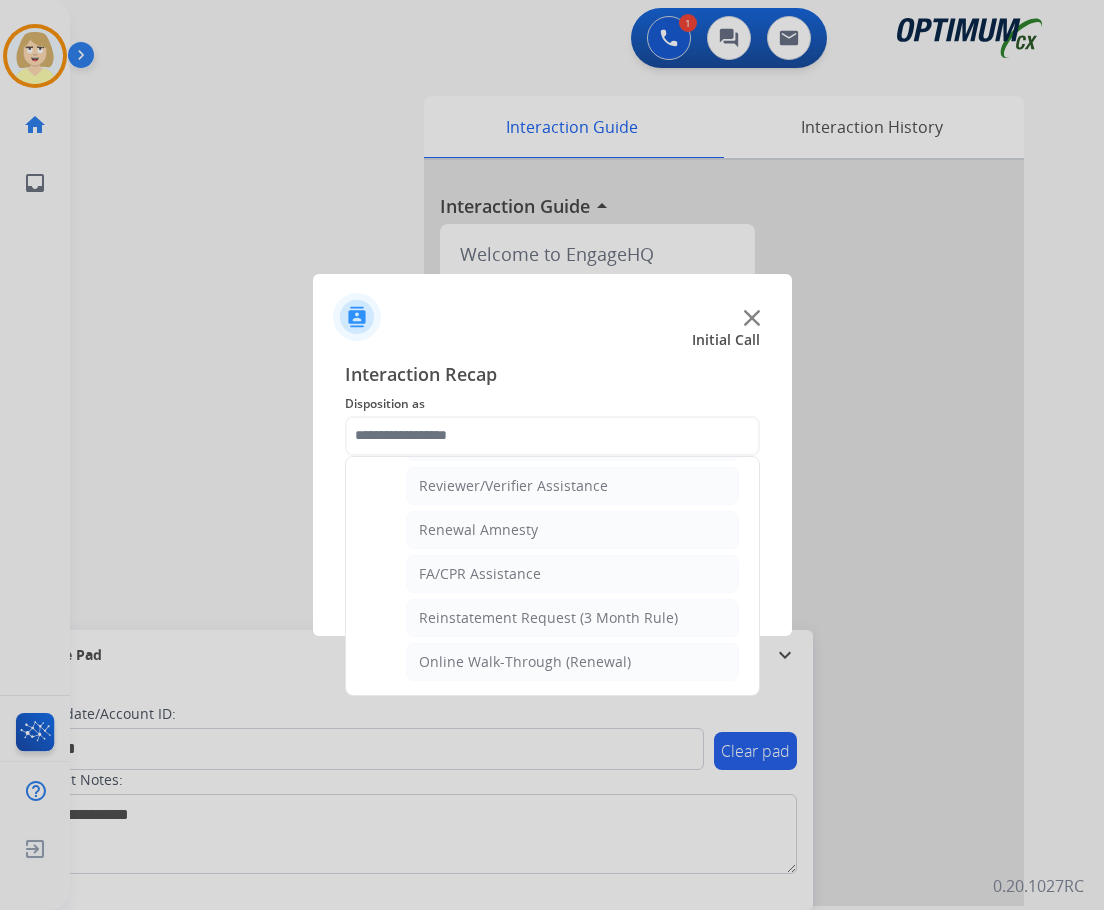 click on "FA/CPR Assistance" 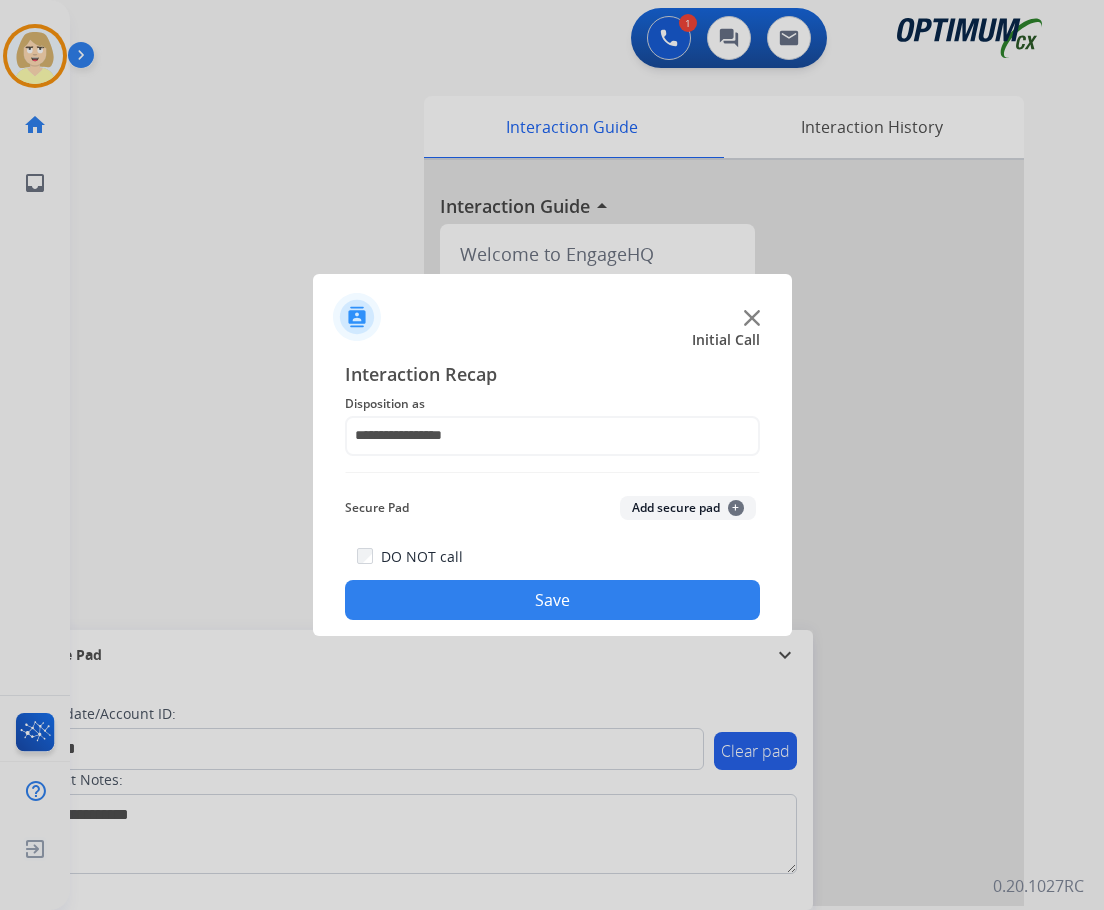 click on "Add secure pad  +" 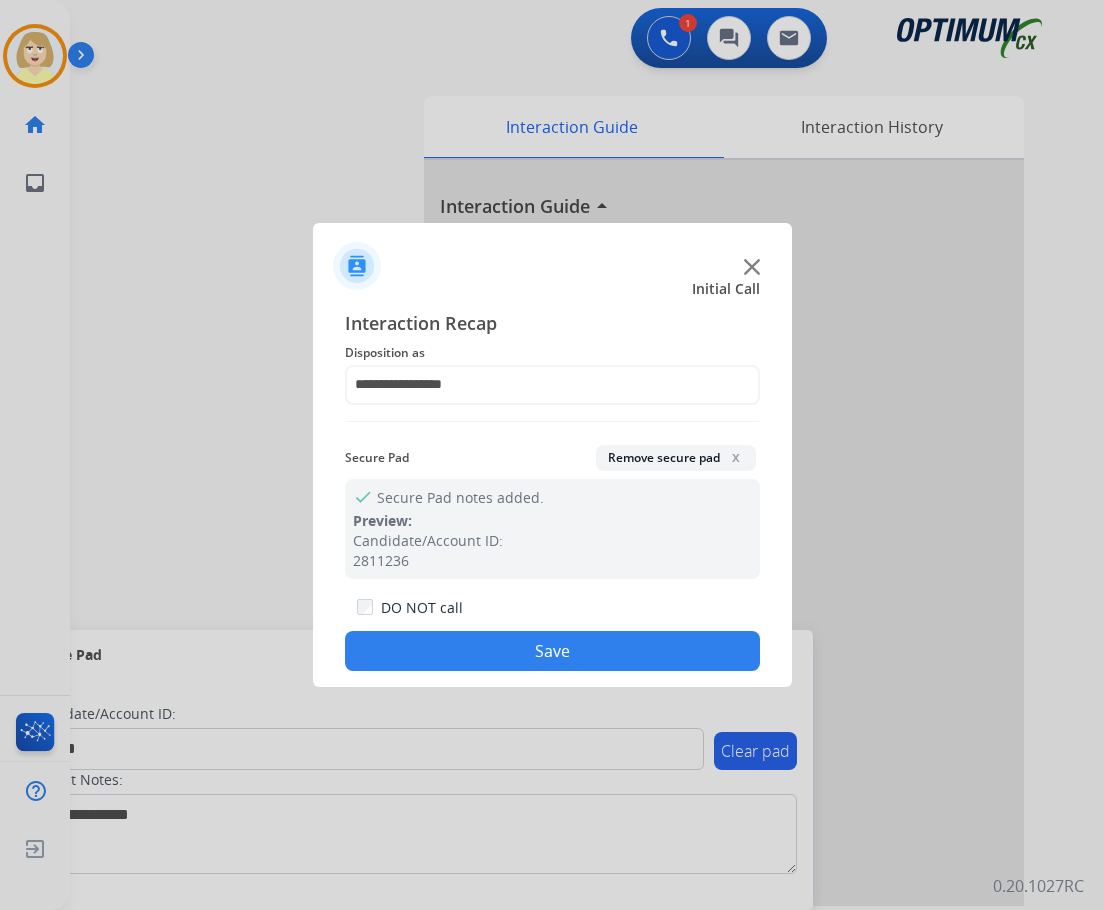 click on "Save" 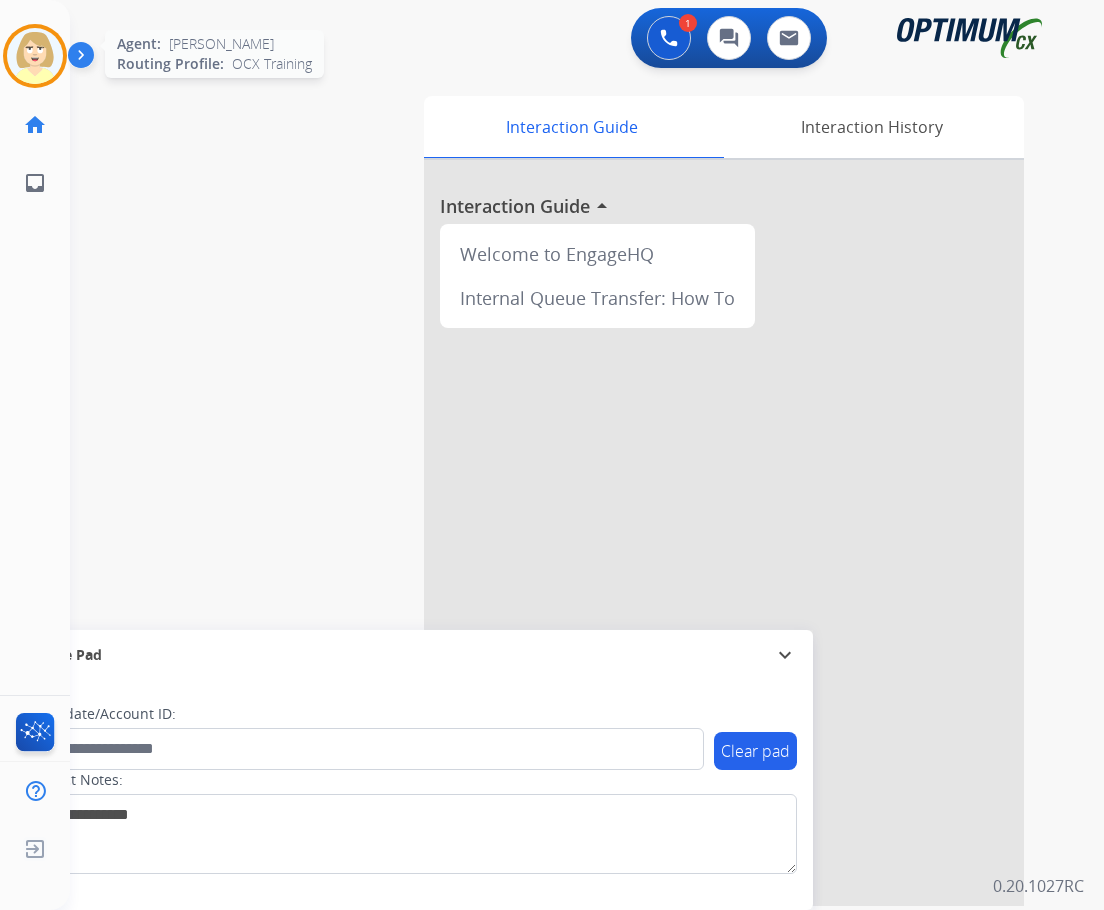 click at bounding box center (35, 56) 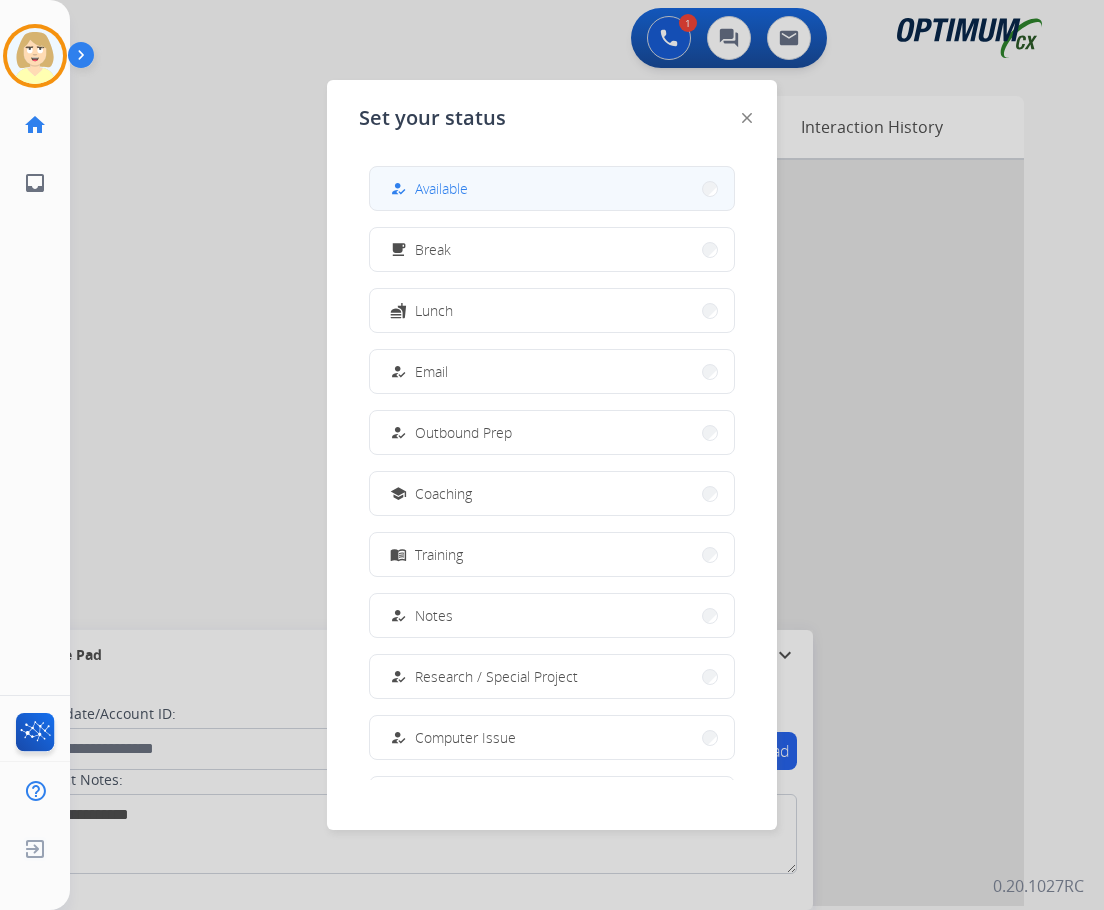 click on "Available" at bounding box center (441, 188) 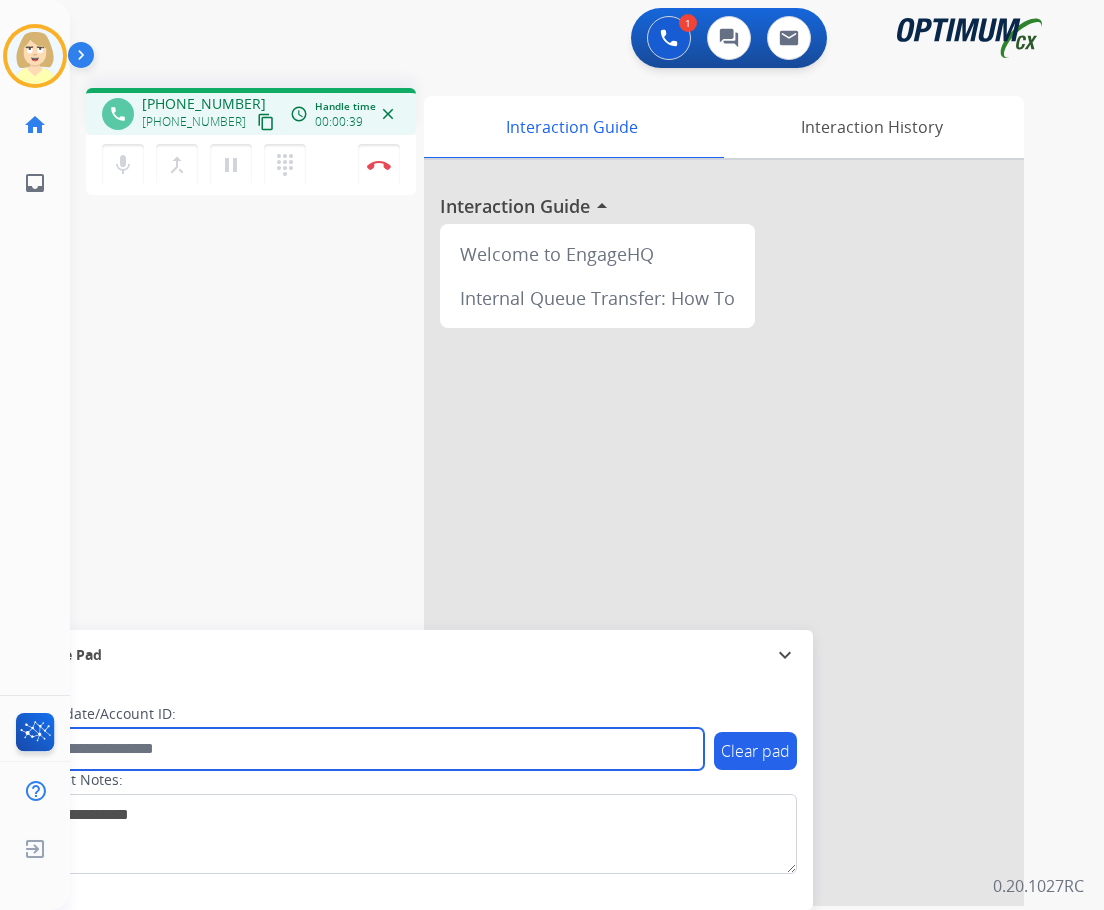 click at bounding box center (365, 749) 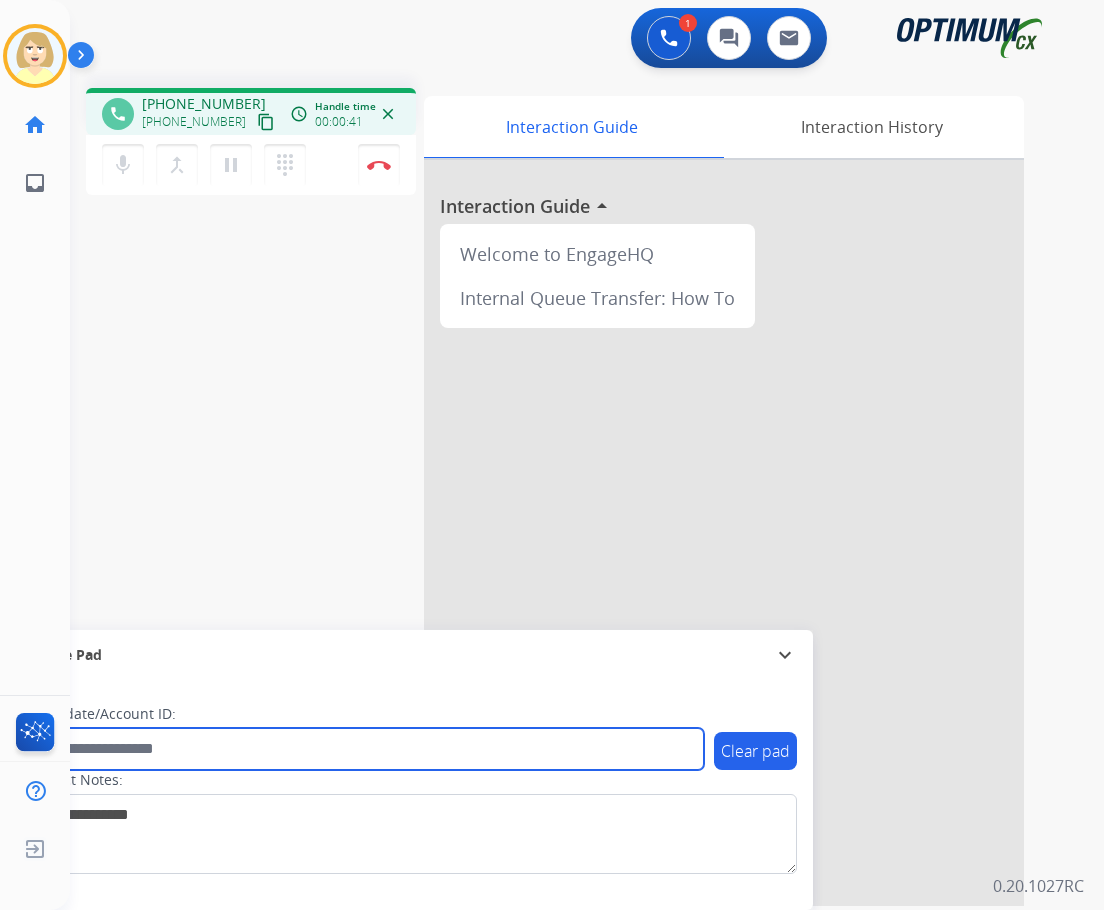 paste on "*******" 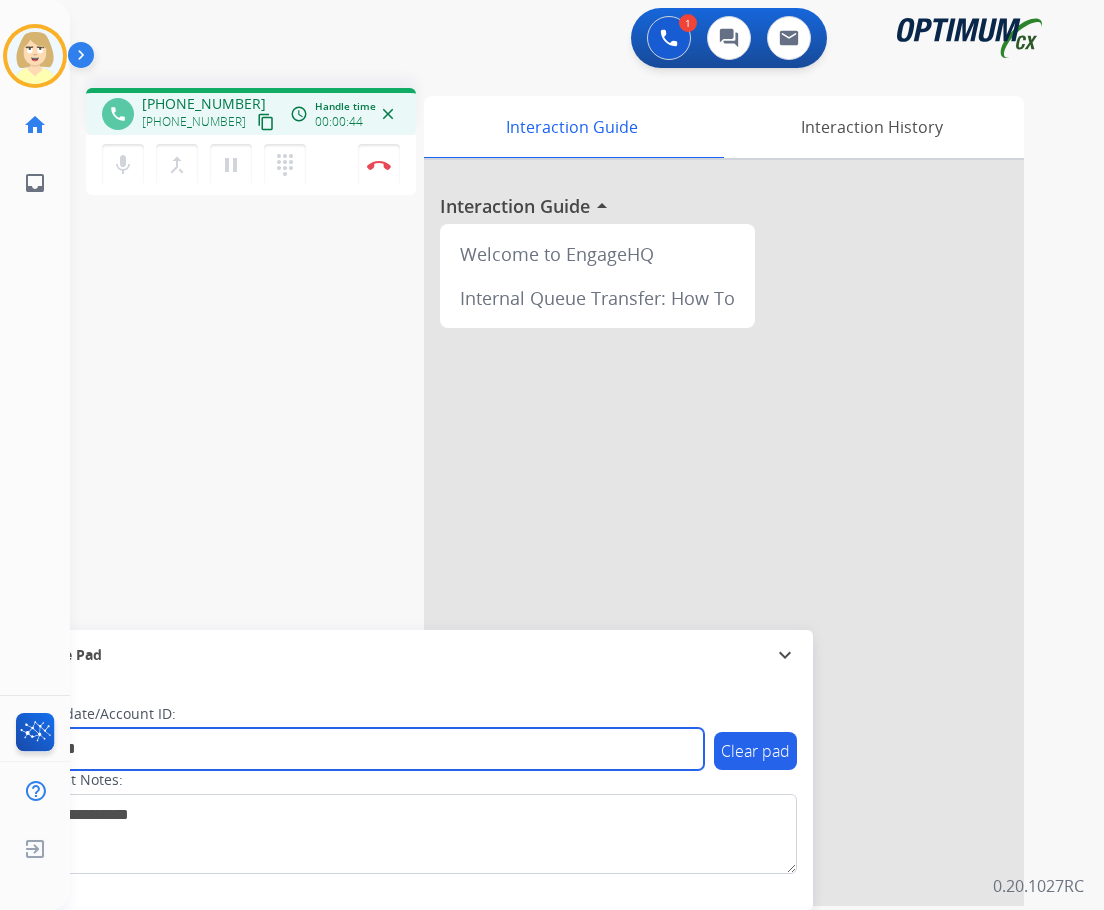 type on "*******" 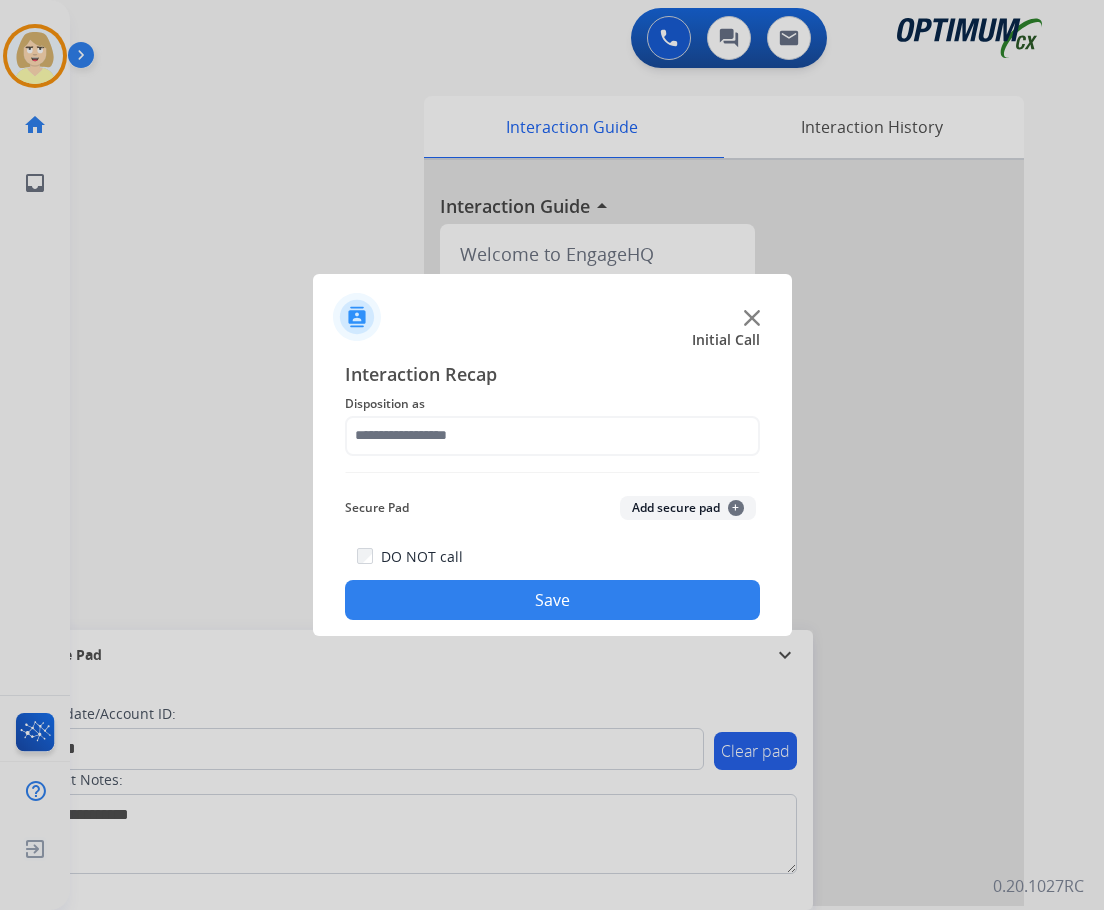 click on "Add secure pad  +" 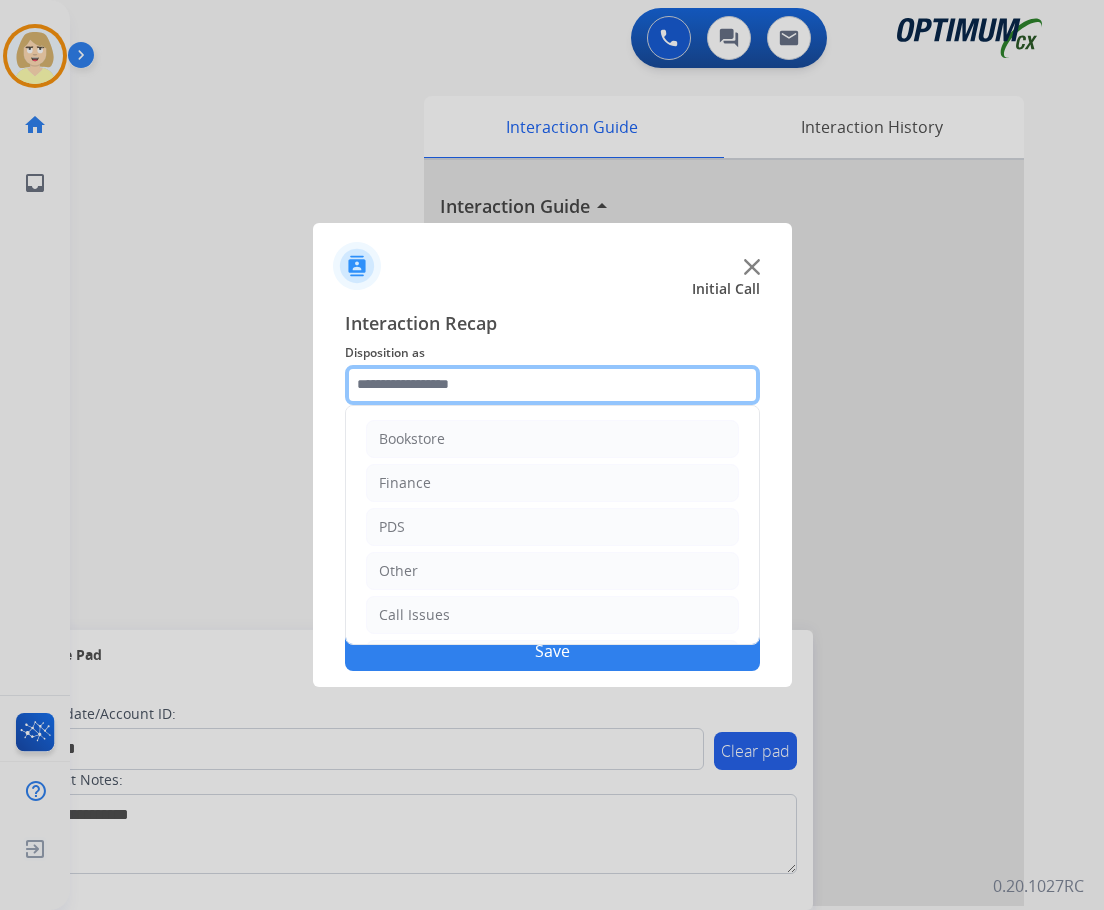 click 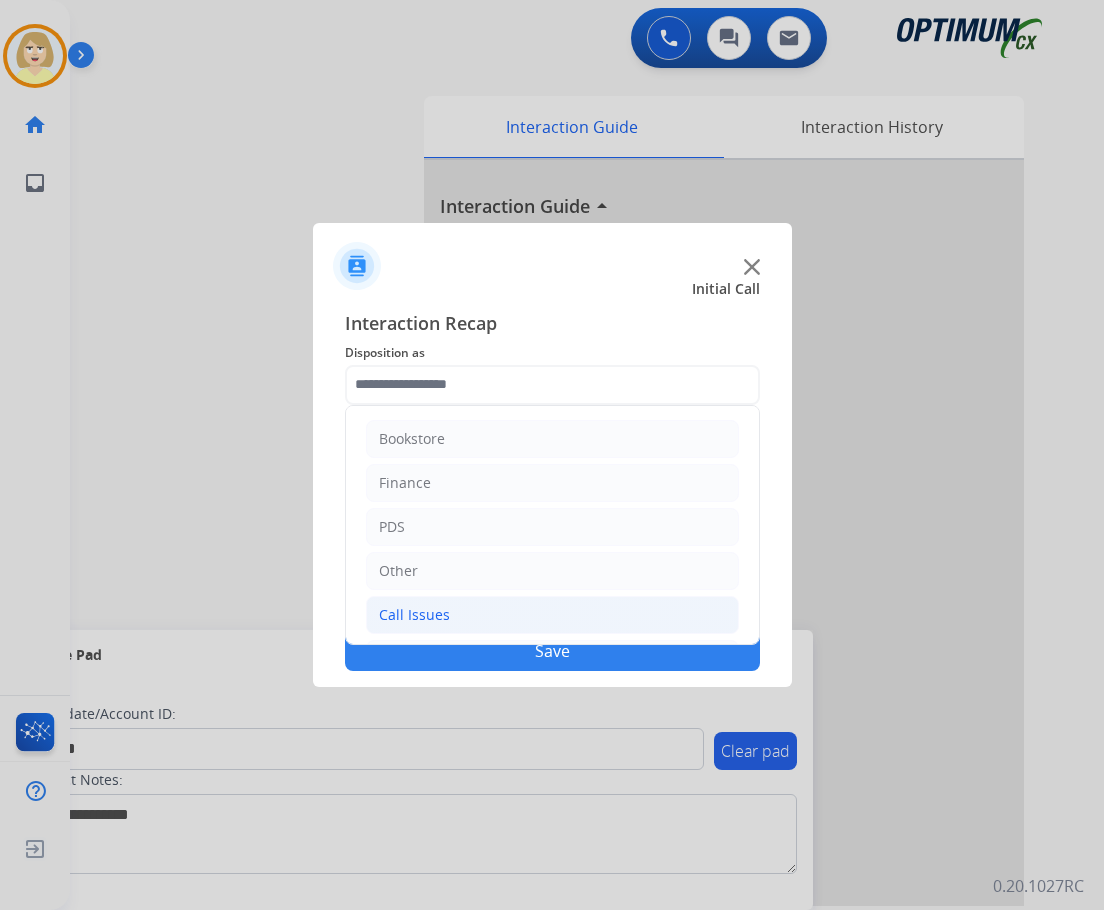 click on "Call Issues" 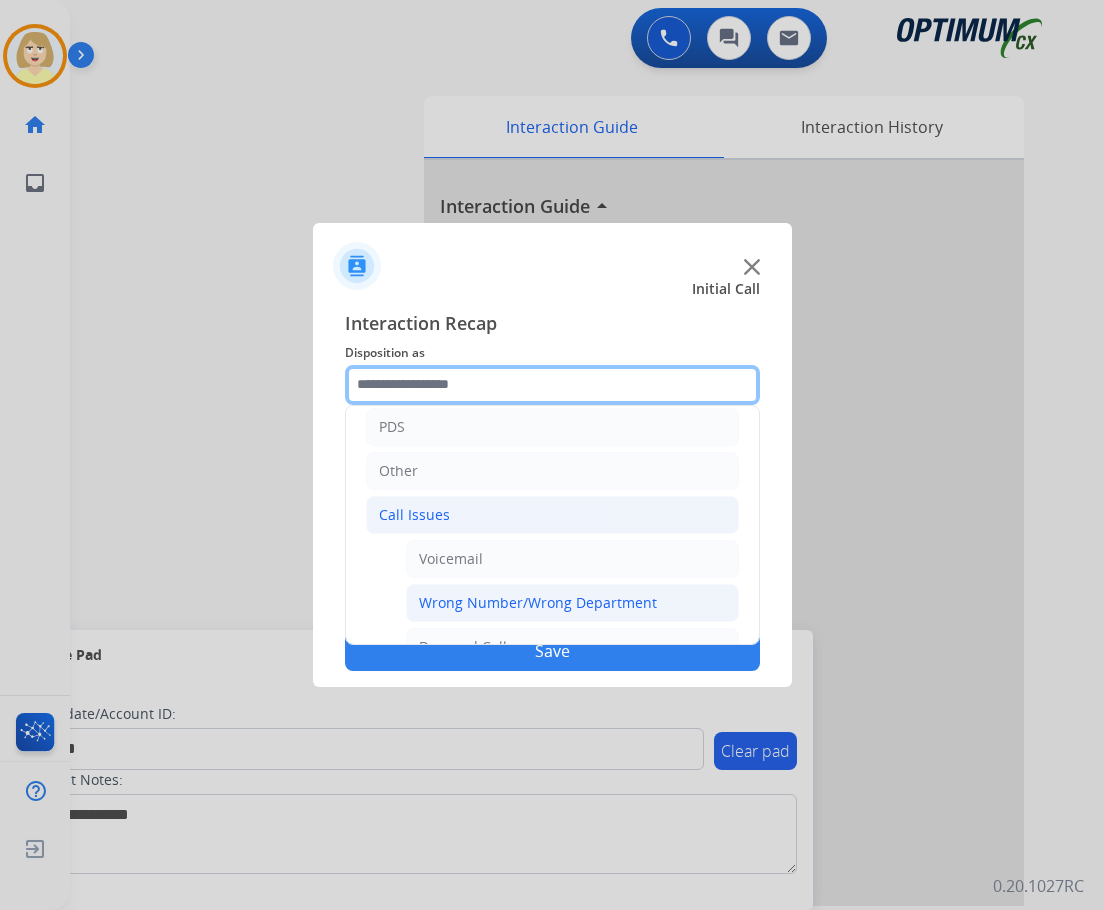 scroll, scrollTop: 200, scrollLeft: 0, axis: vertical 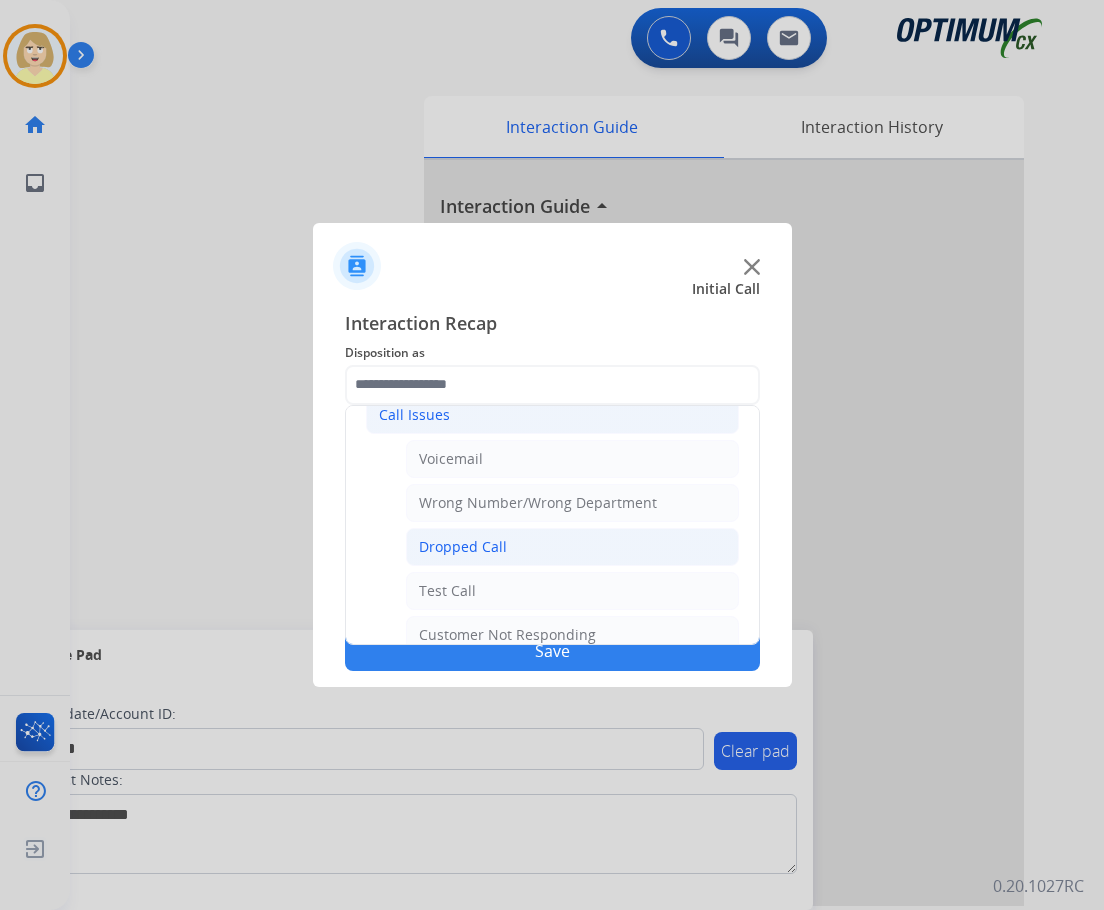 click on "Dropped Call" 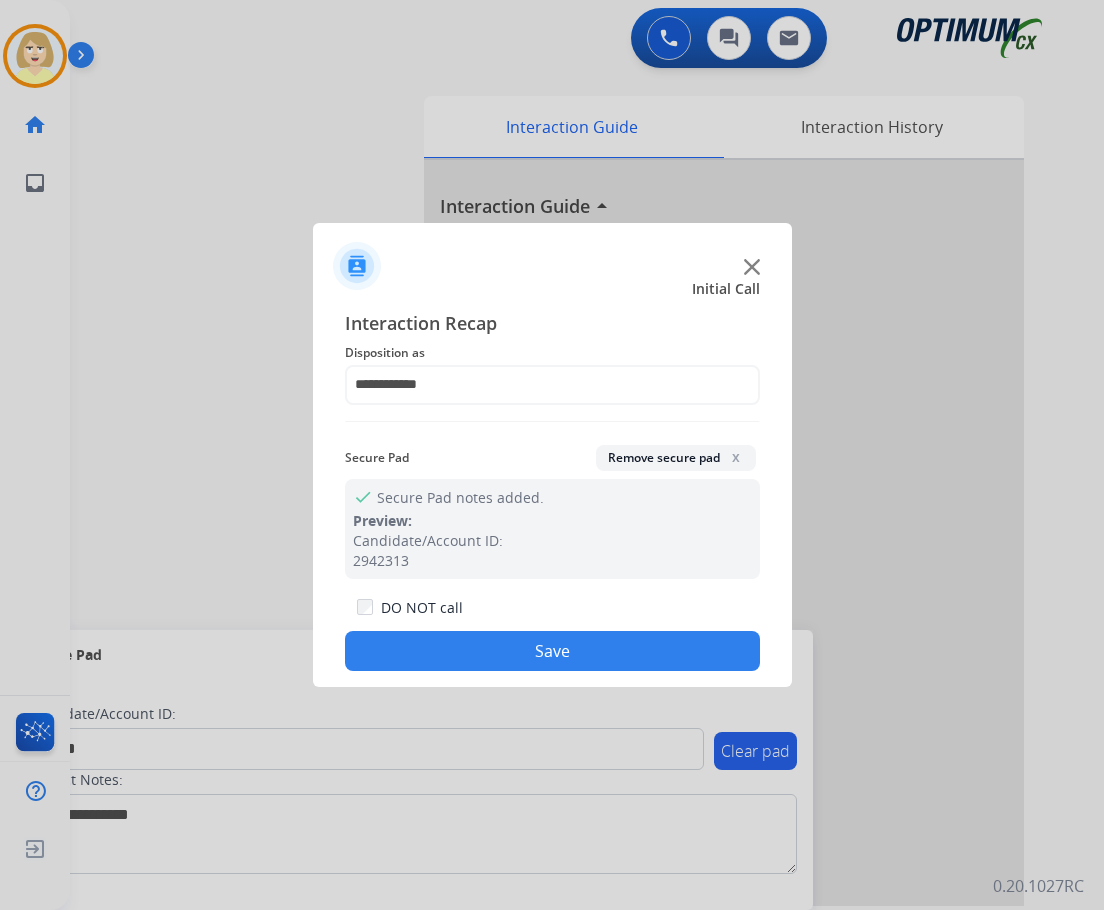 click on "Remove secure pad  x" 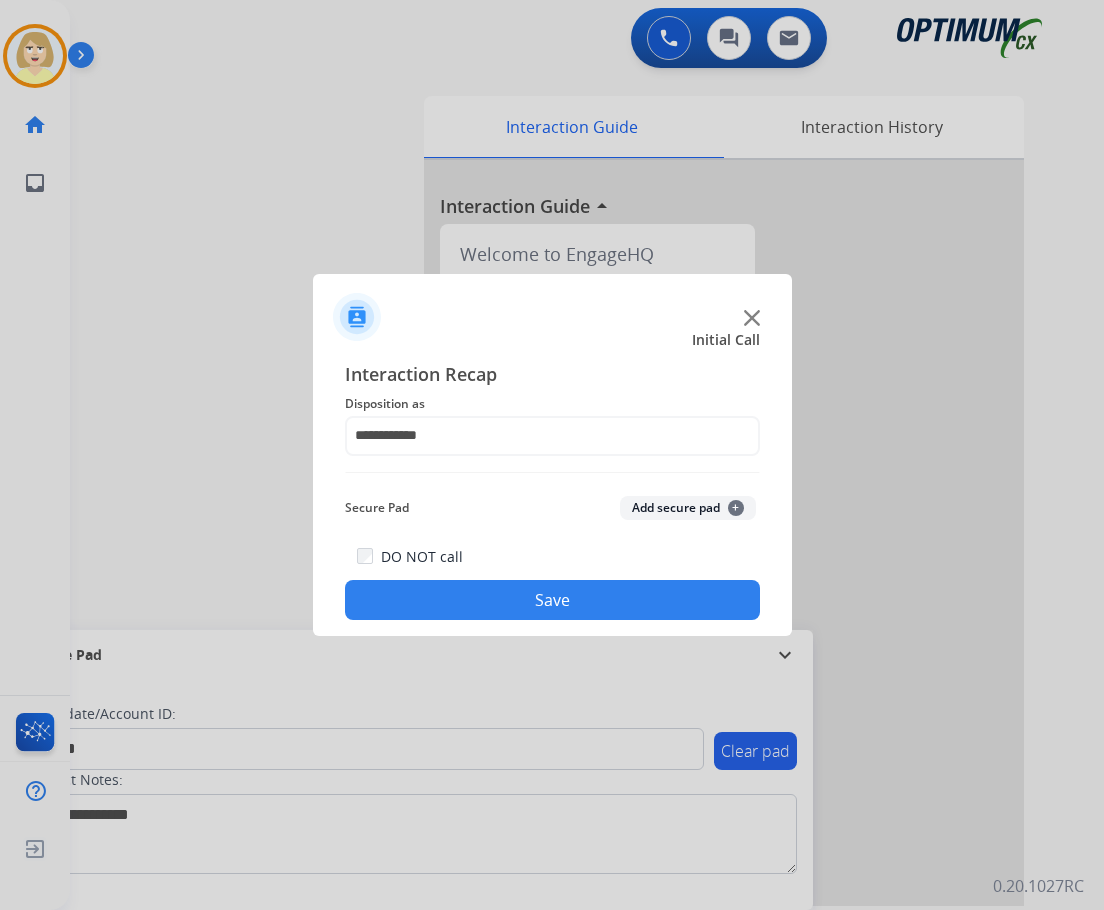 drag, startPoint x: 542, startPoint y: 606, endPoint x: 514, endPoint y: 572, distance: 44.04543 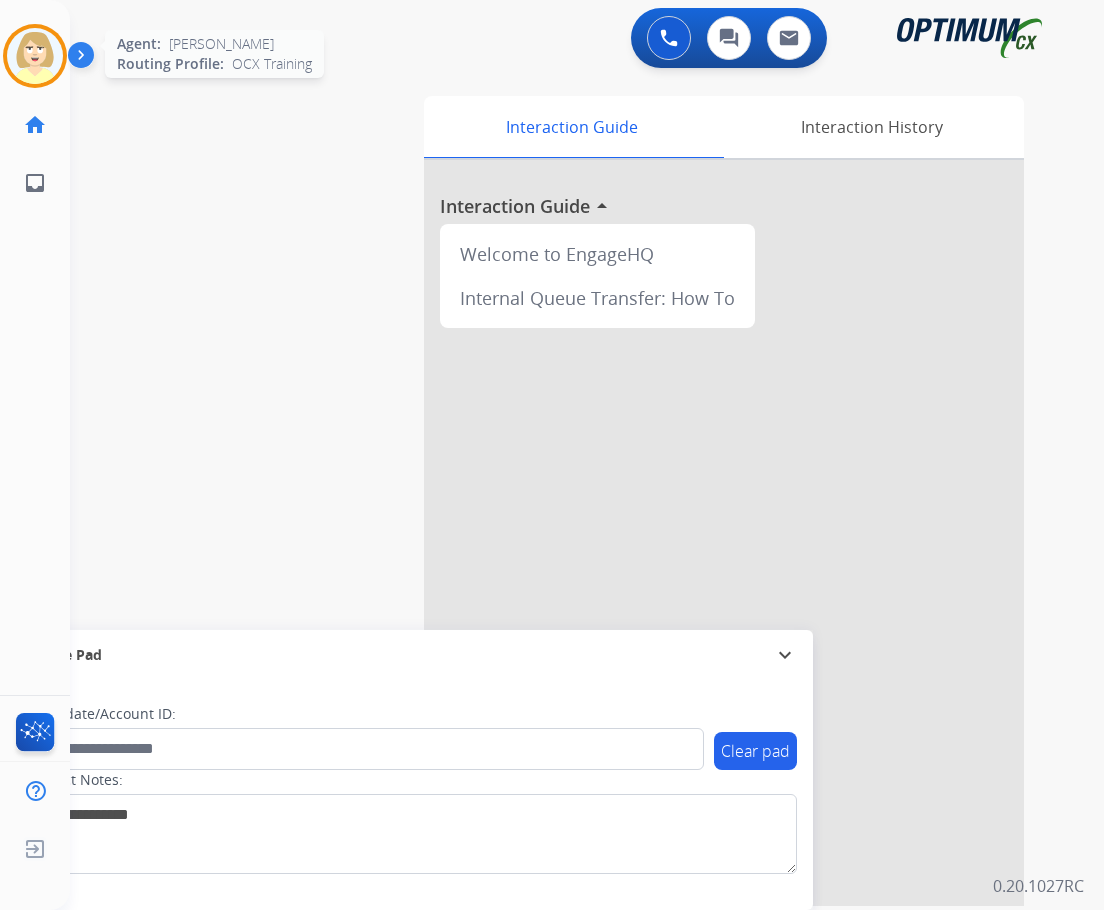 drag, startPoint x: 23, startPoint y: 46, endPoint x: 94, endPoint y: 71, distance: 75.272835 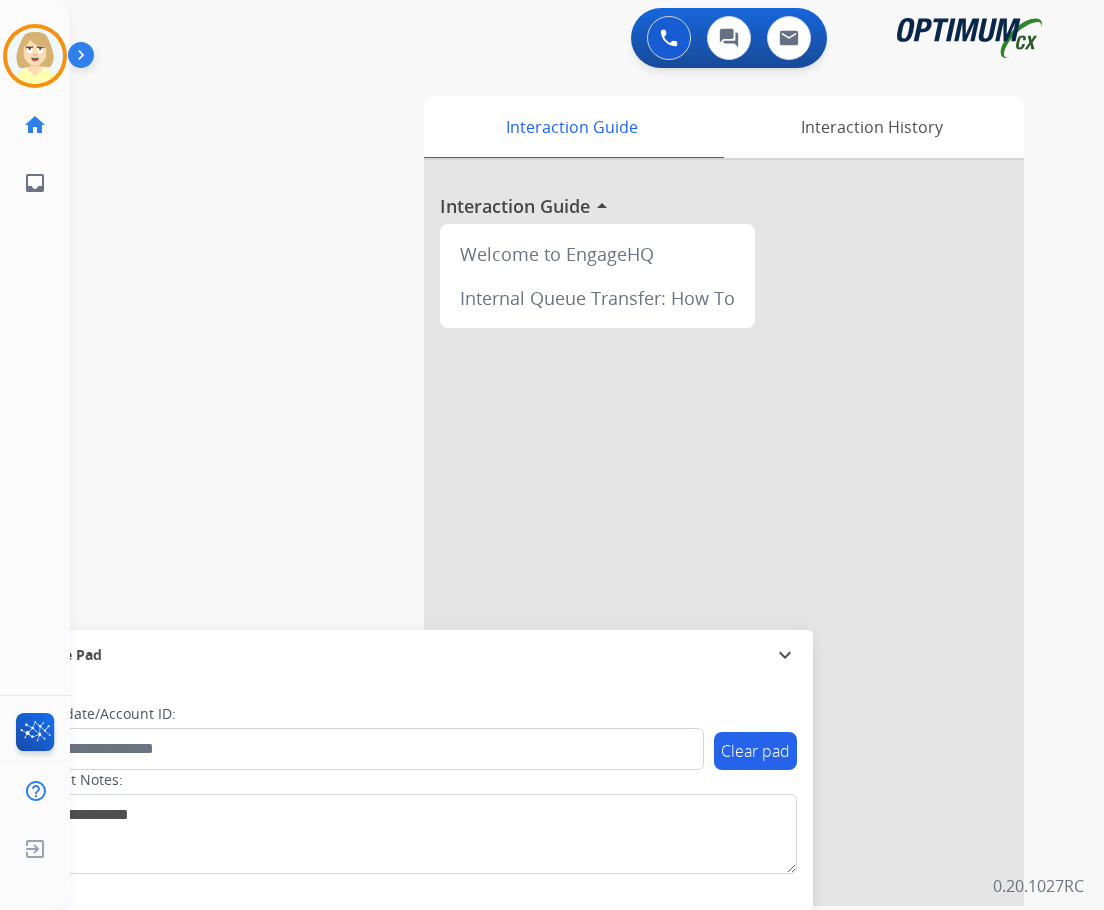 click at bounding box center [35, 56] 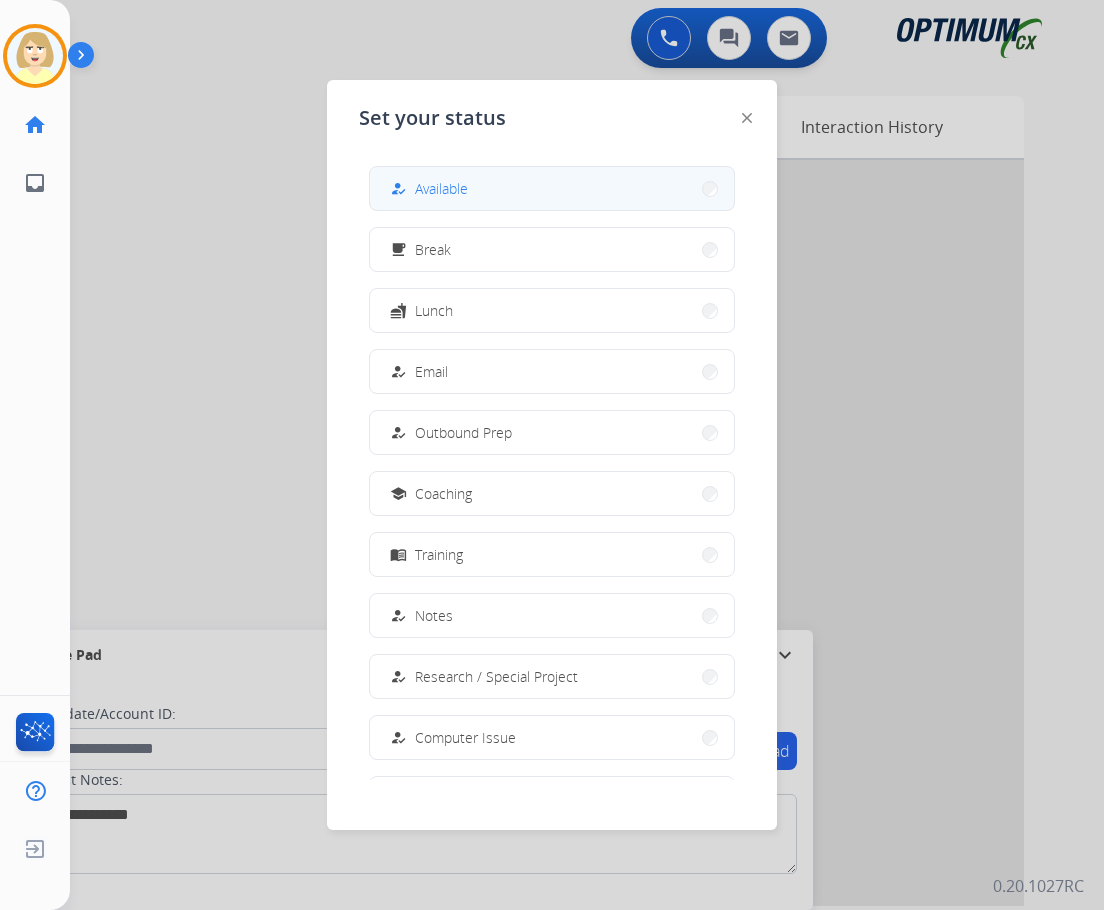 click on "Available" at bounding box center [441, 188] 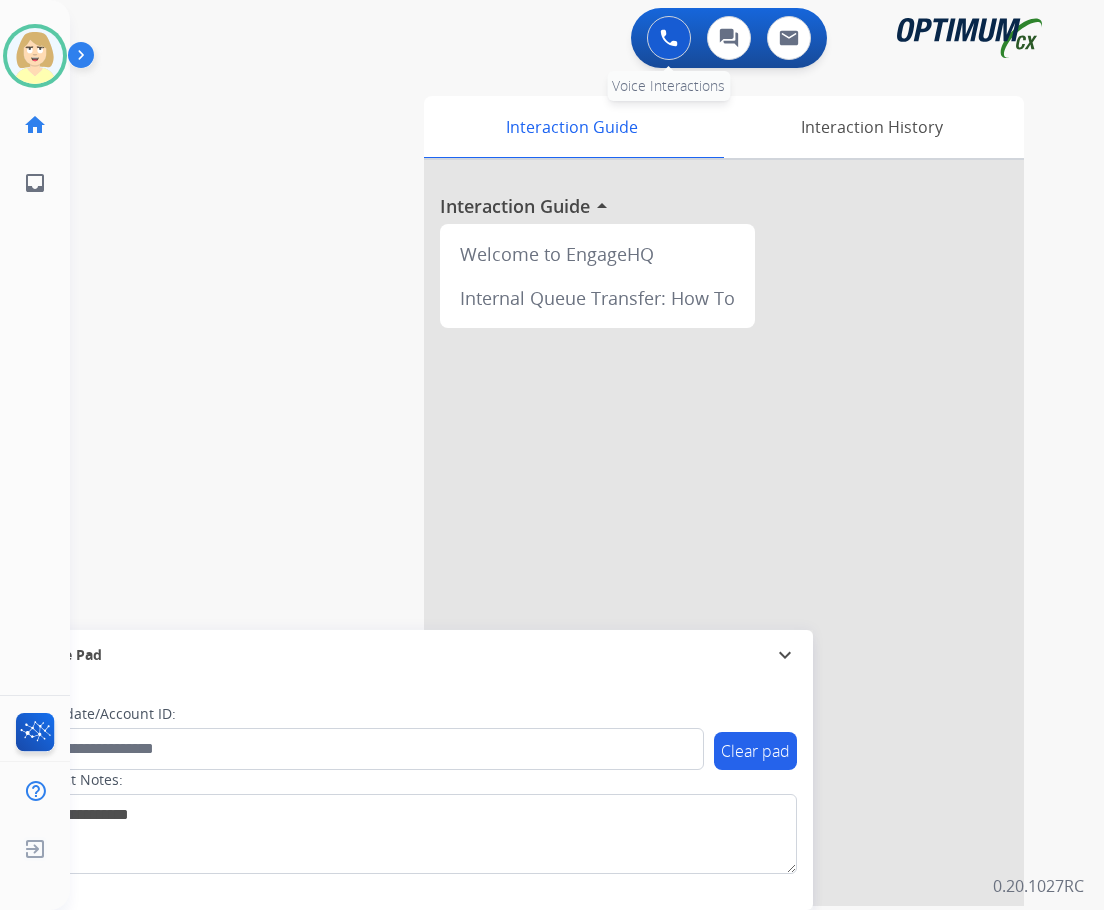 click at bounding box center [669, 38] 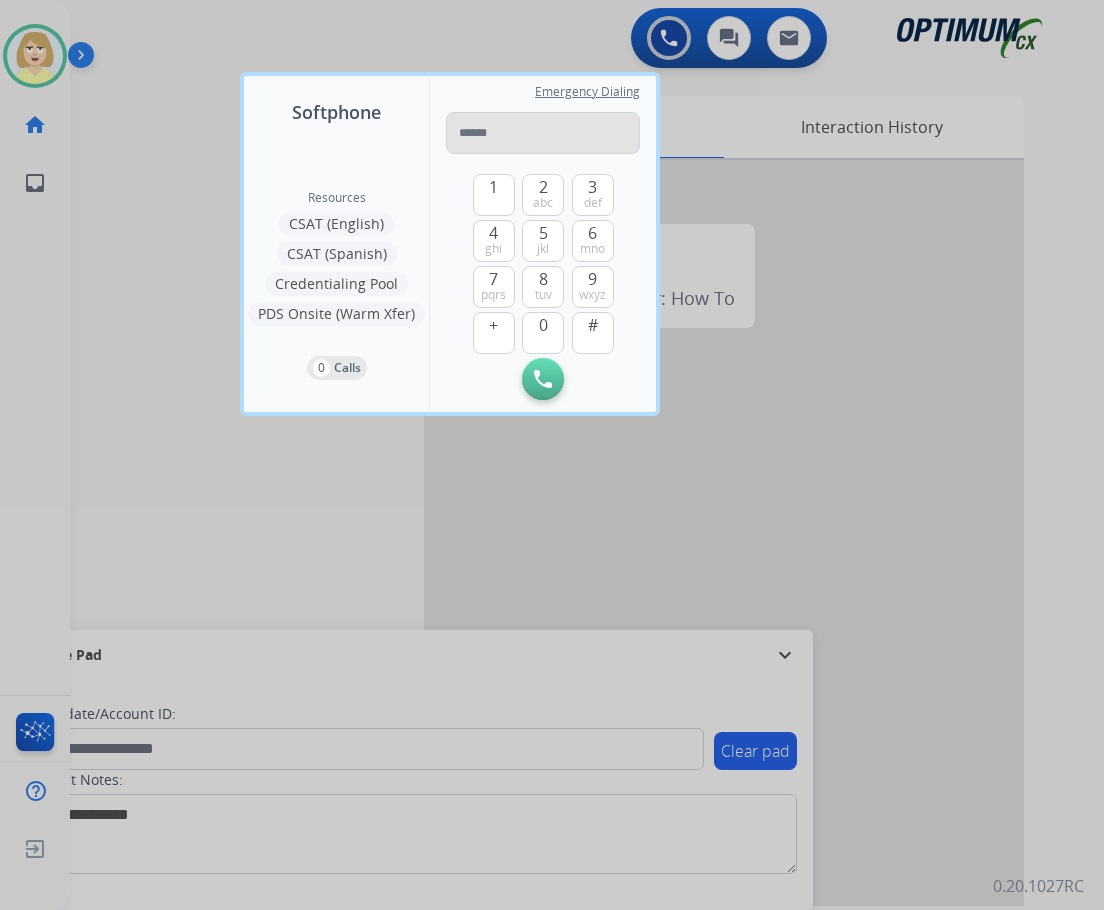 click at bounding box center [543, 133] 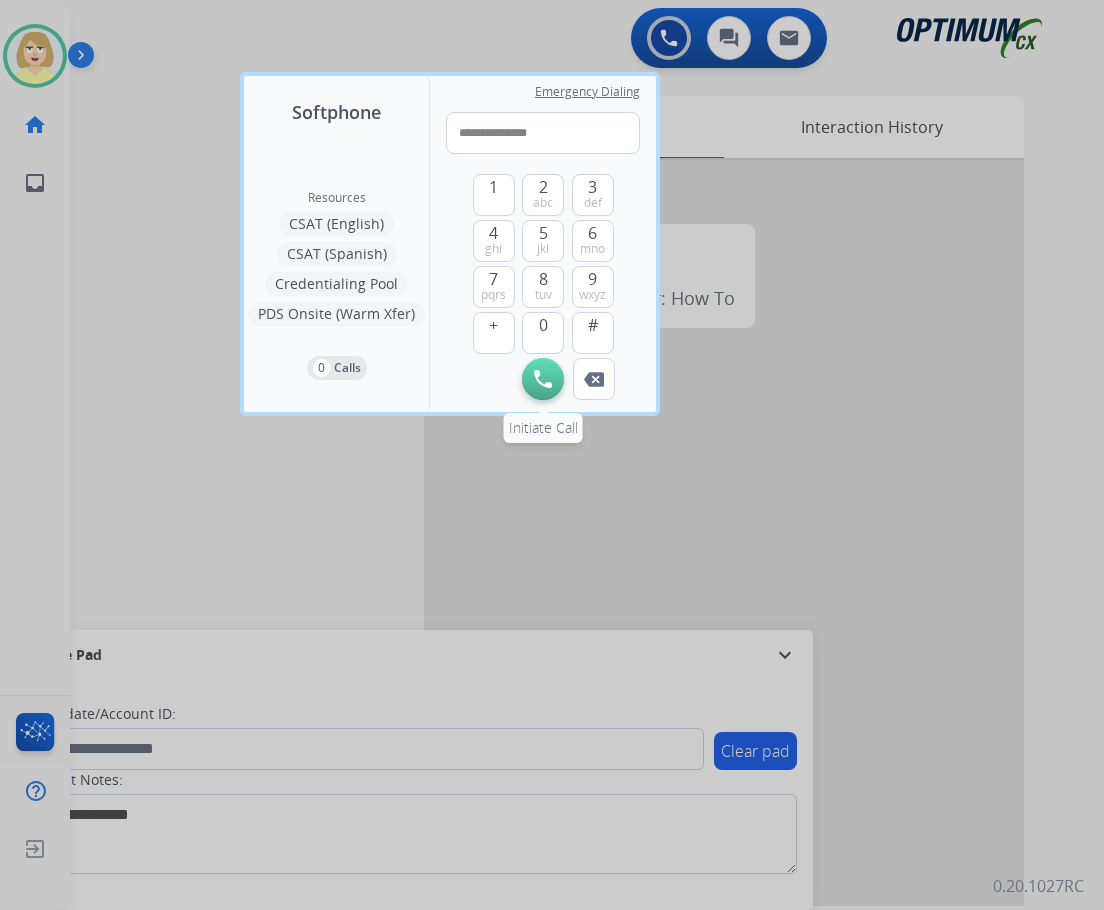 type on "**********" 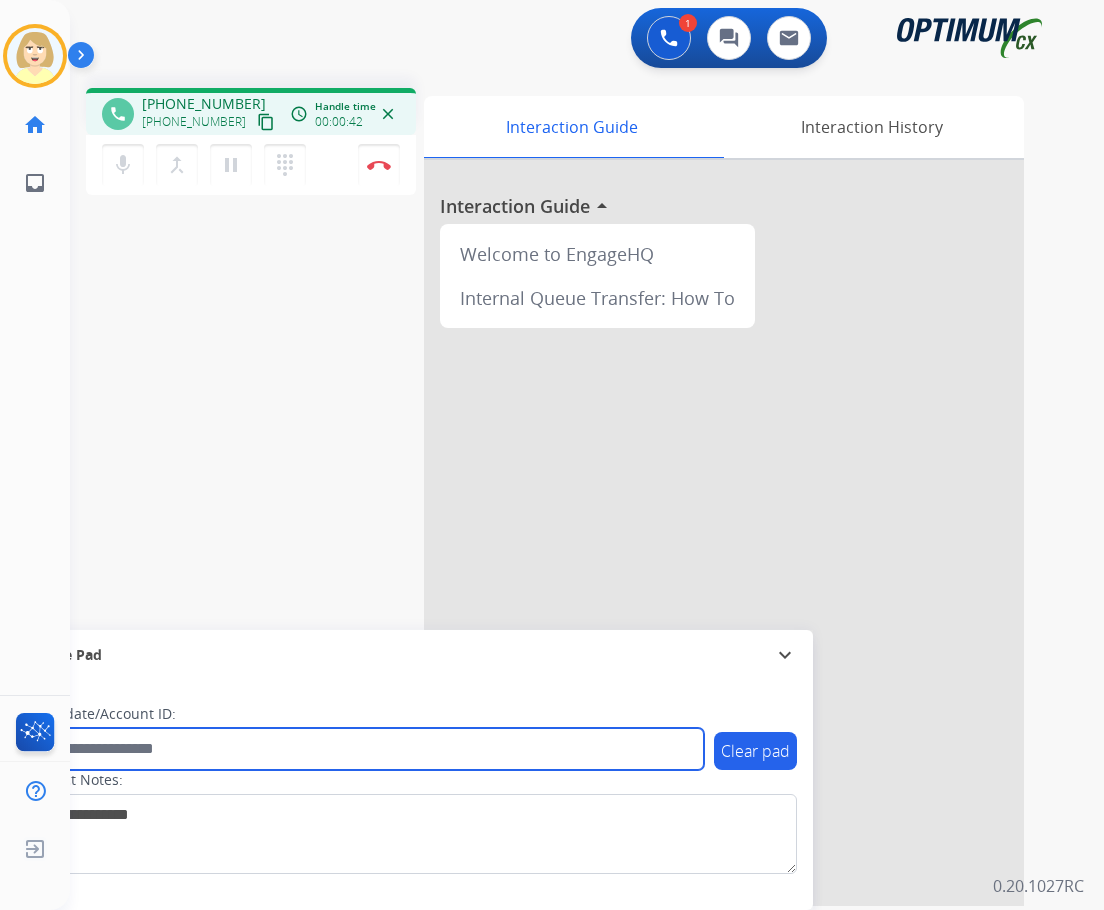 click at bounding box center (365, 749) 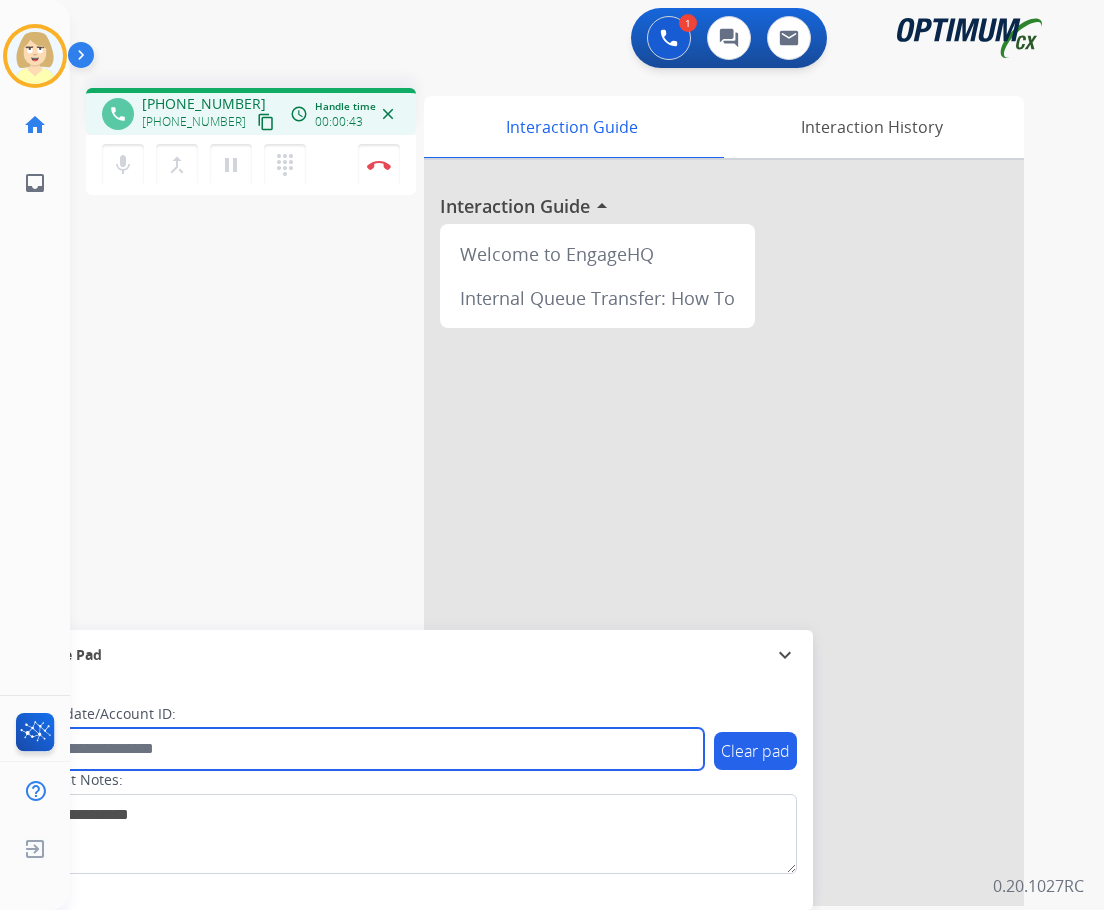 paste on "*******" 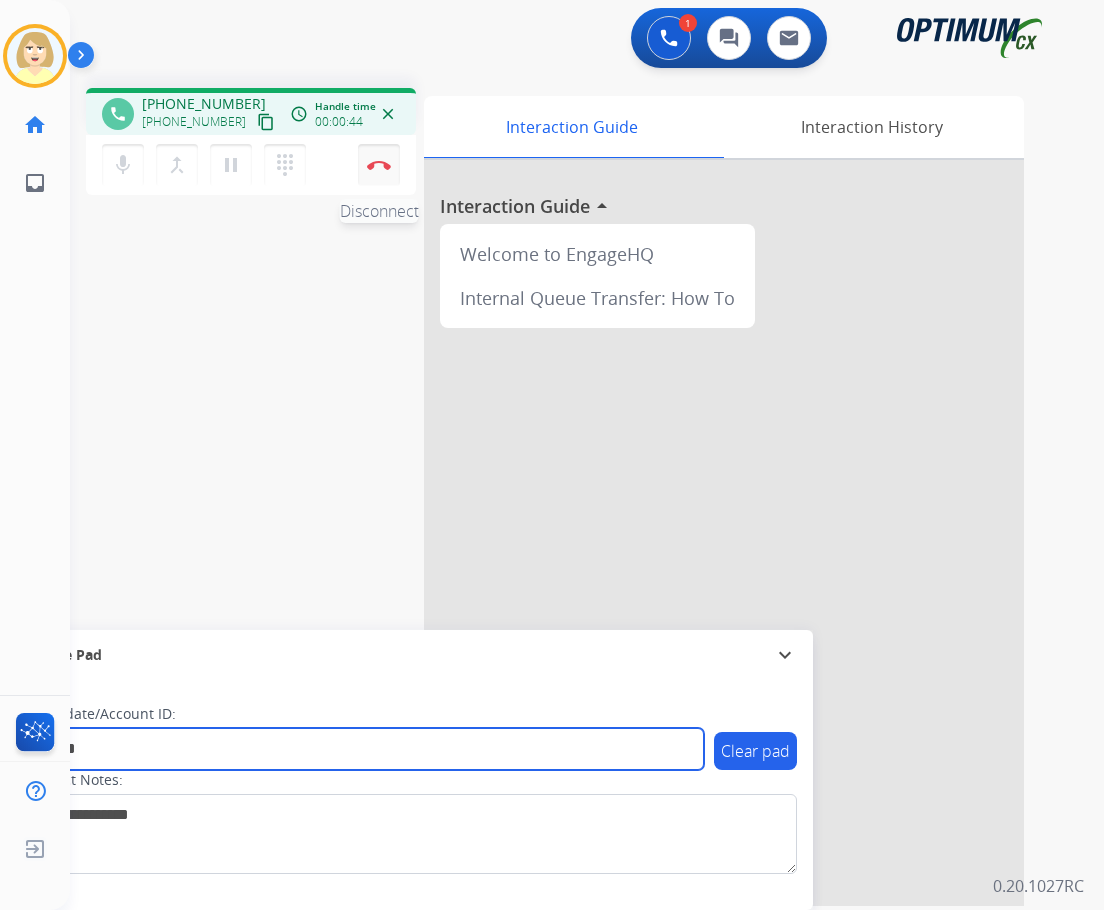 type on "*******" 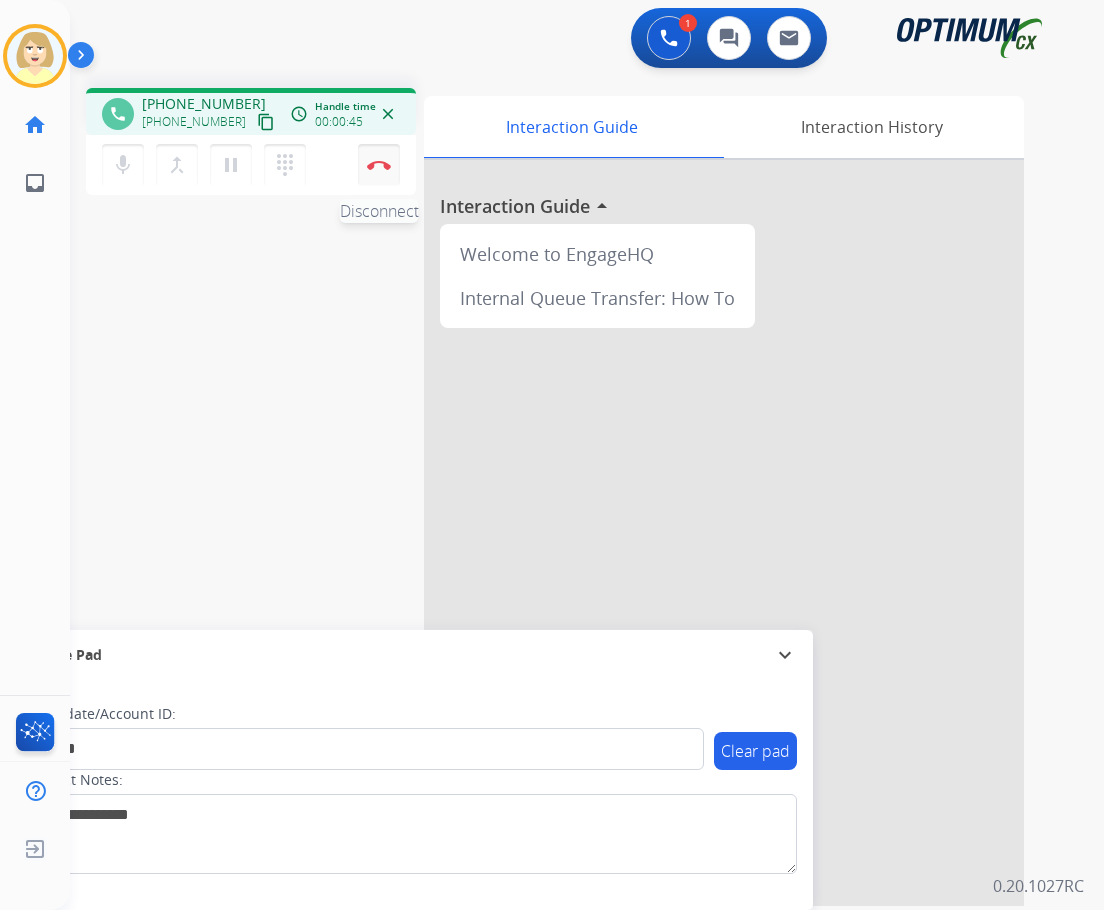 click on "Disconnect" at bounding box center [379, 165] 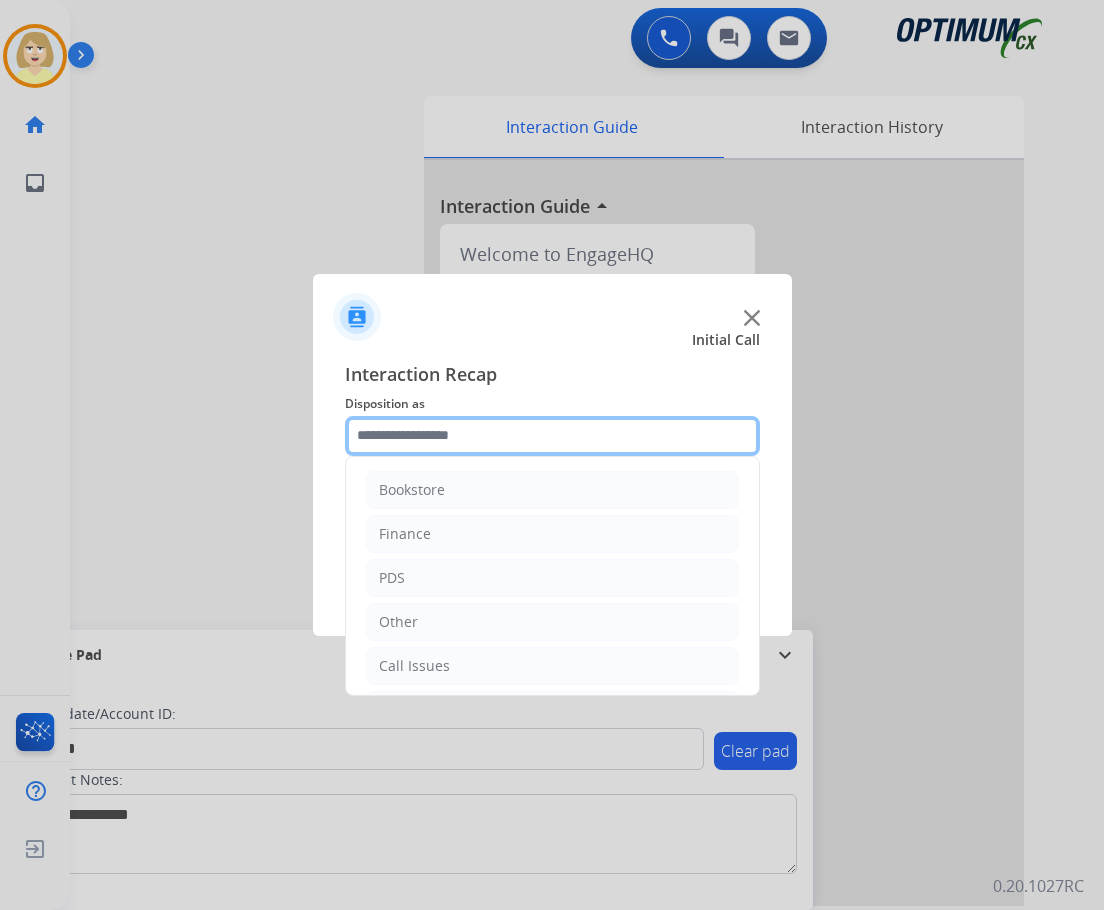 click 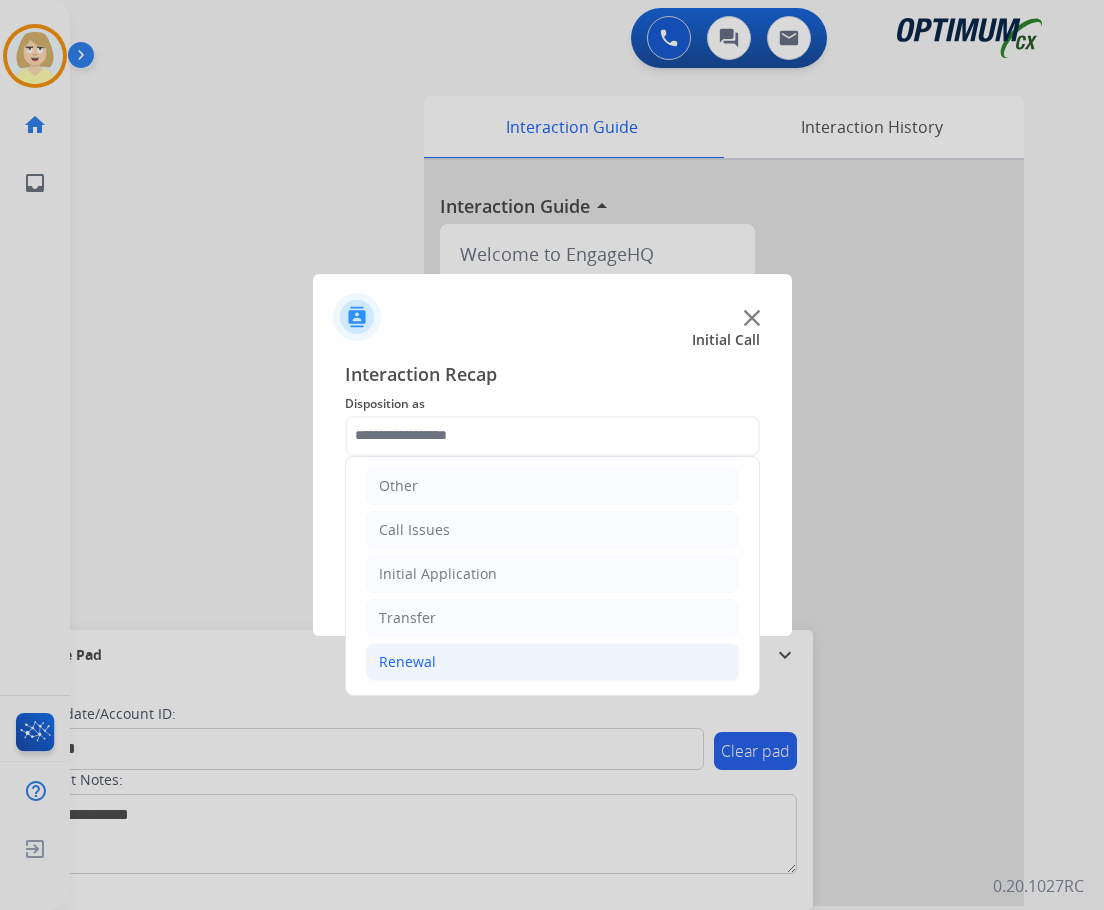 click on "Renewal" 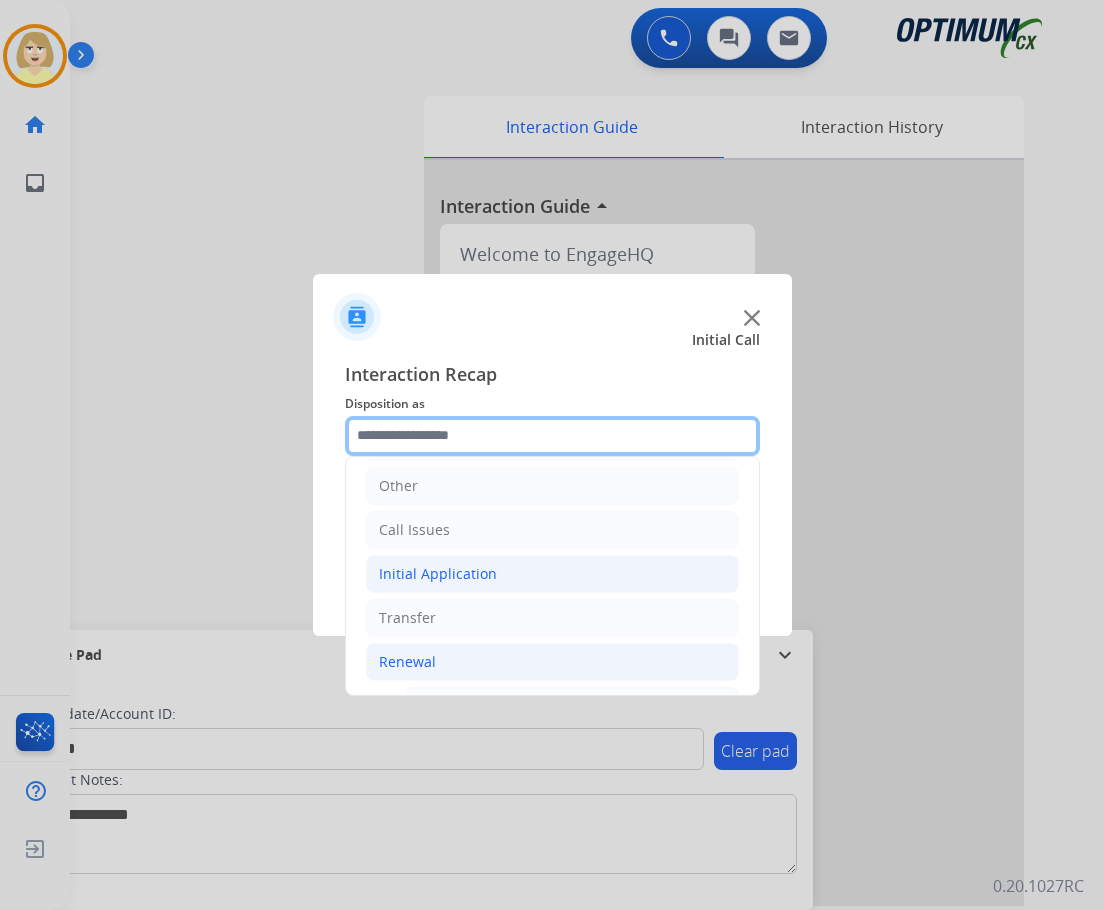 scroll, scrollTop: 436, scrollLeft: 0, axis: vertical 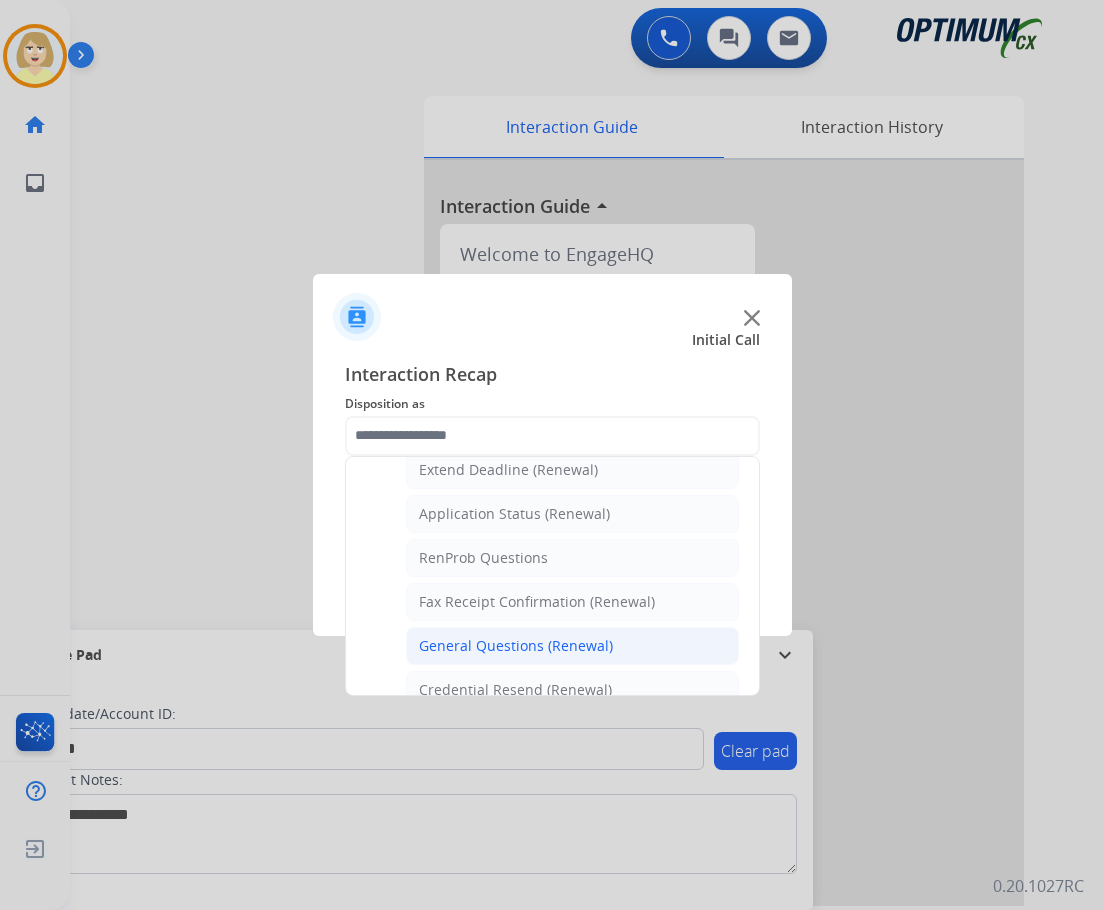 click on "General Questions (Renewal)" 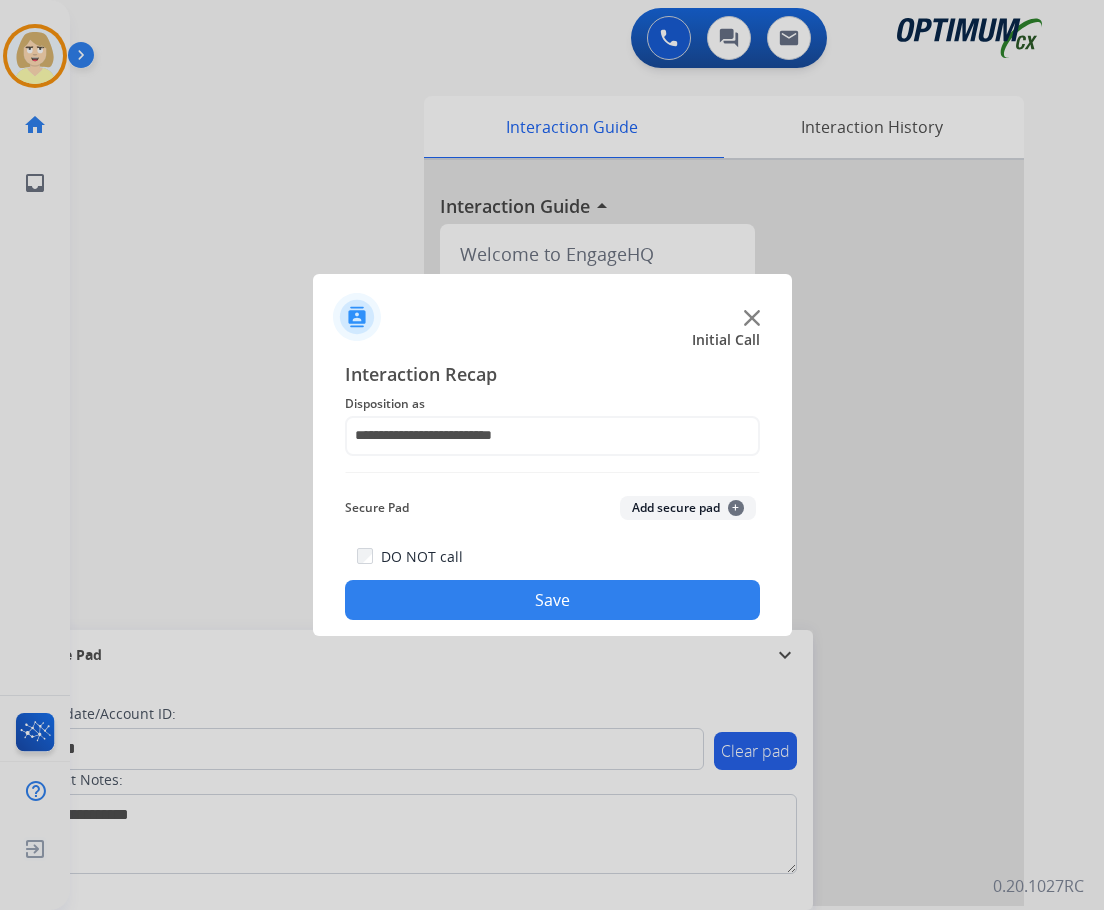 click on "Add secure pad  +" 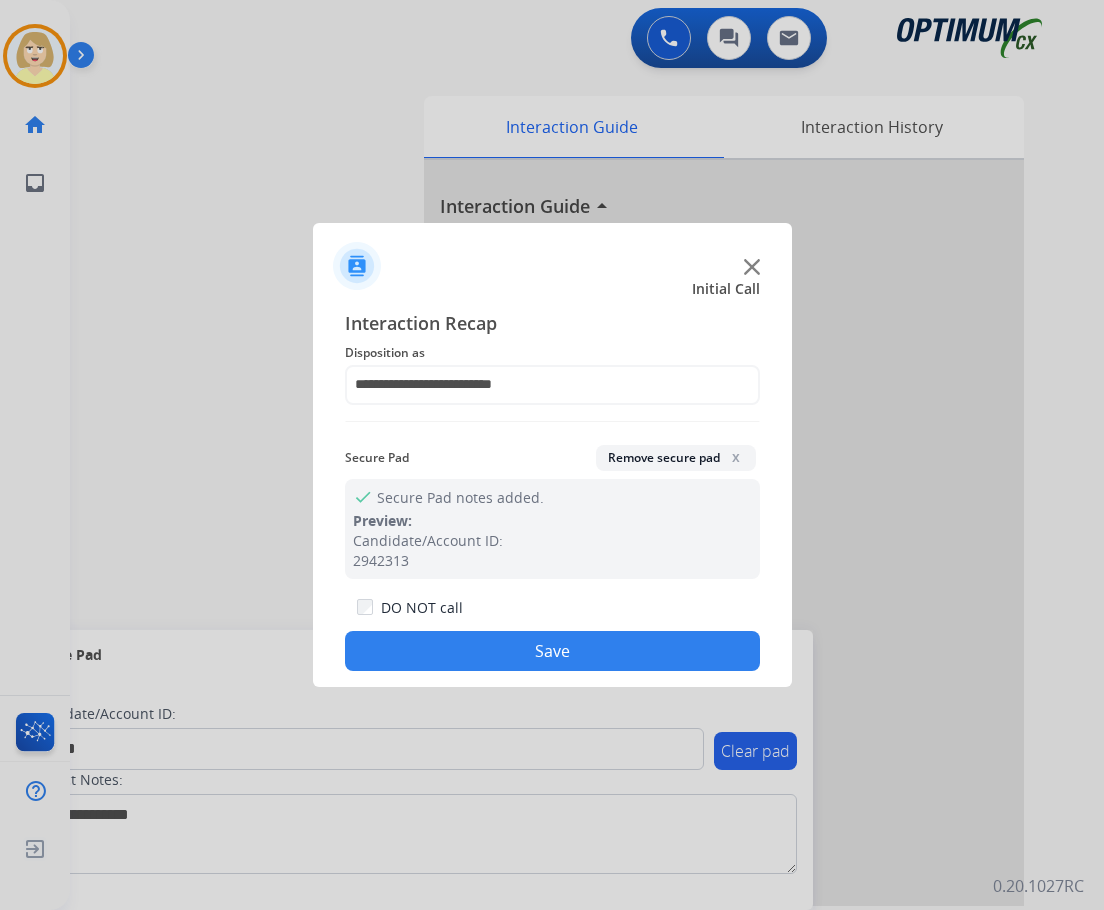 click on "Save" 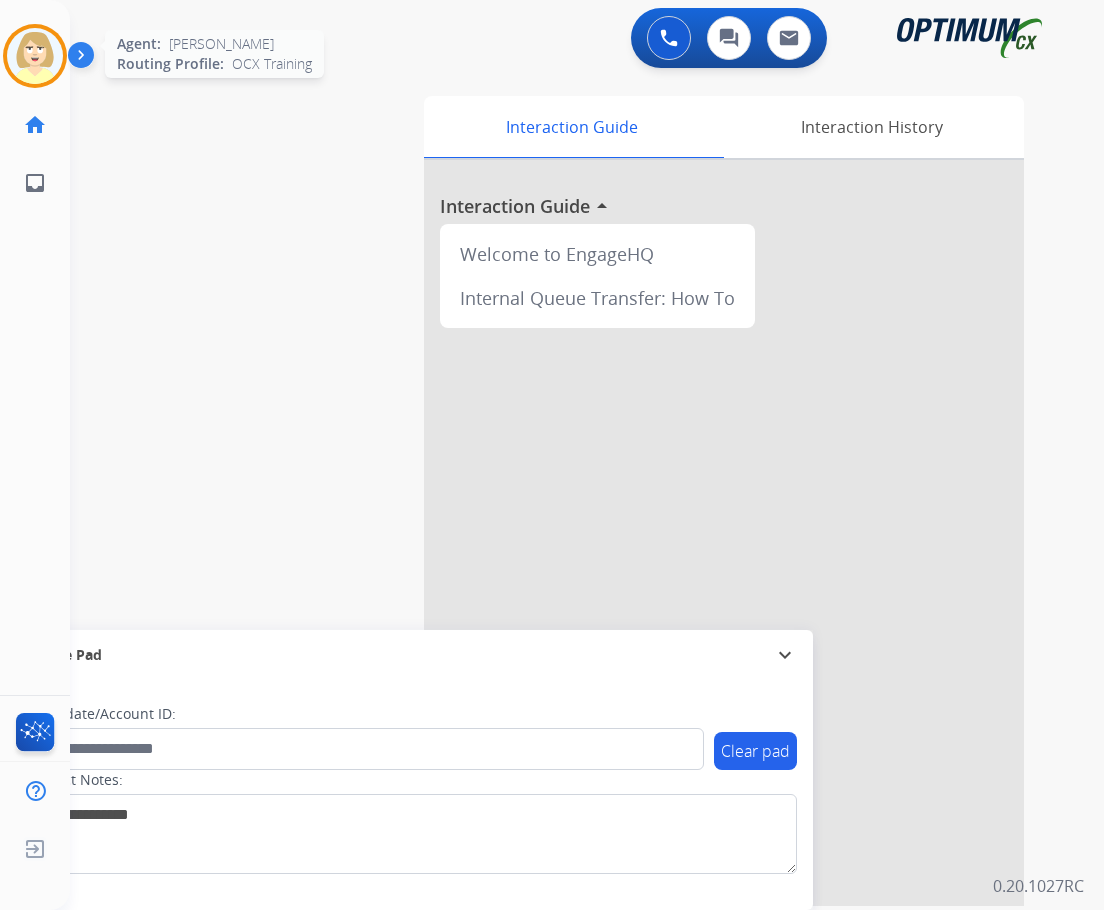 click at bounding box center (35, 56) 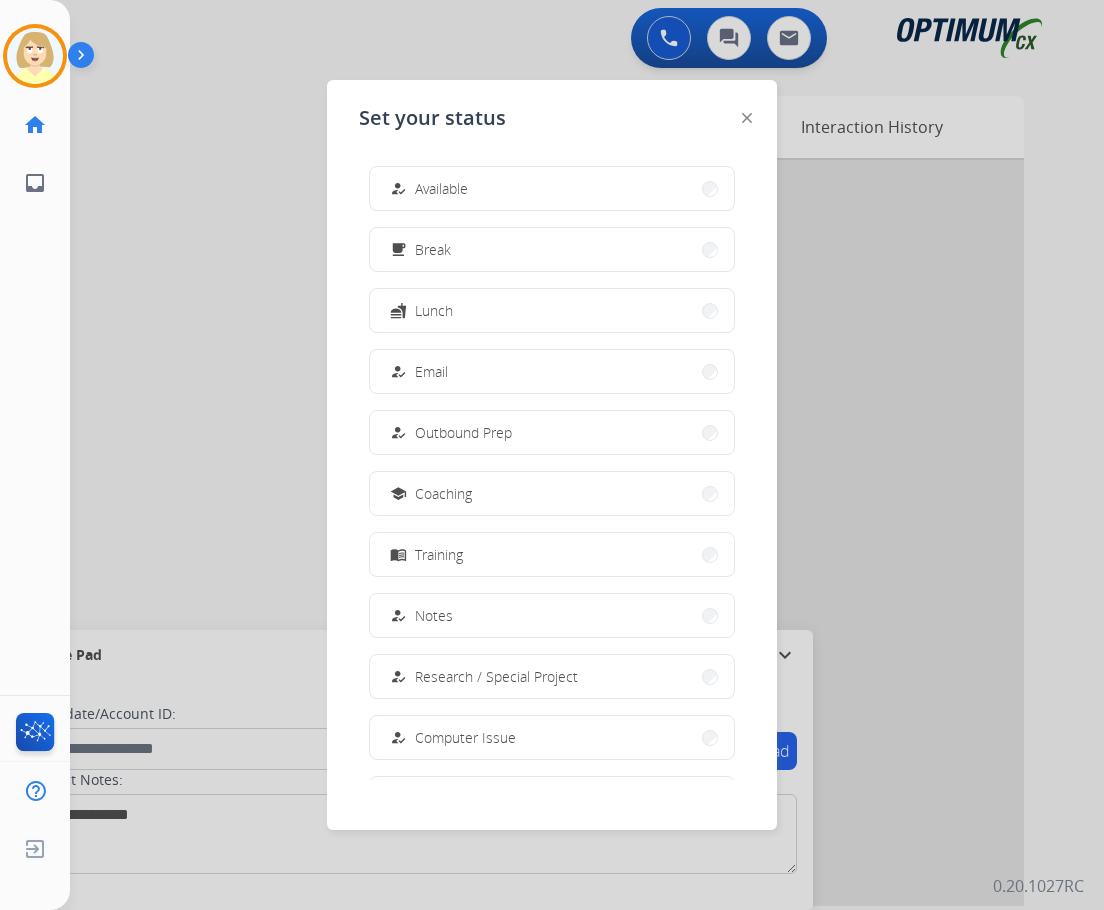 click on "how_to_reg Available" at bounding box center [427, 189] 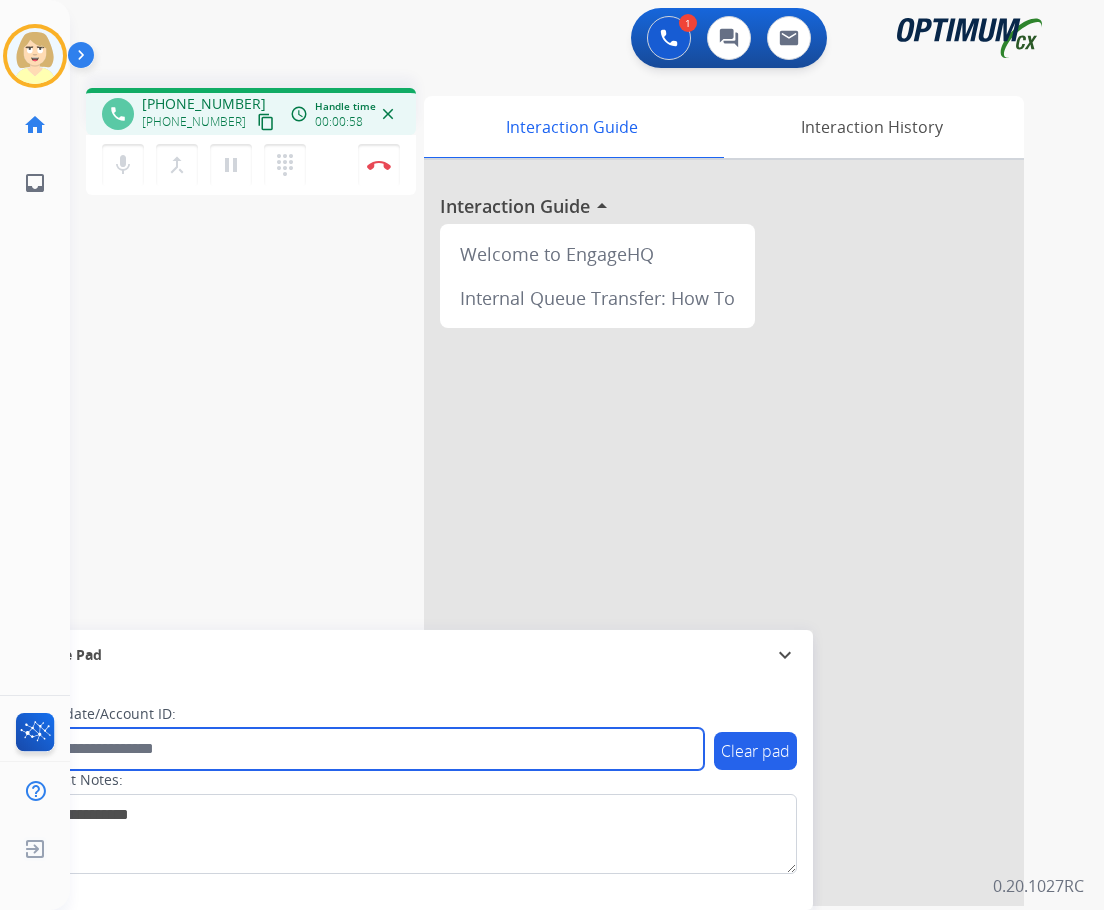 click at bounding box center [365, 749] 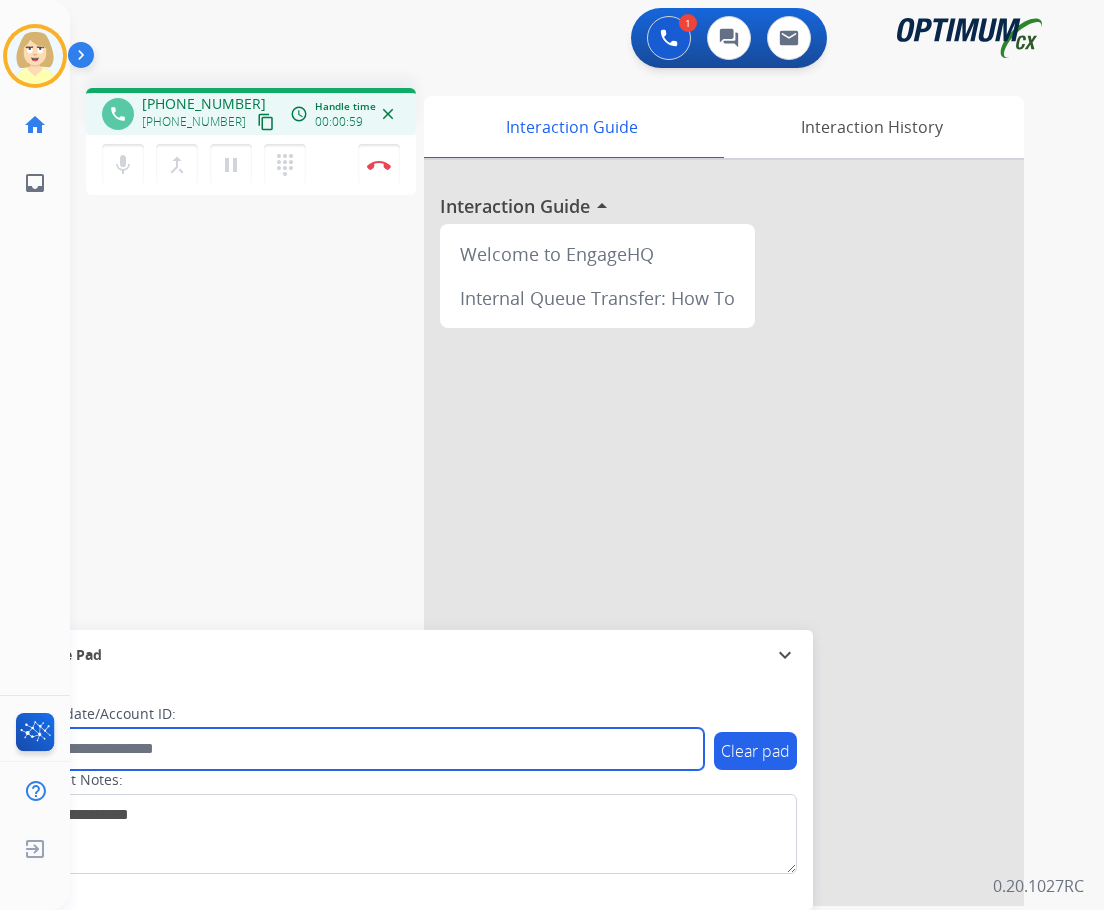 paste on "*******" 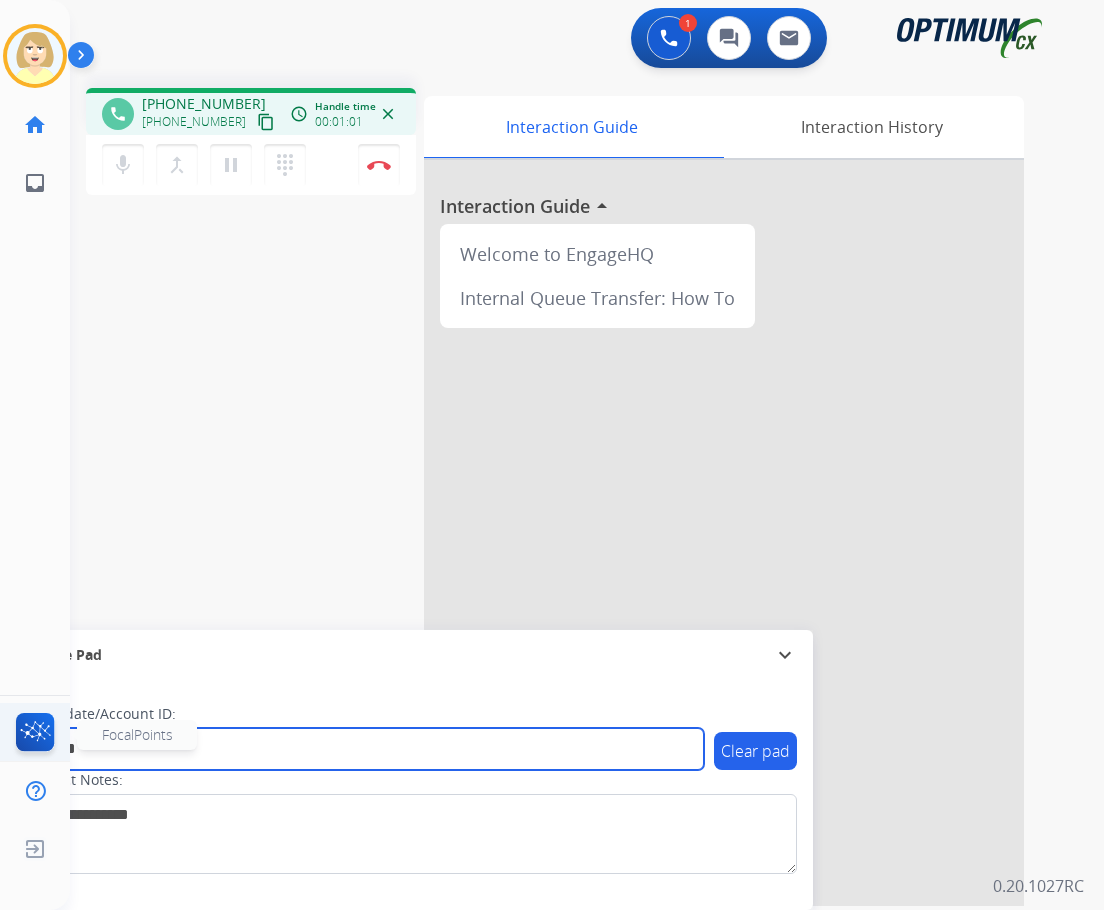 type on "*******" 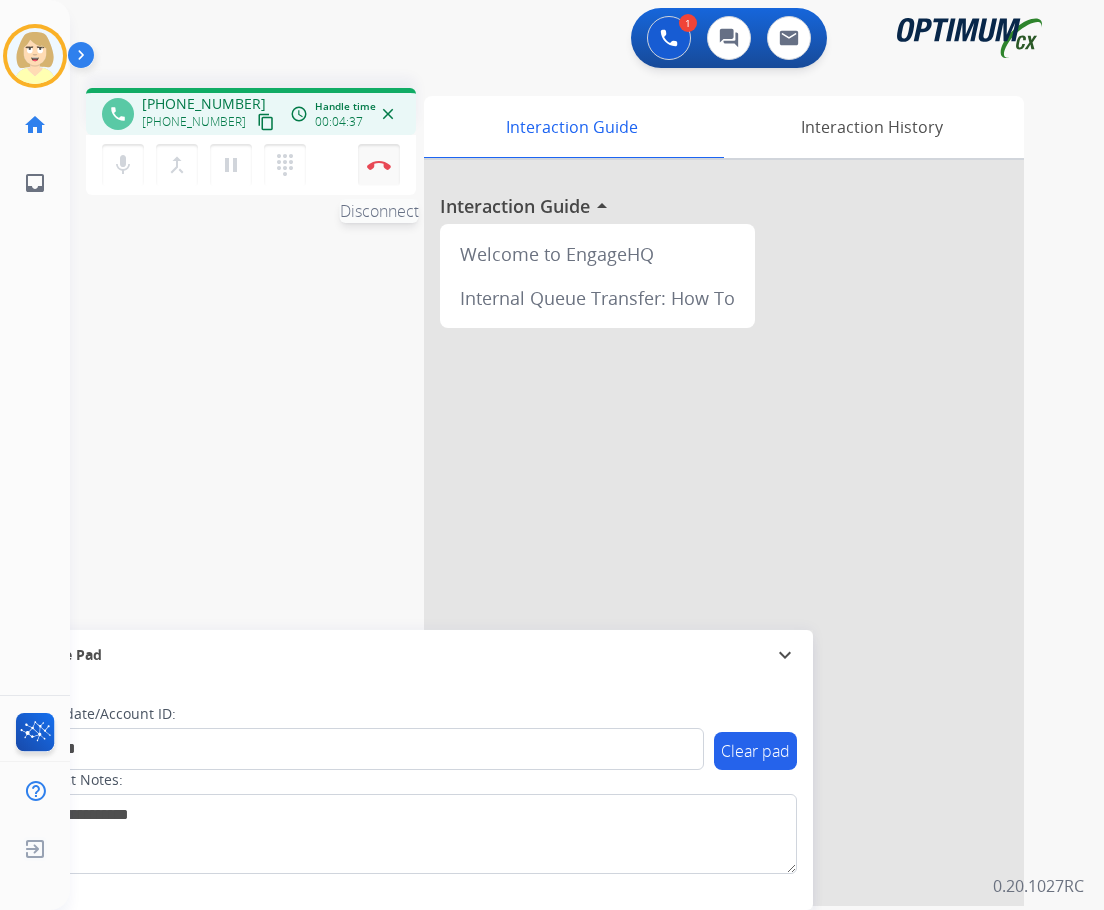 click on "Disconnect" at bounding box center (379, 165) 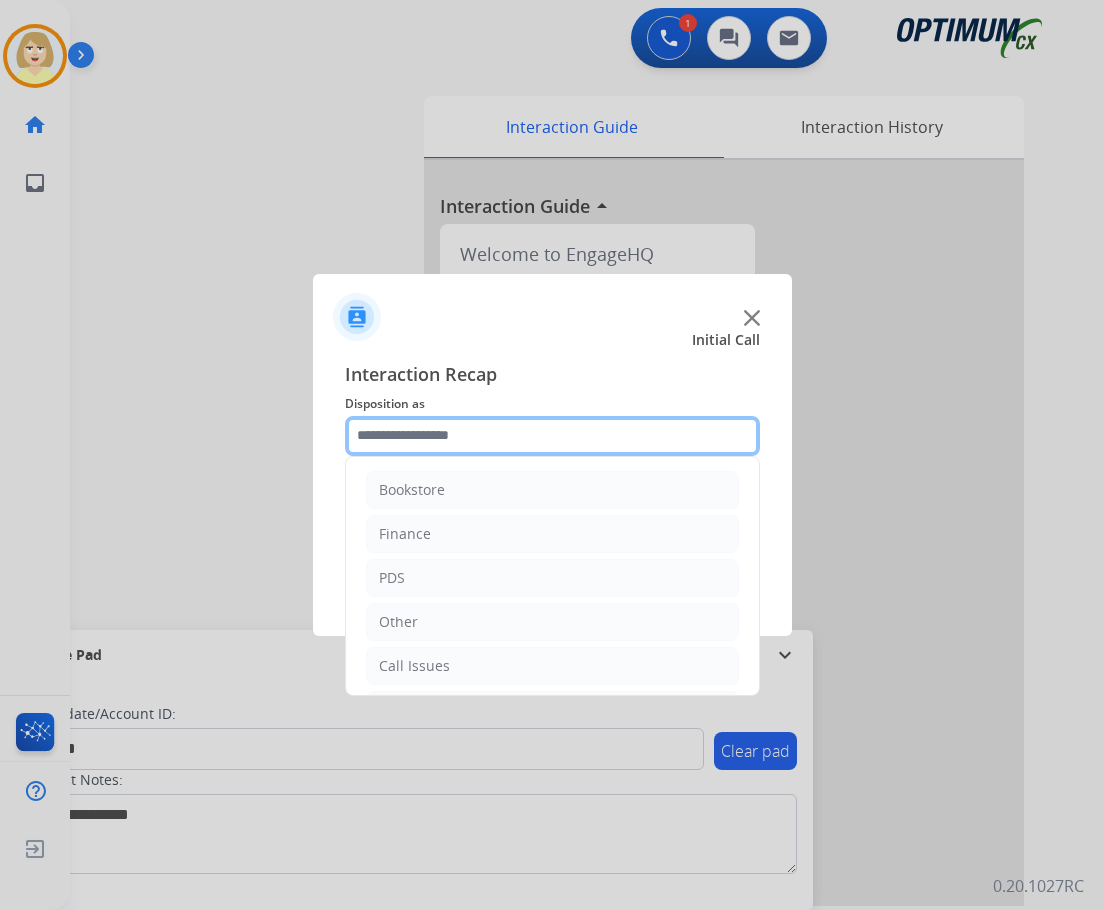 click 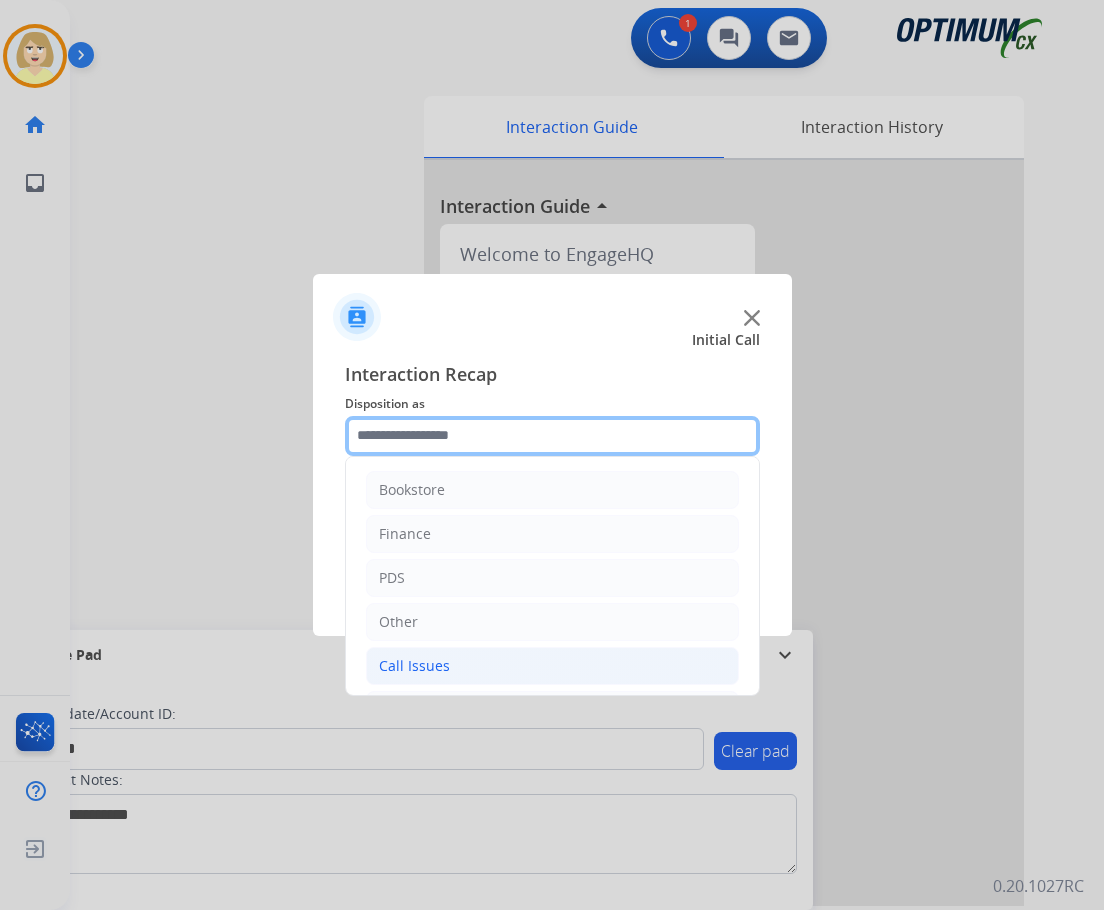 scroll, scrollTop: 136, scrollLeft: 0, axis: vertical 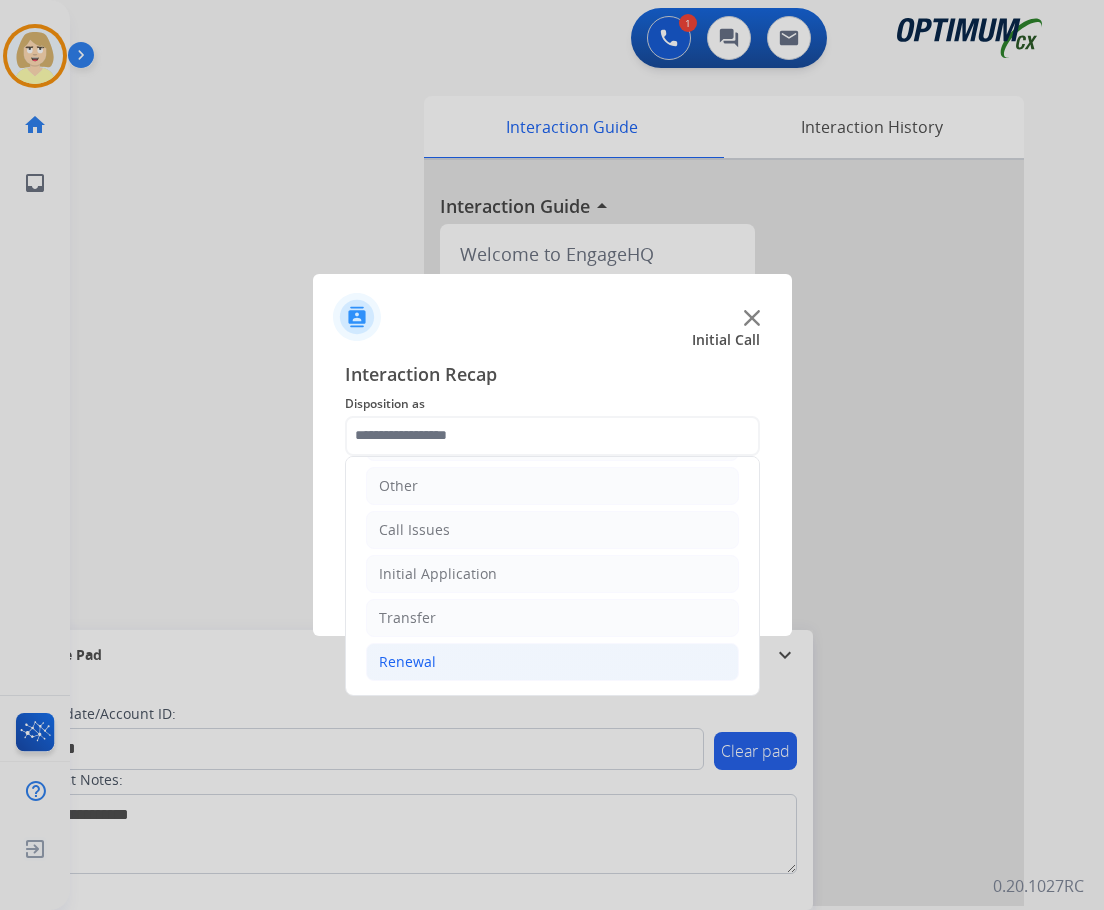 click on "Renewal" 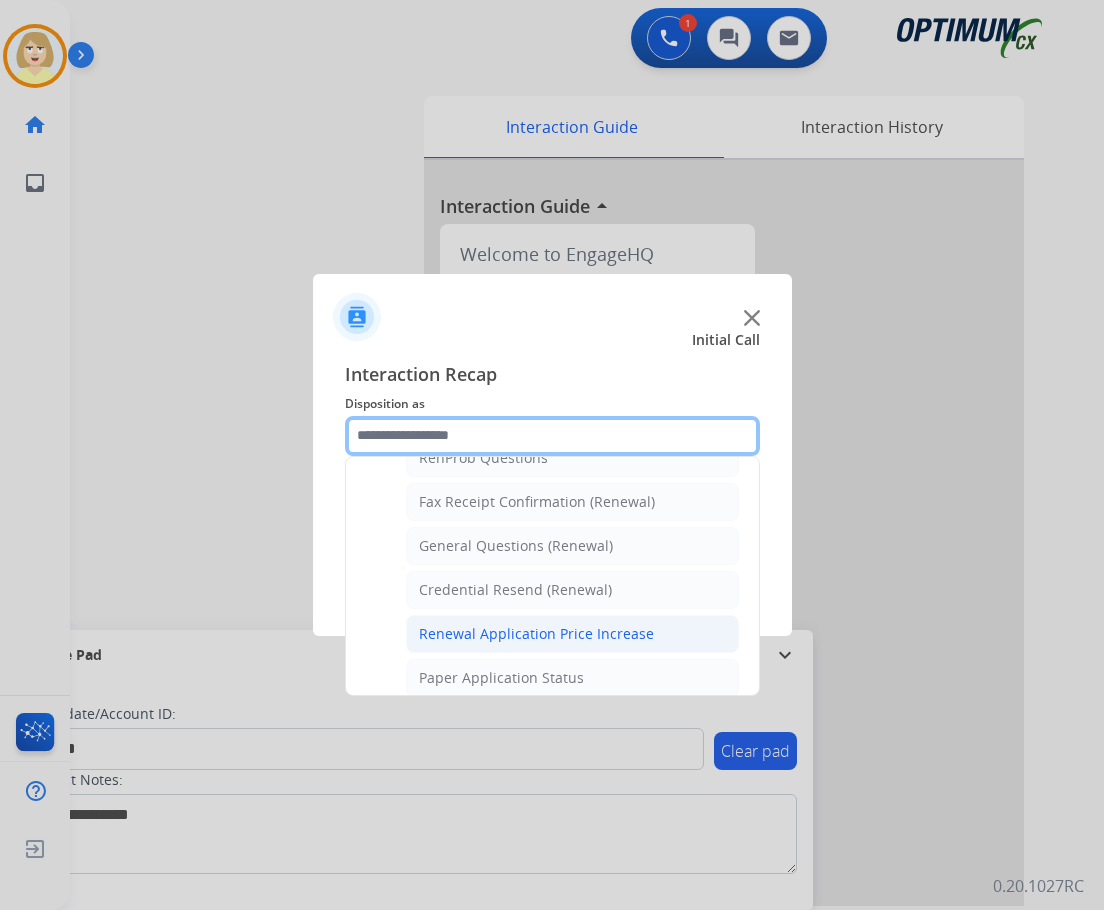 scroll, scrollTop: 736, scrollLeft: 0, axis: vertical 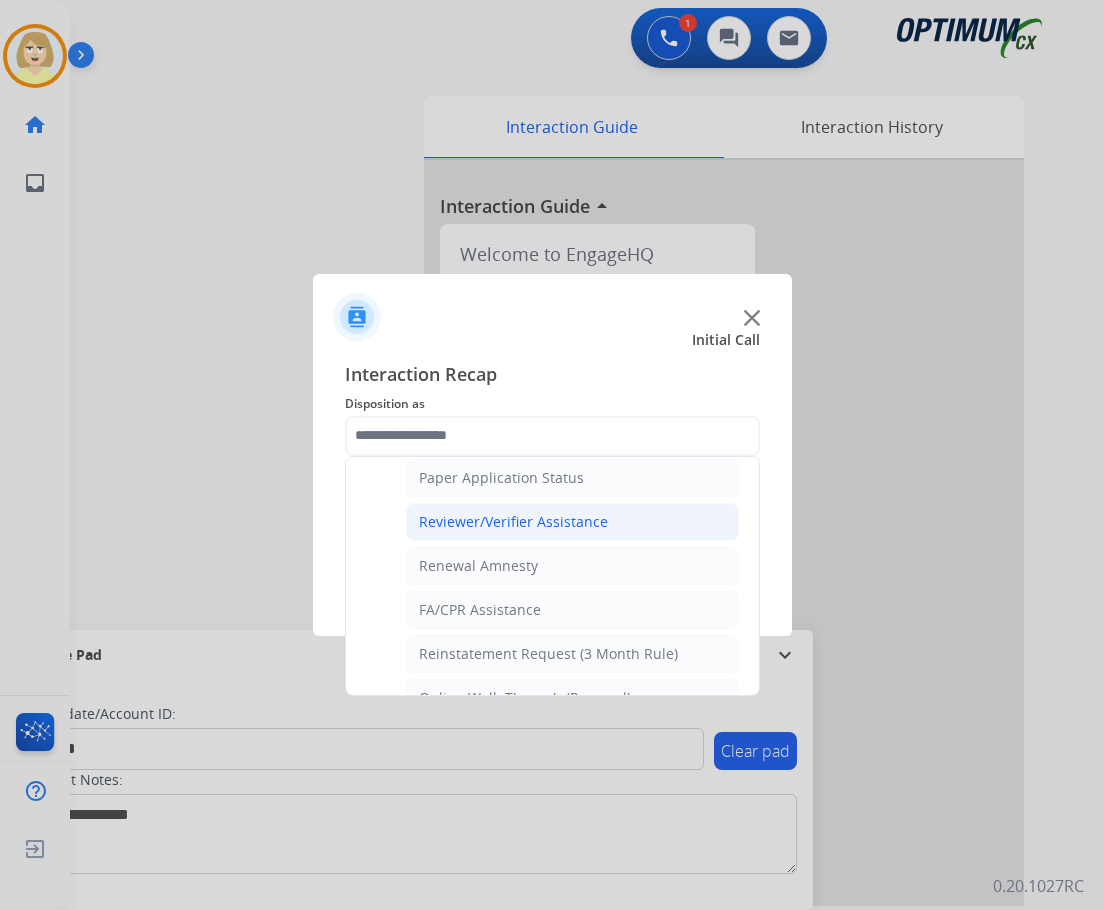 click on "Reviewer/Verifier Assistance" 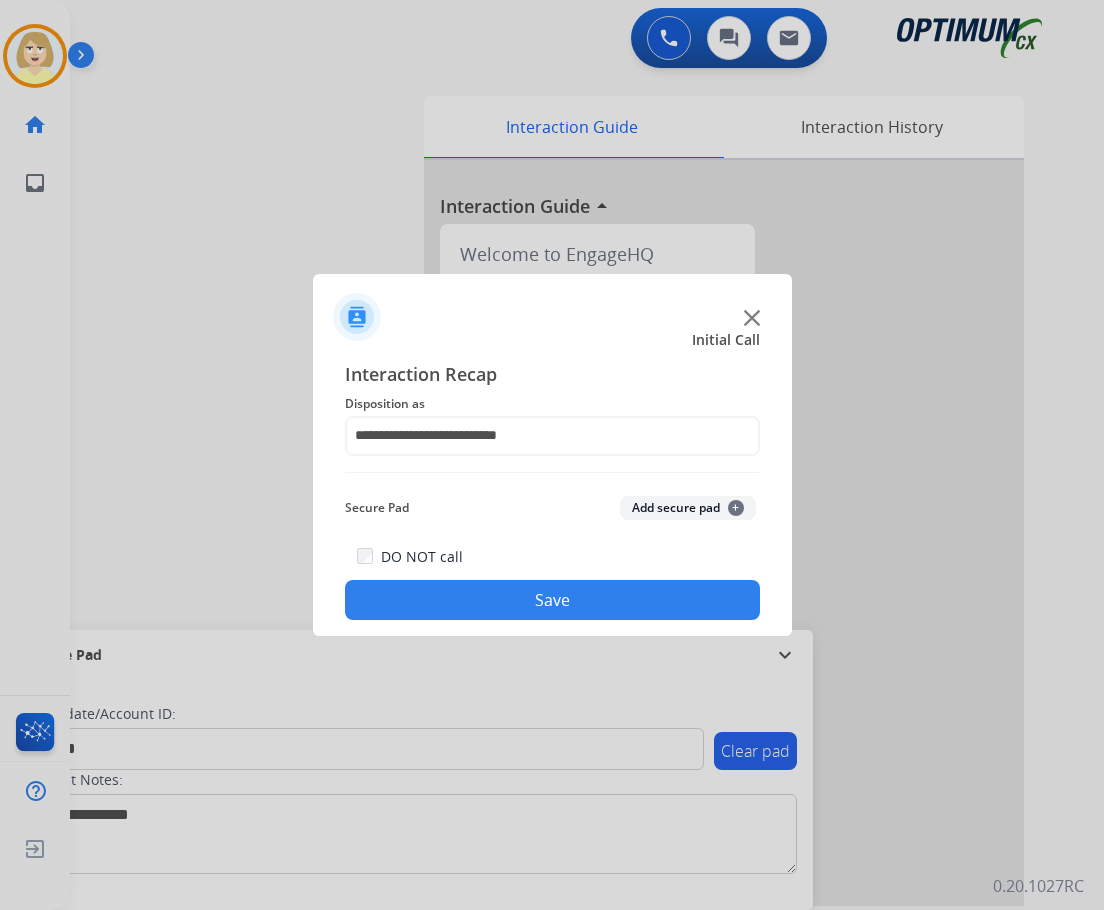 click on "Add secure pad  +" 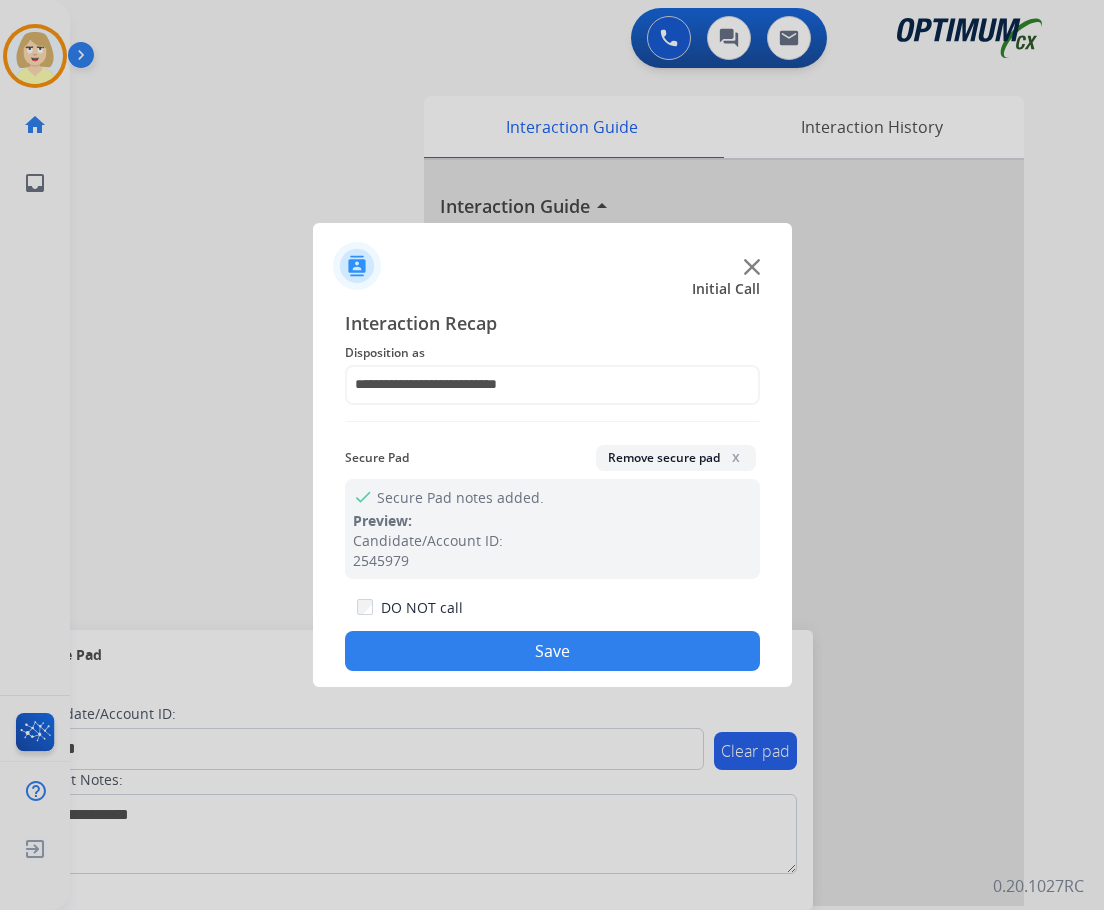 drag, startPoint x: 506, startPoint y: 648, endPoint x: 381, endPoint y: 639, distance: 125.32358 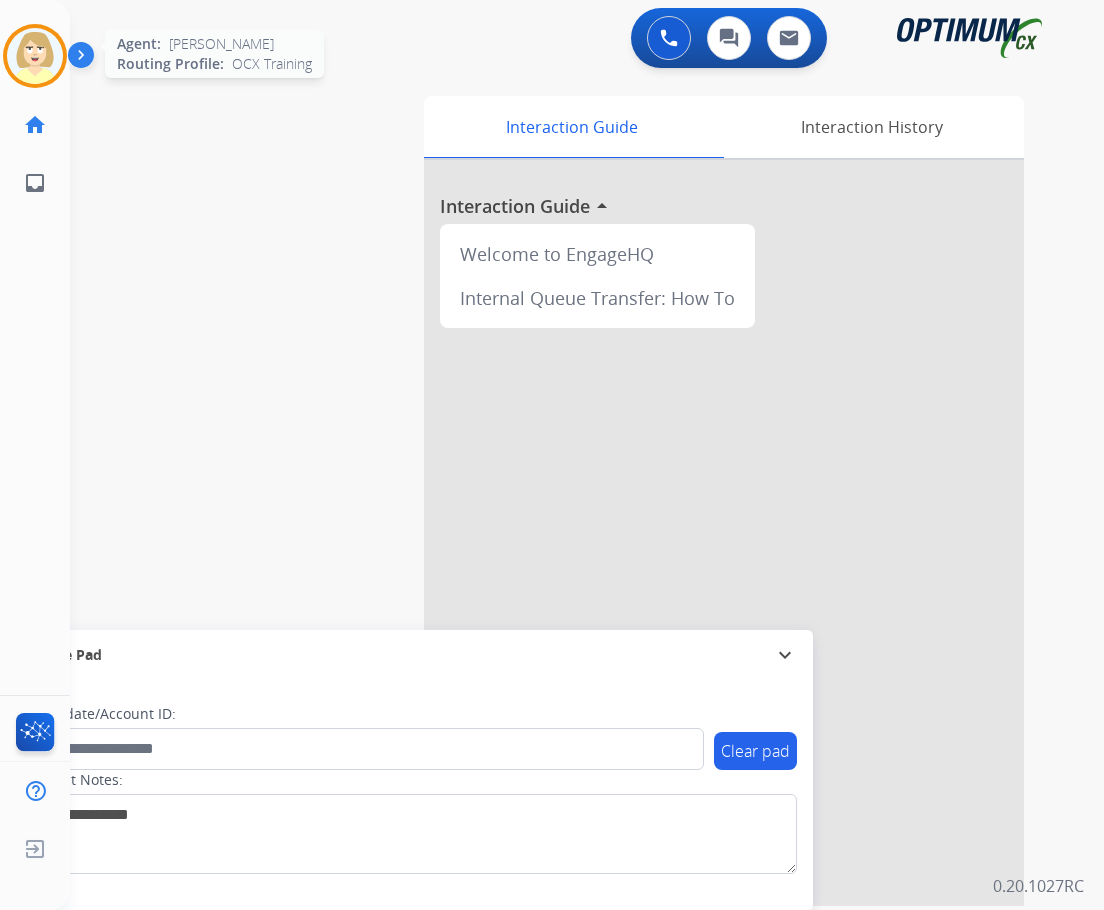 click at bounding box center (35, 56) 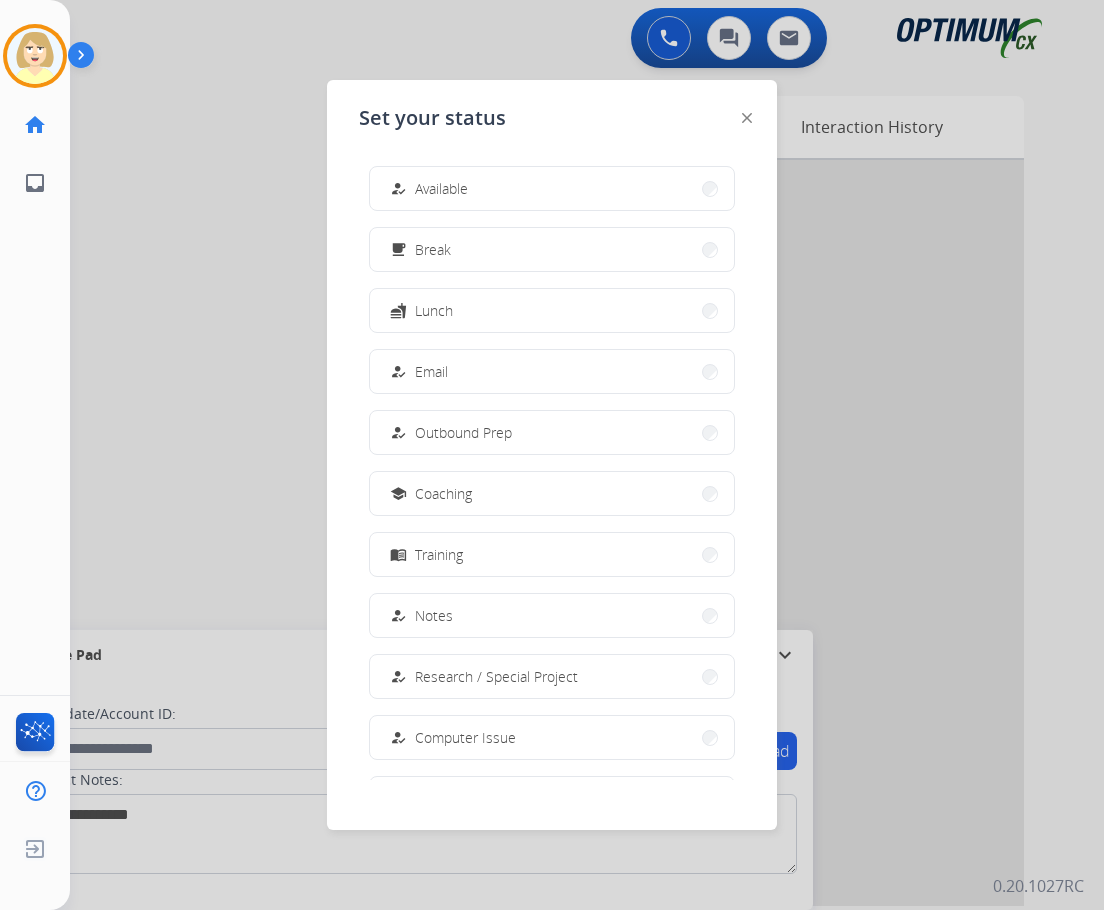 drag, startPoint x: 472, startPoint y: 199, endPoint x: 455, endPoint y: 199, distance: 17 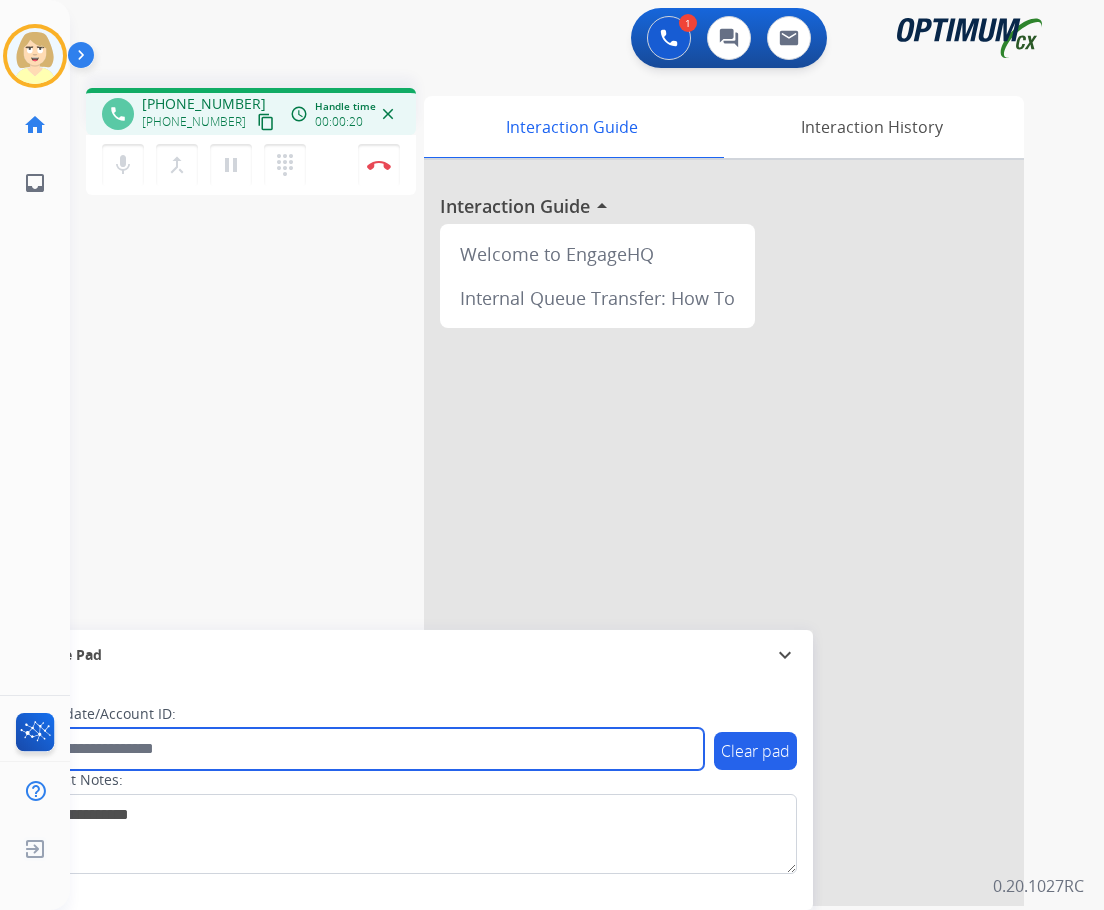 click at bounding box center [365, 749] 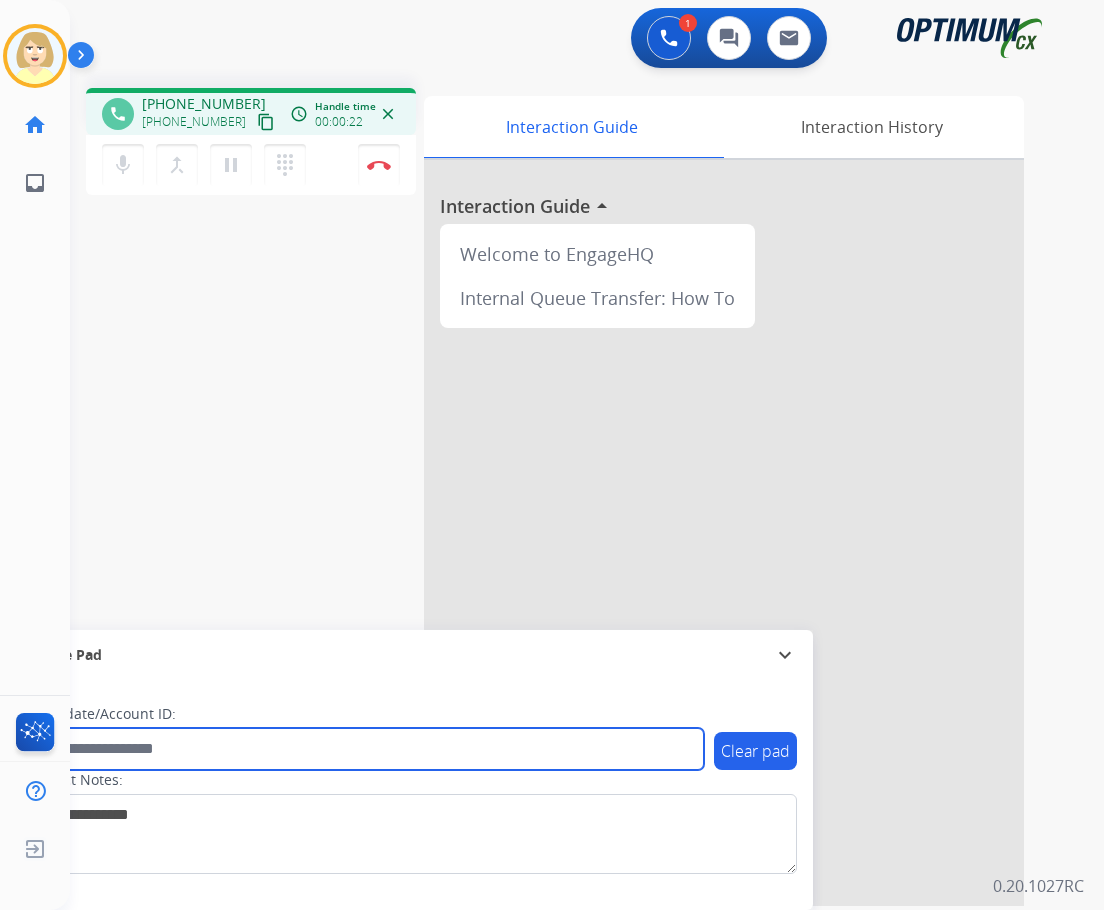 paste on "*******" 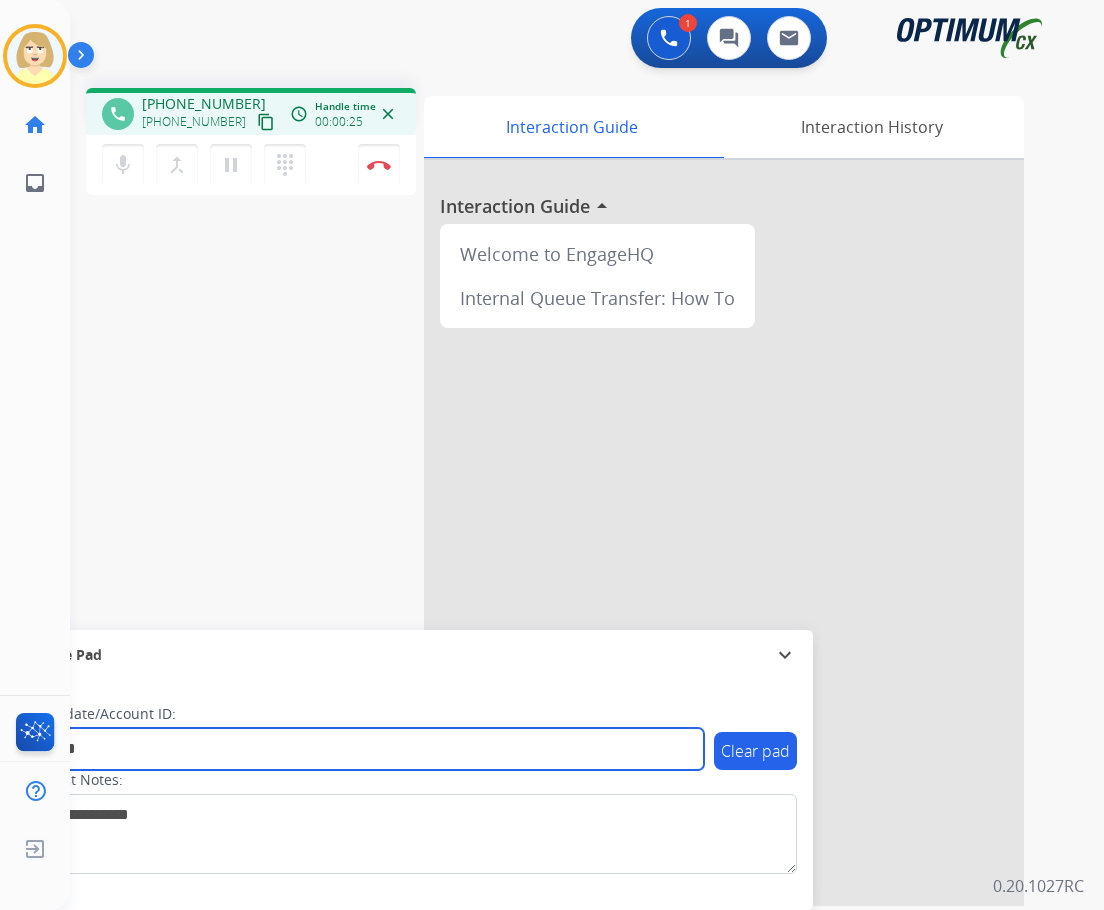 type on "*******" 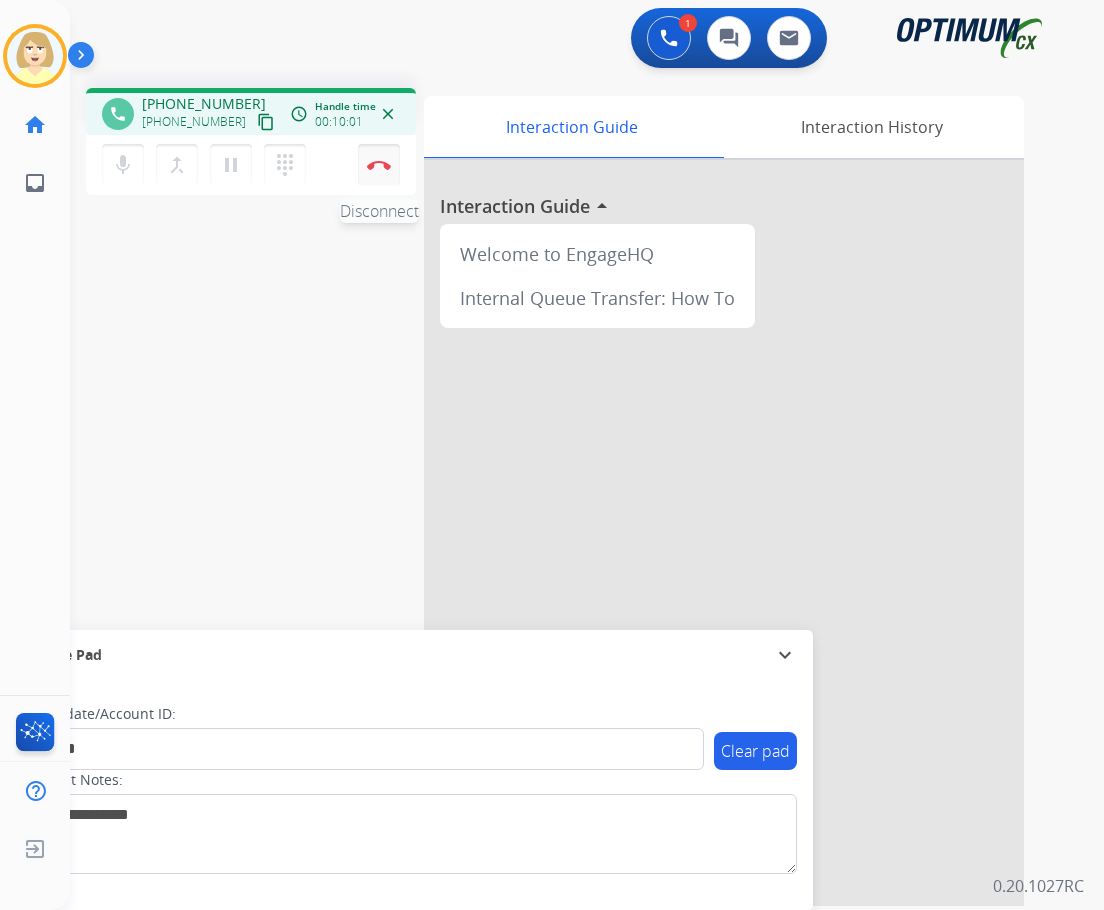 click at bounding box center (379, 165) 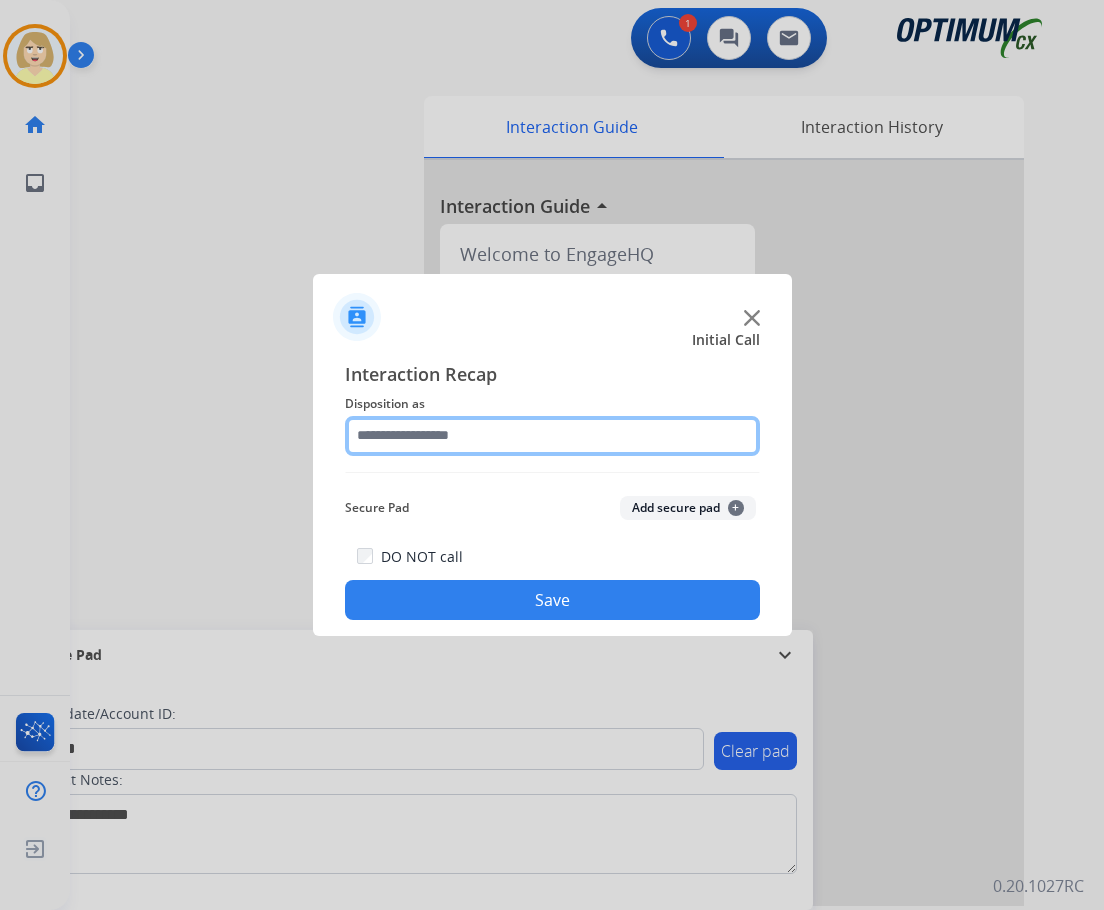 click 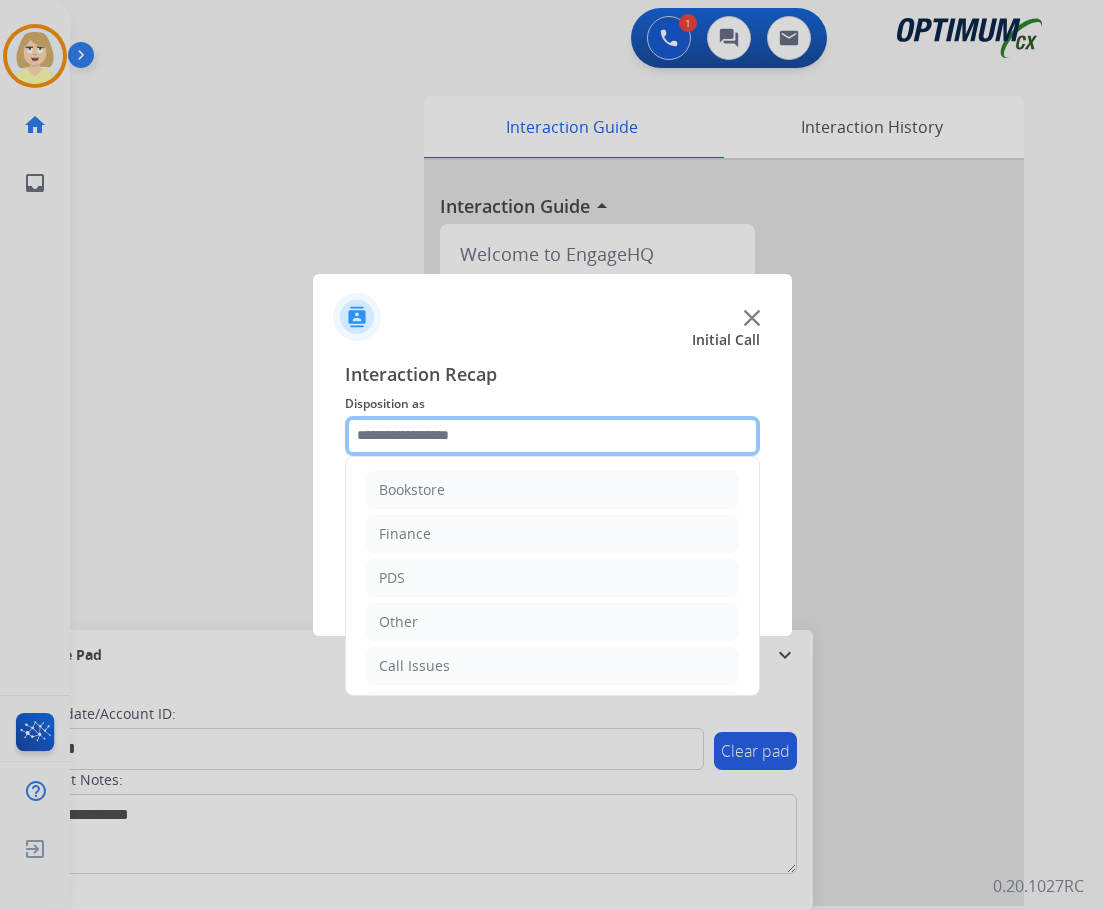scroll, scrollTop: 136, scrollLeft: 0, axis: vertical 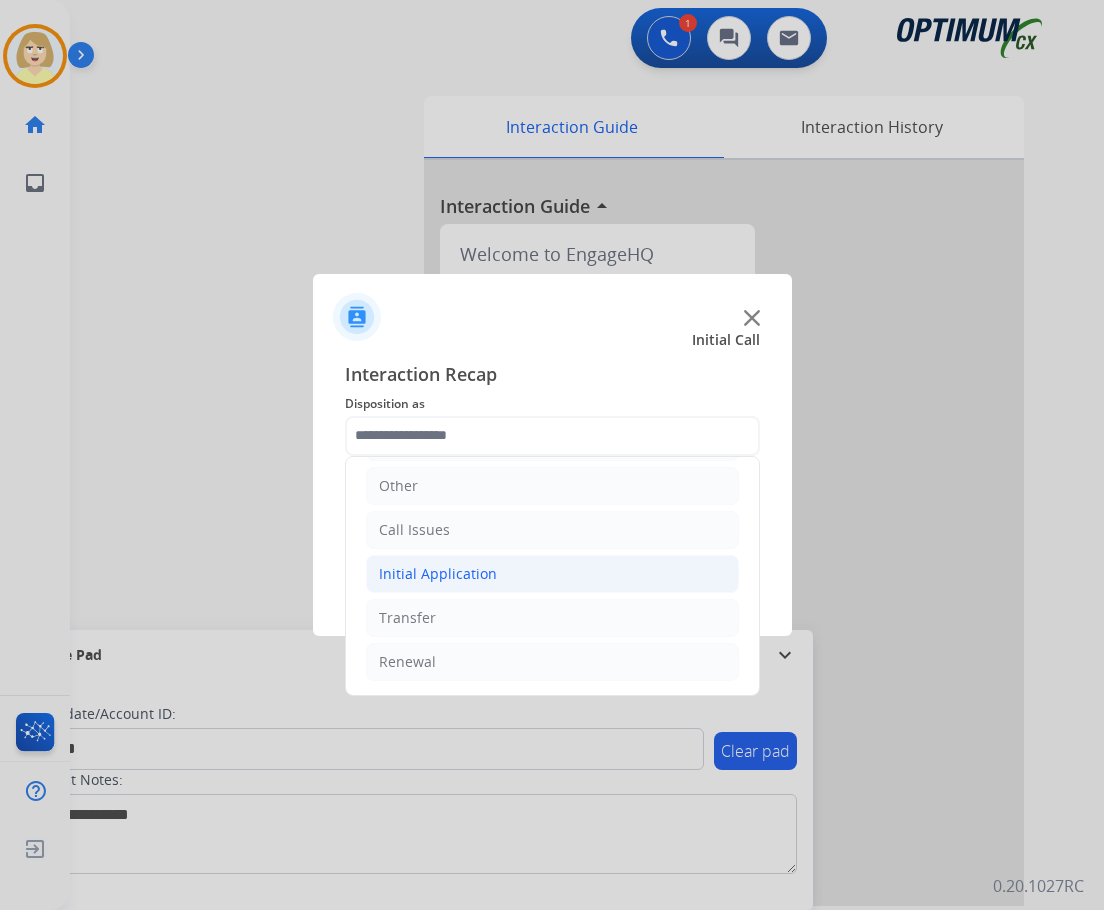 click on "Initial Application" 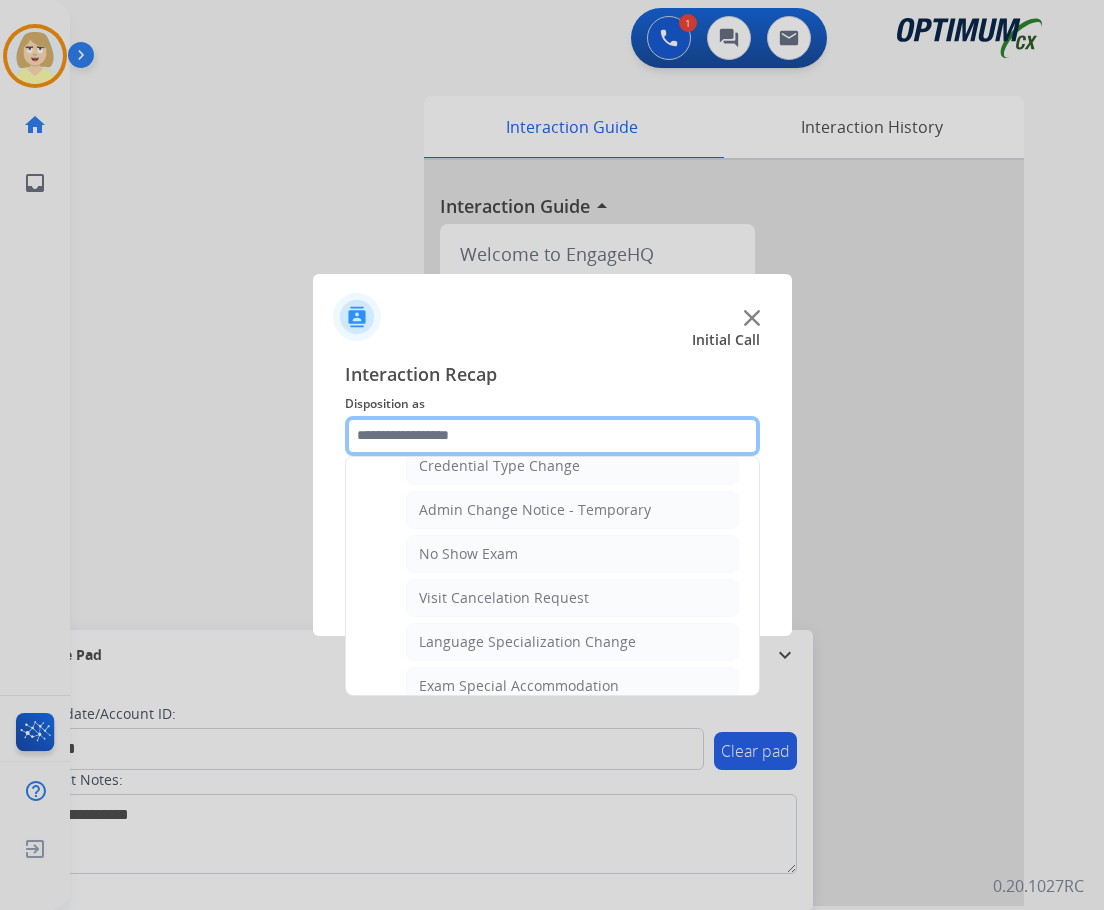 scroll, scrollTop: 1136, scrollLeft: 0, axis: vertical 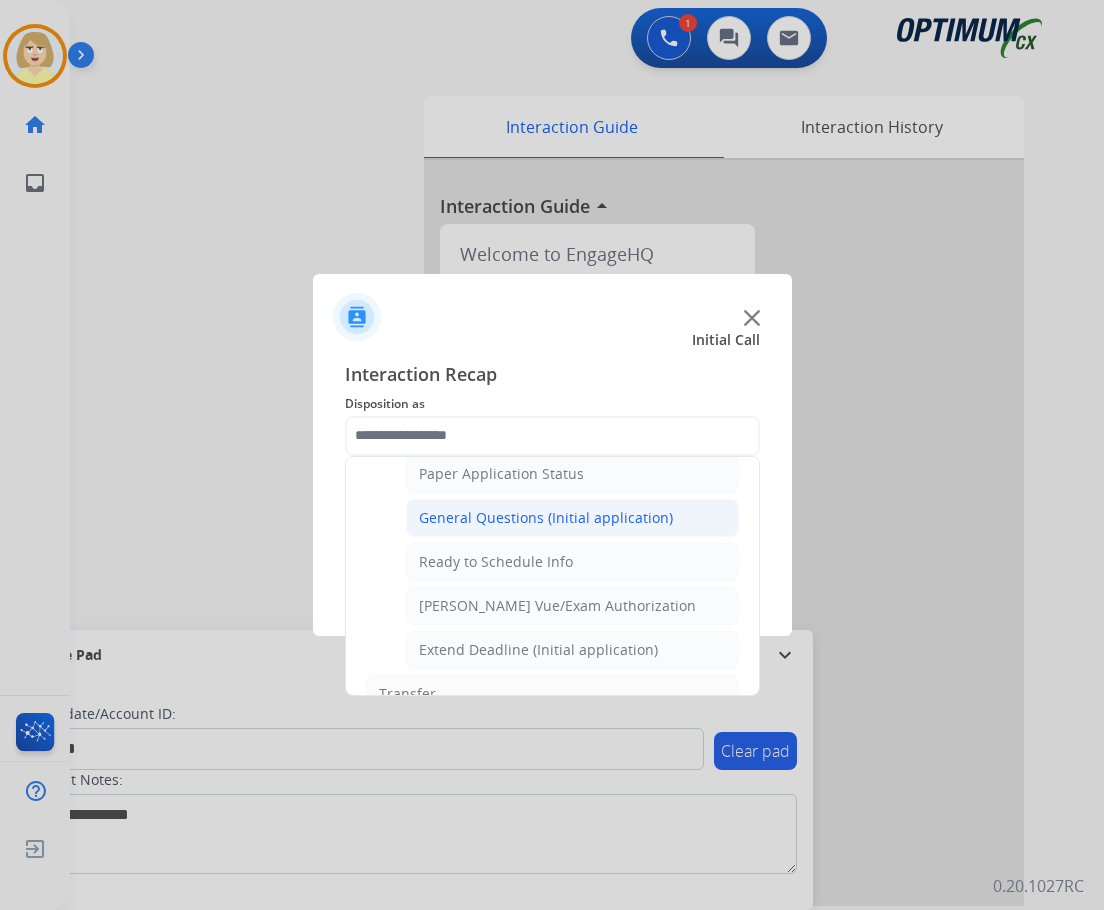 click on "General Questions (Initial application)" 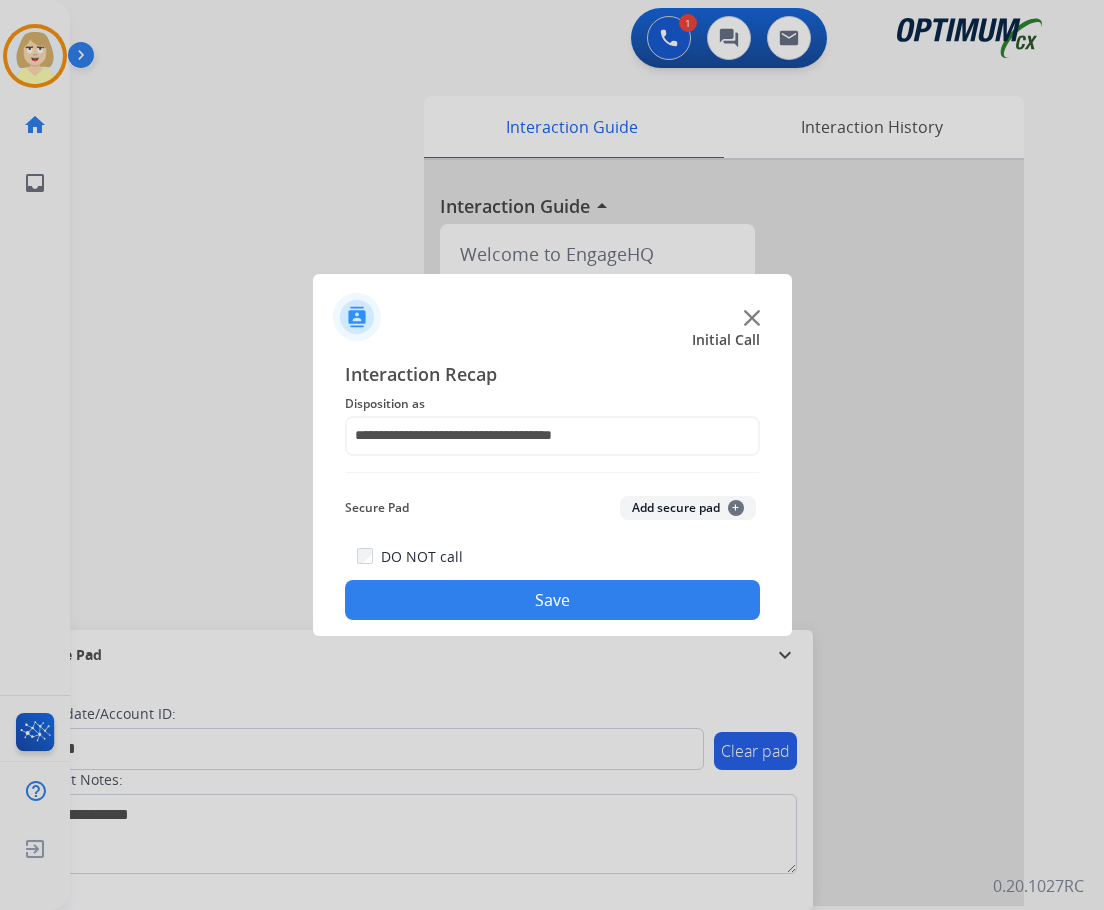 drag, startPoint x: 680, startPoint y: 499, endPoint x: 530, endPoint y: 591, distance: 175.96591 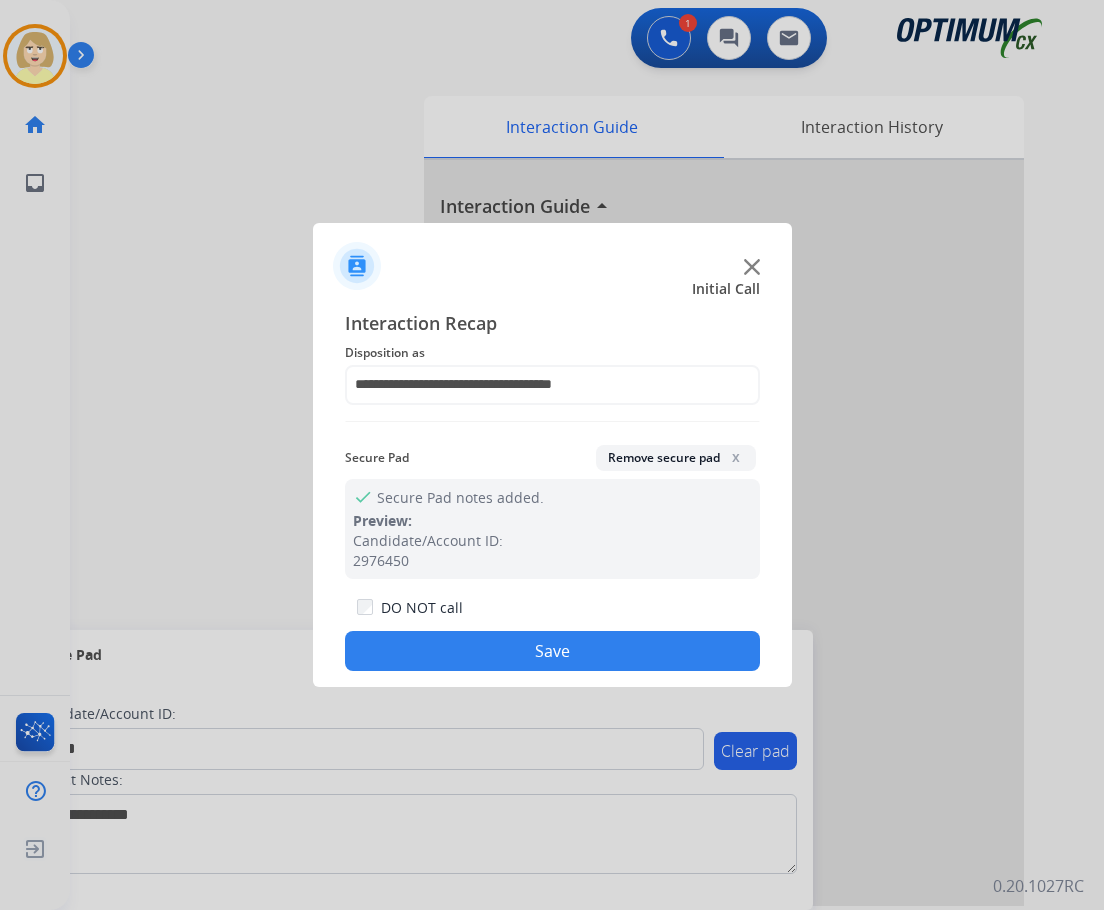 click on "Save" 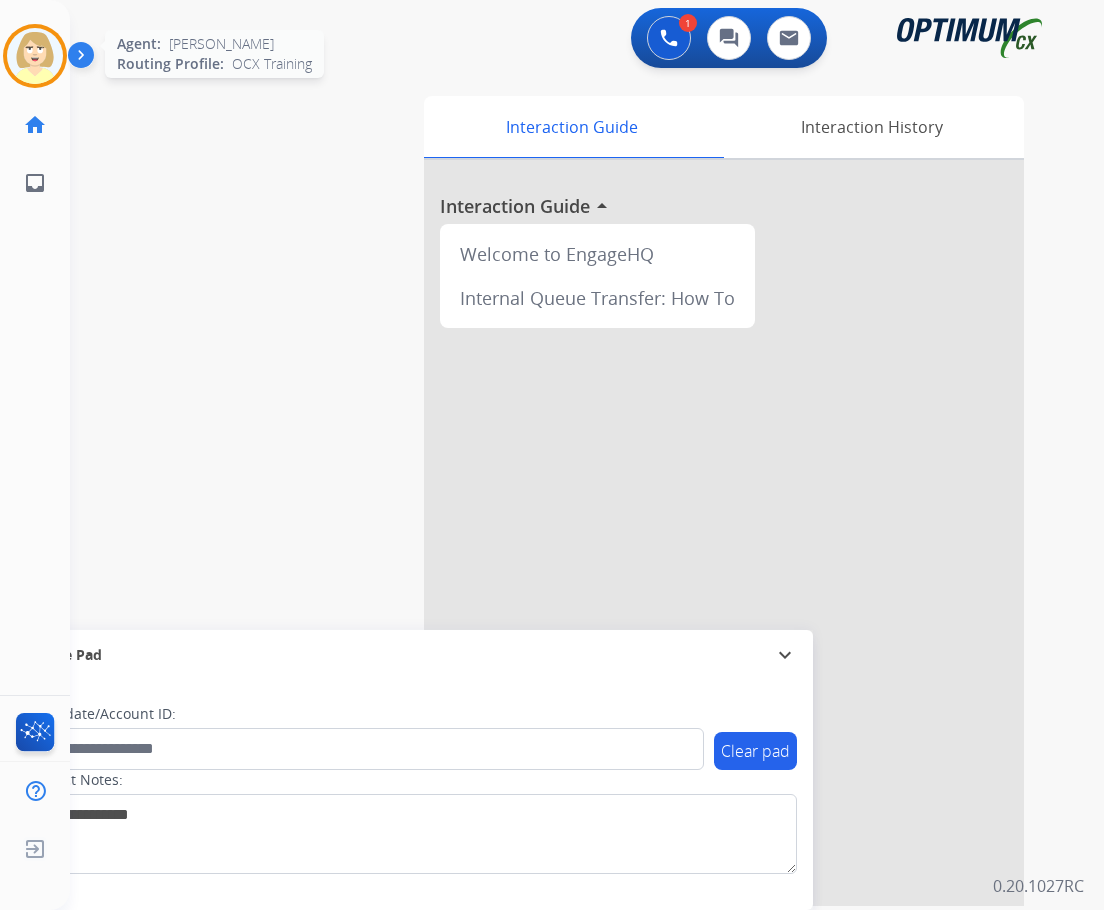 click at bounding box center (35, 56) 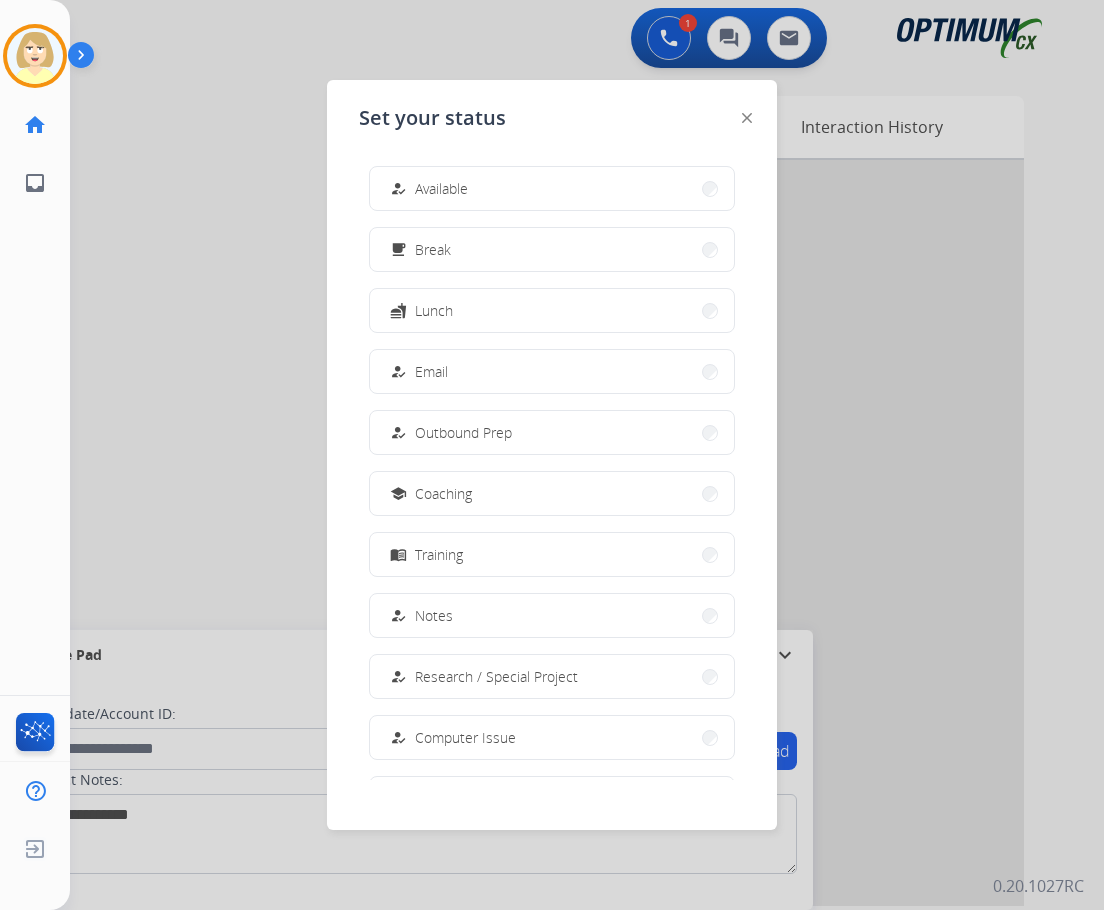 drag, startPoint x: 442, startPoint y: 188, endPoint x: 406, endPoint y: 192, distance: 36.221542 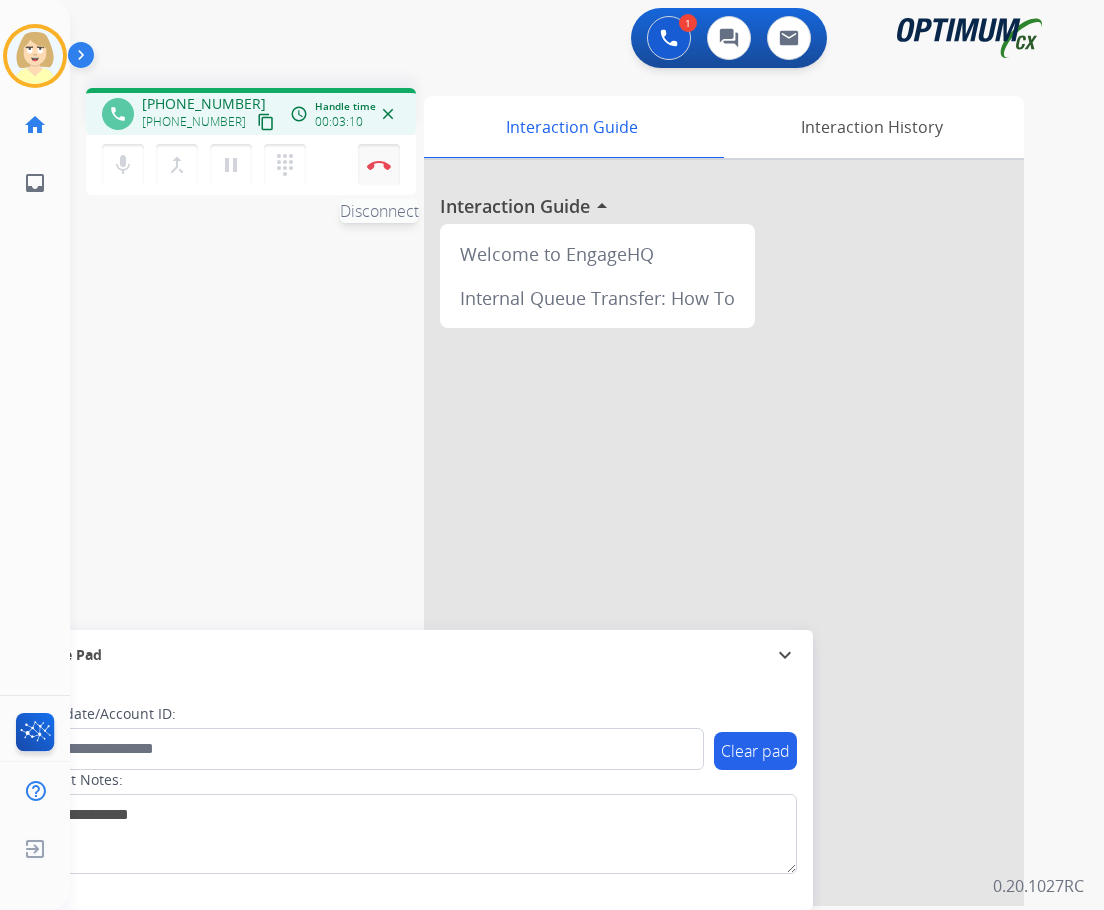 click at bounding box center [379, 165] 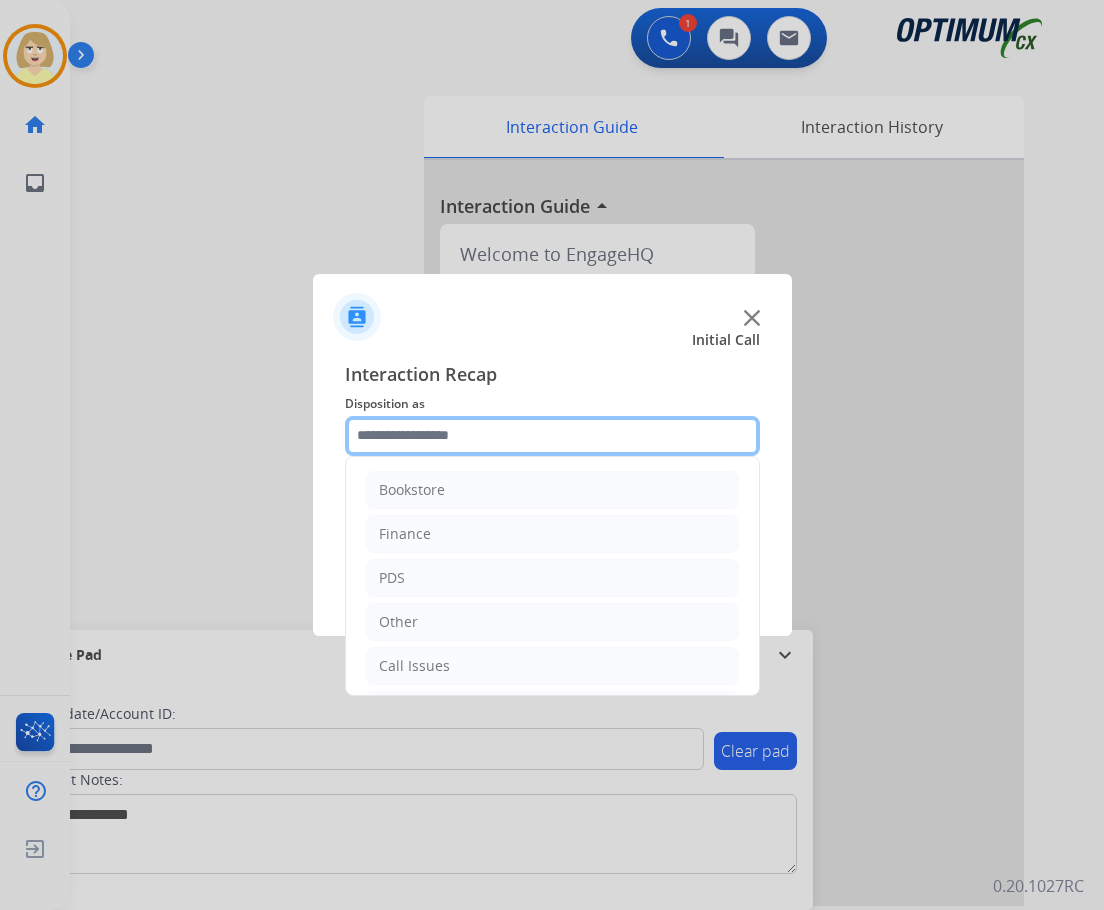 click 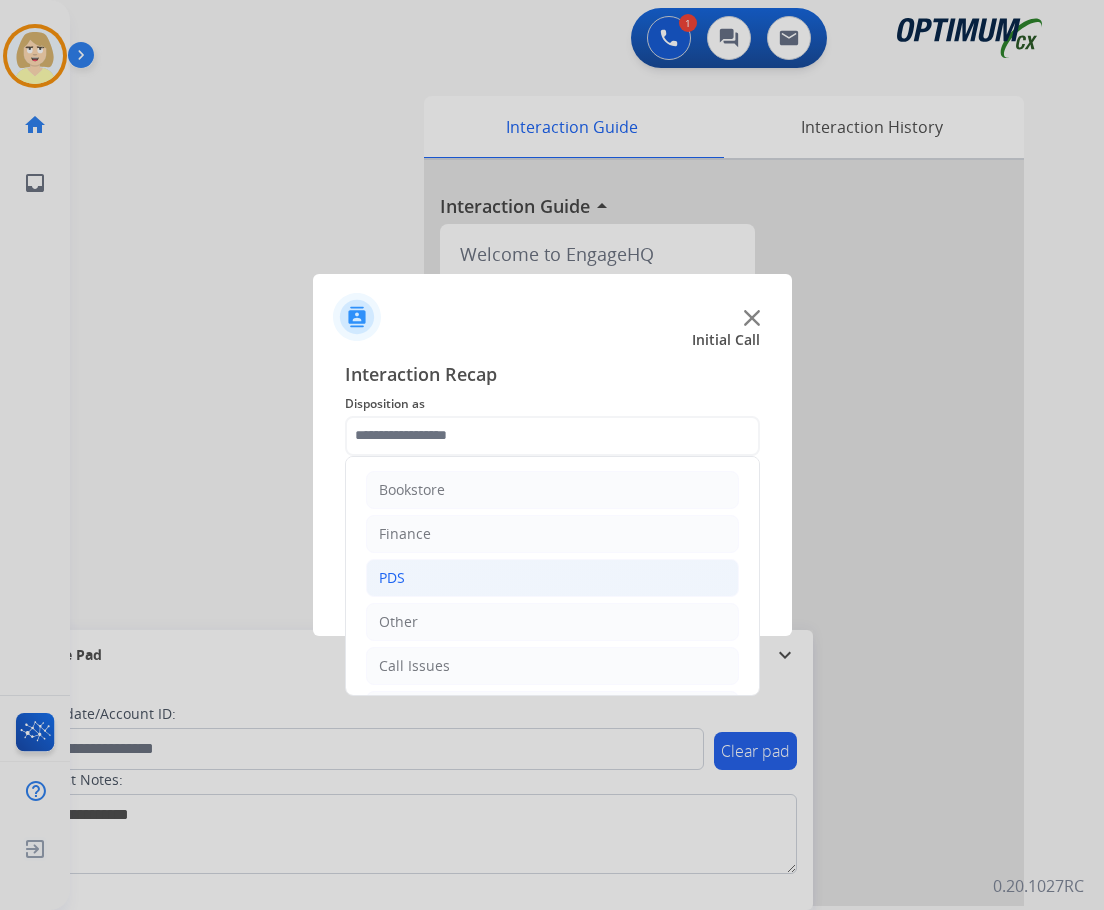 click on "PDS" 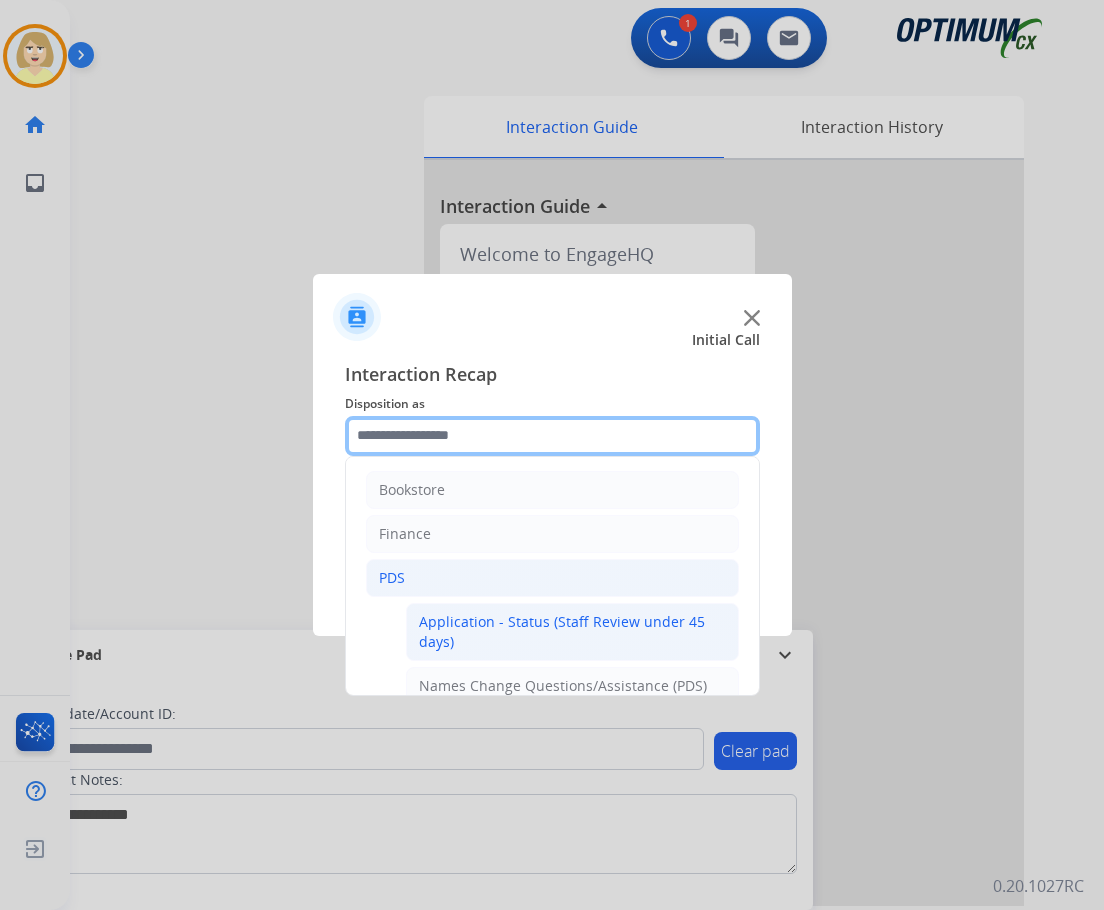scroll, scrollTop: 200, scrollLeft: 0, axis: vertical 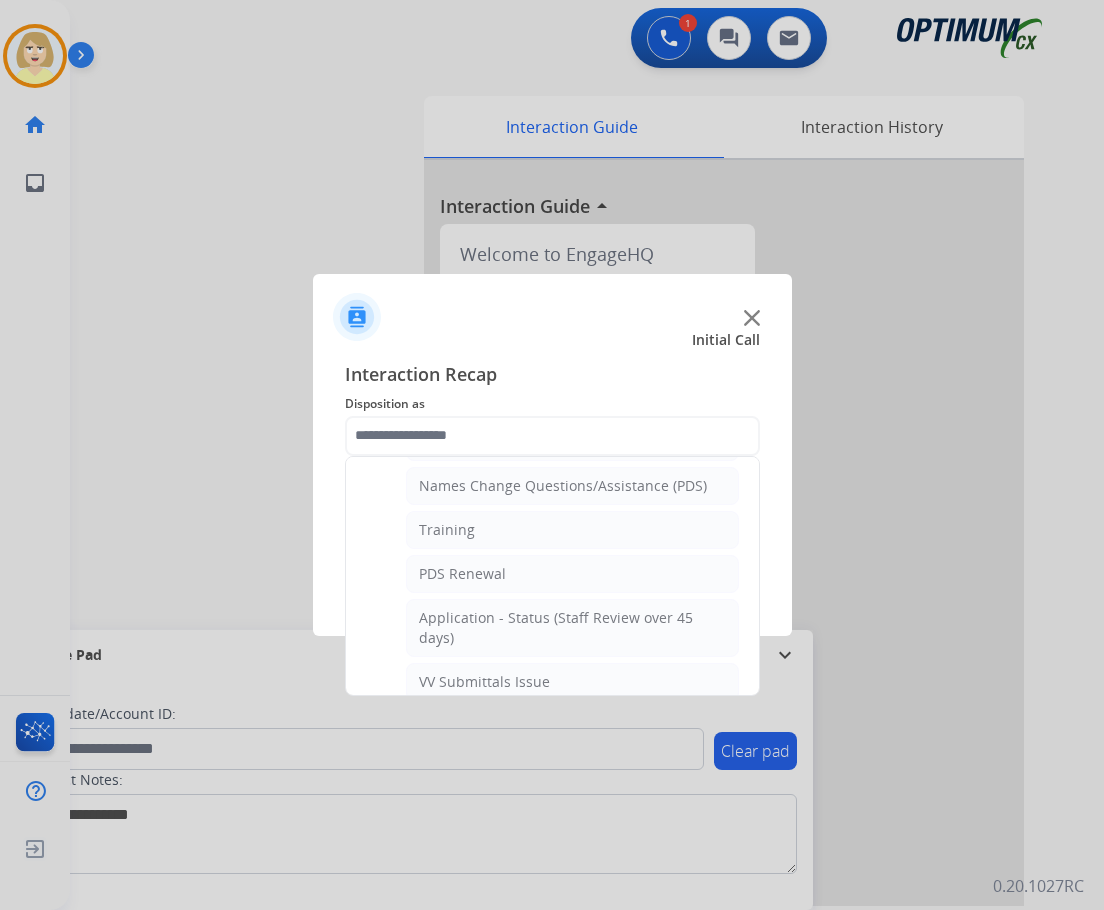 click on "Training" 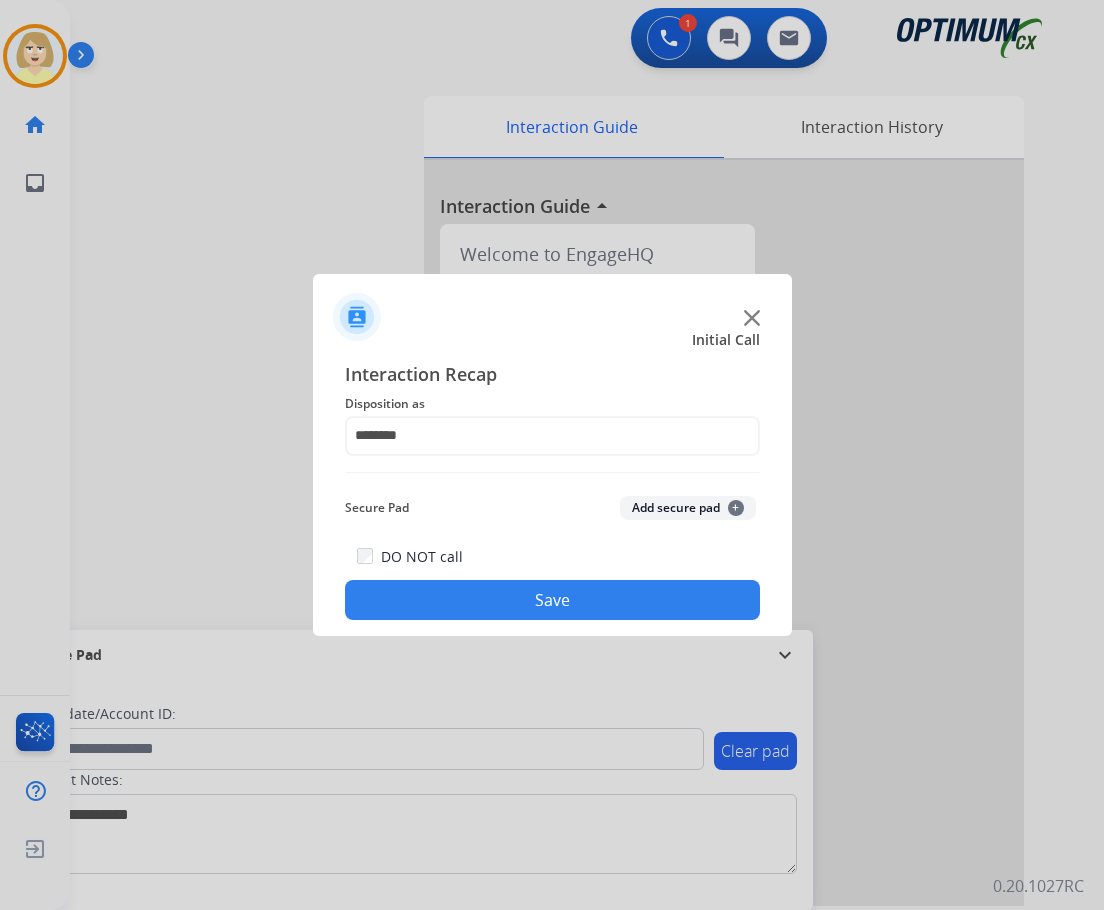 click on "Add secure pad  +" 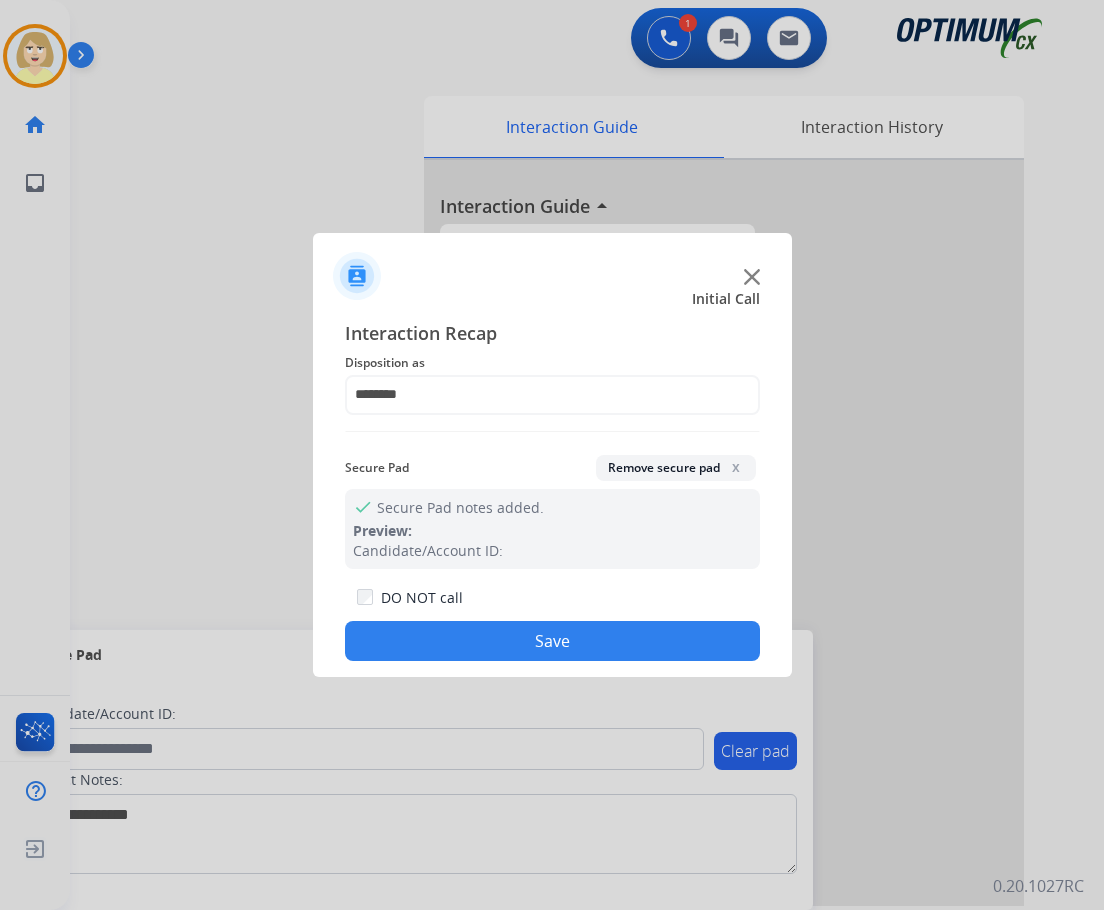 click on "Save" 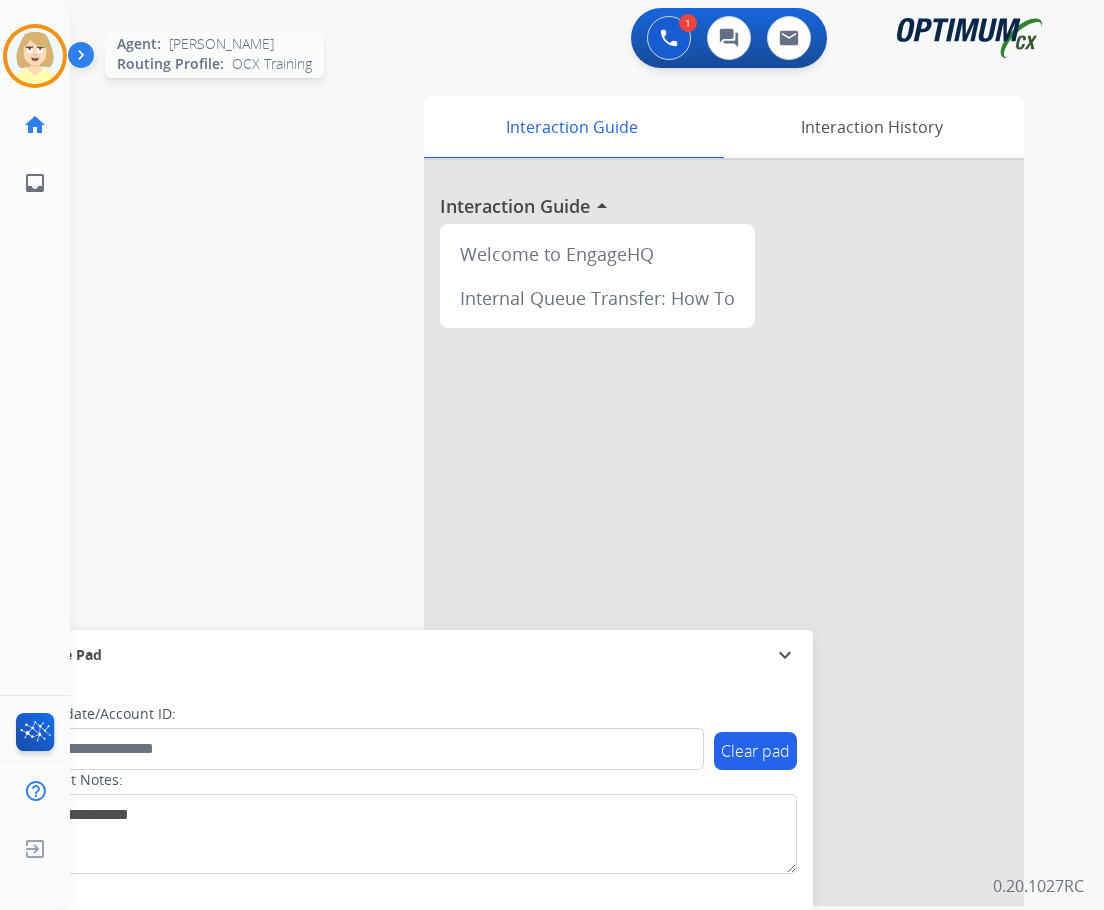 click at bounding box center [35, 56] 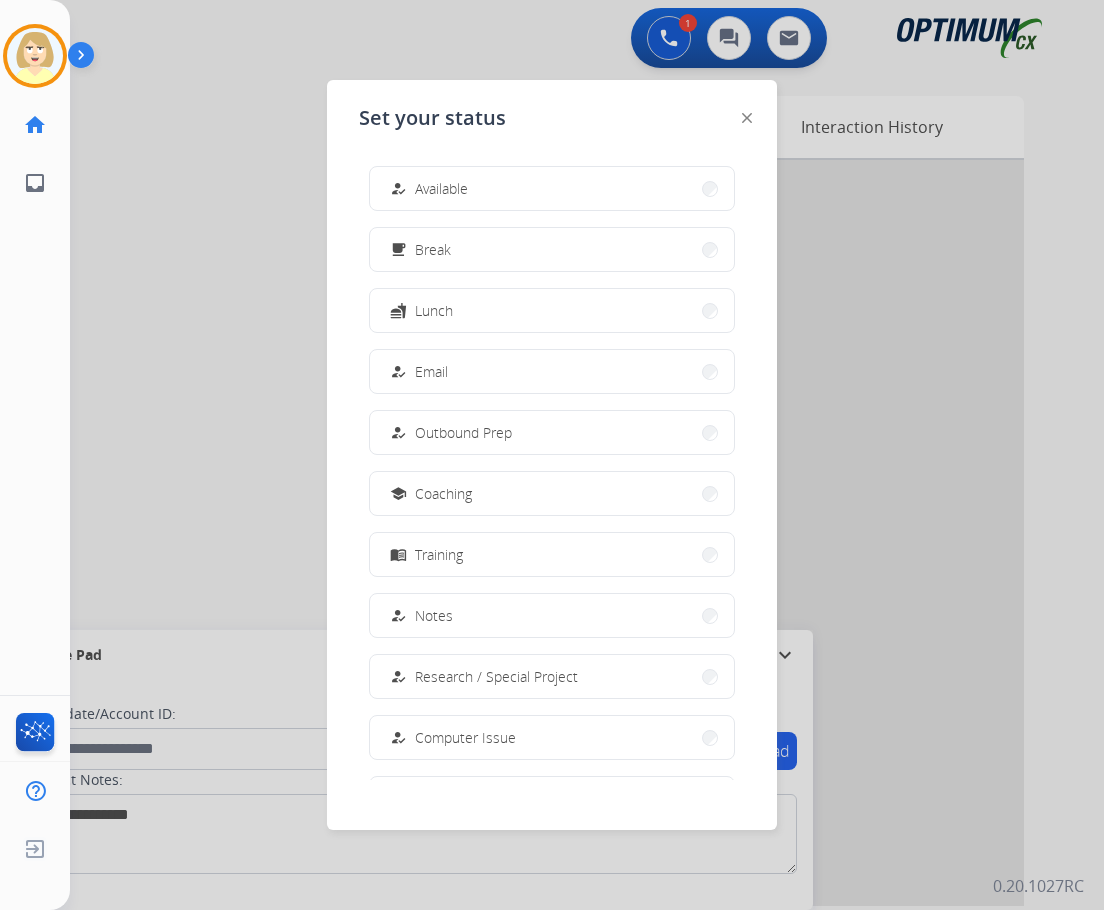 click on "Available" at bounding box center [441, 188] 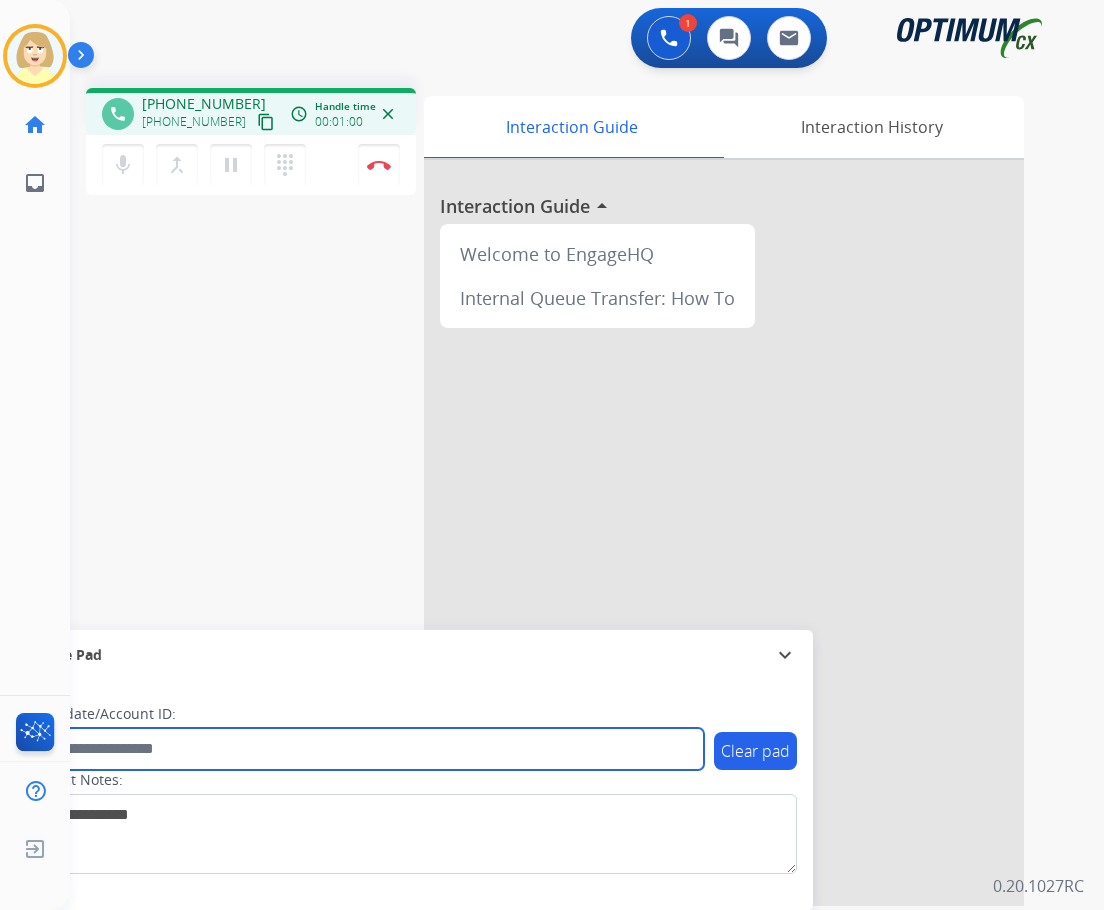 click at bounding box center (365, 749) 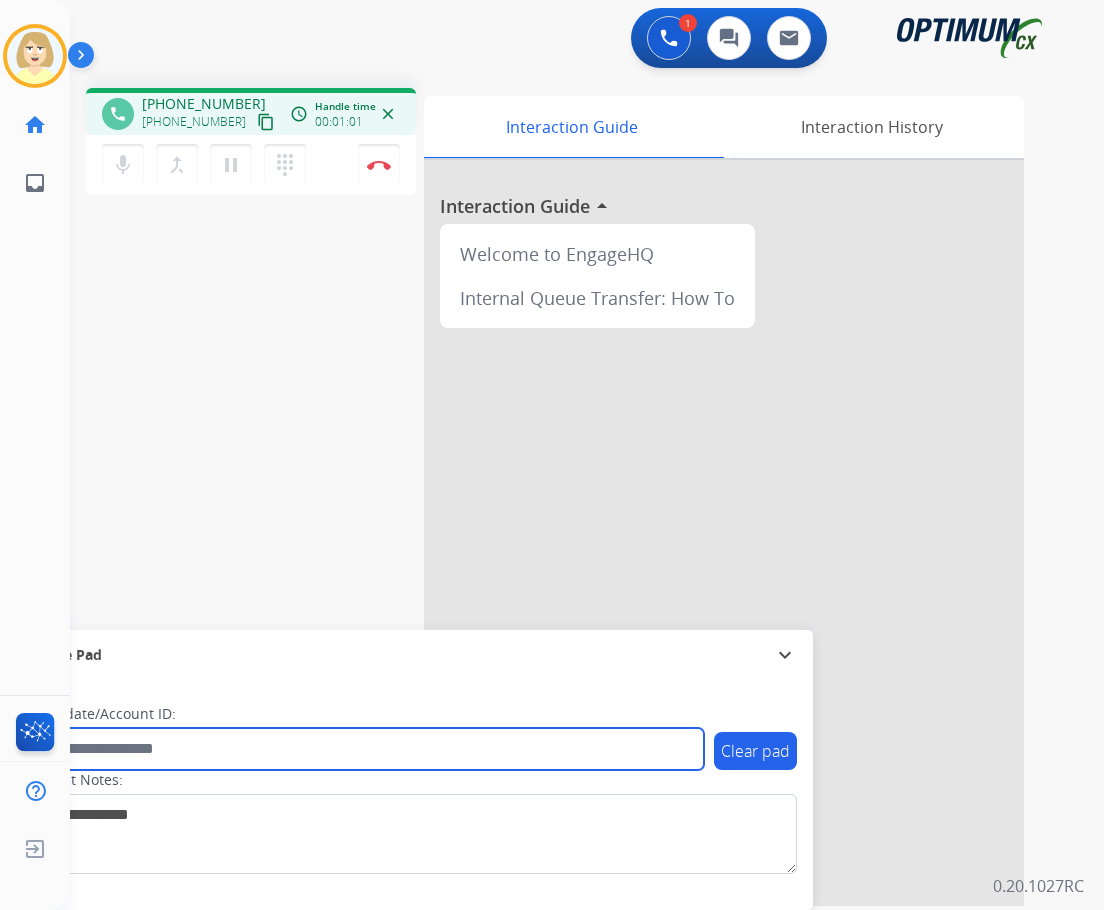 paste on "*******" 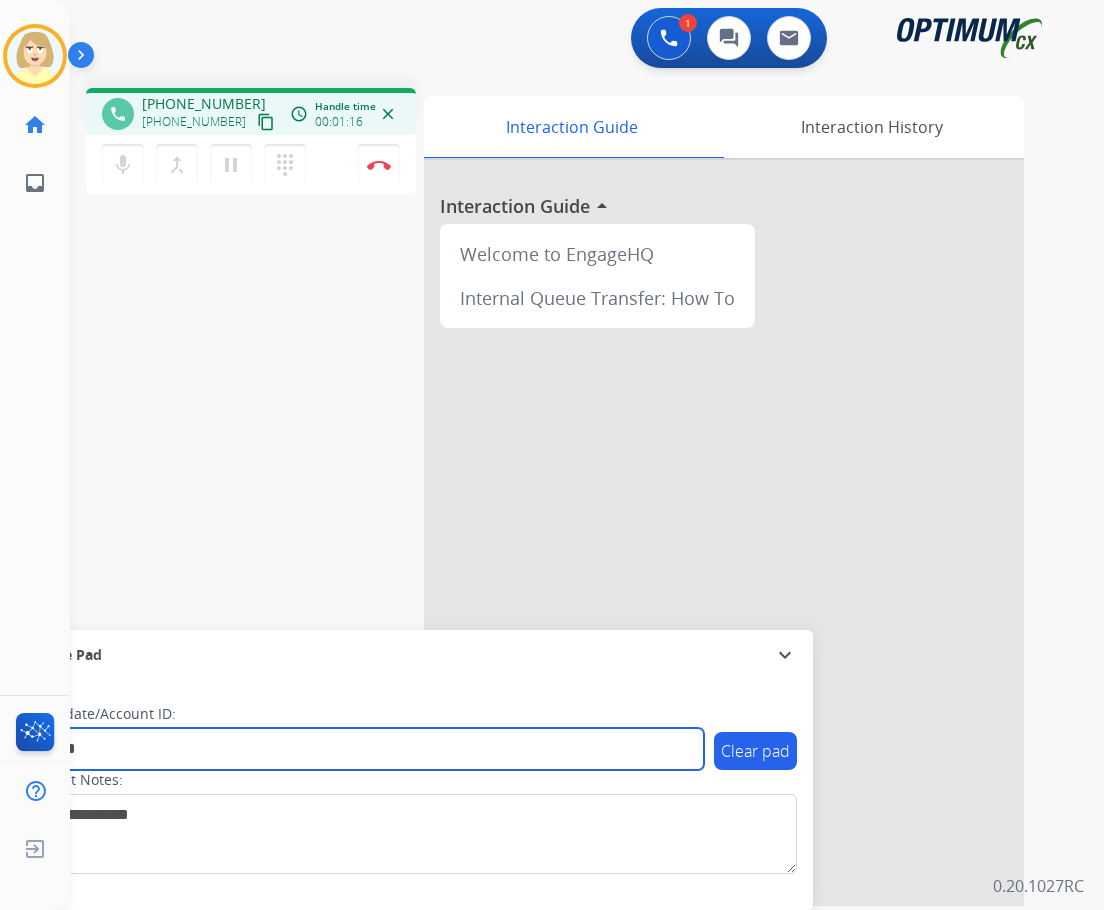 type on "*******" 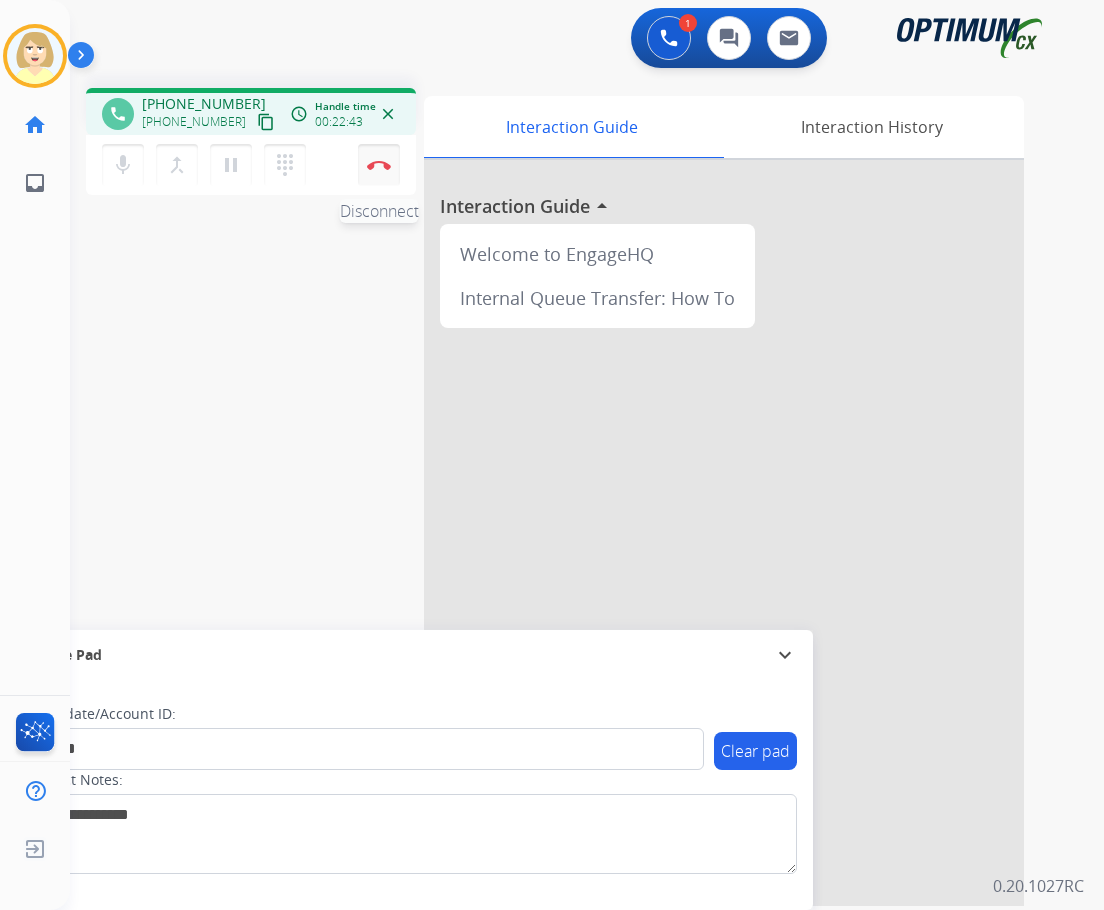 click on "Disconnect" at bounding box center [379, 165] 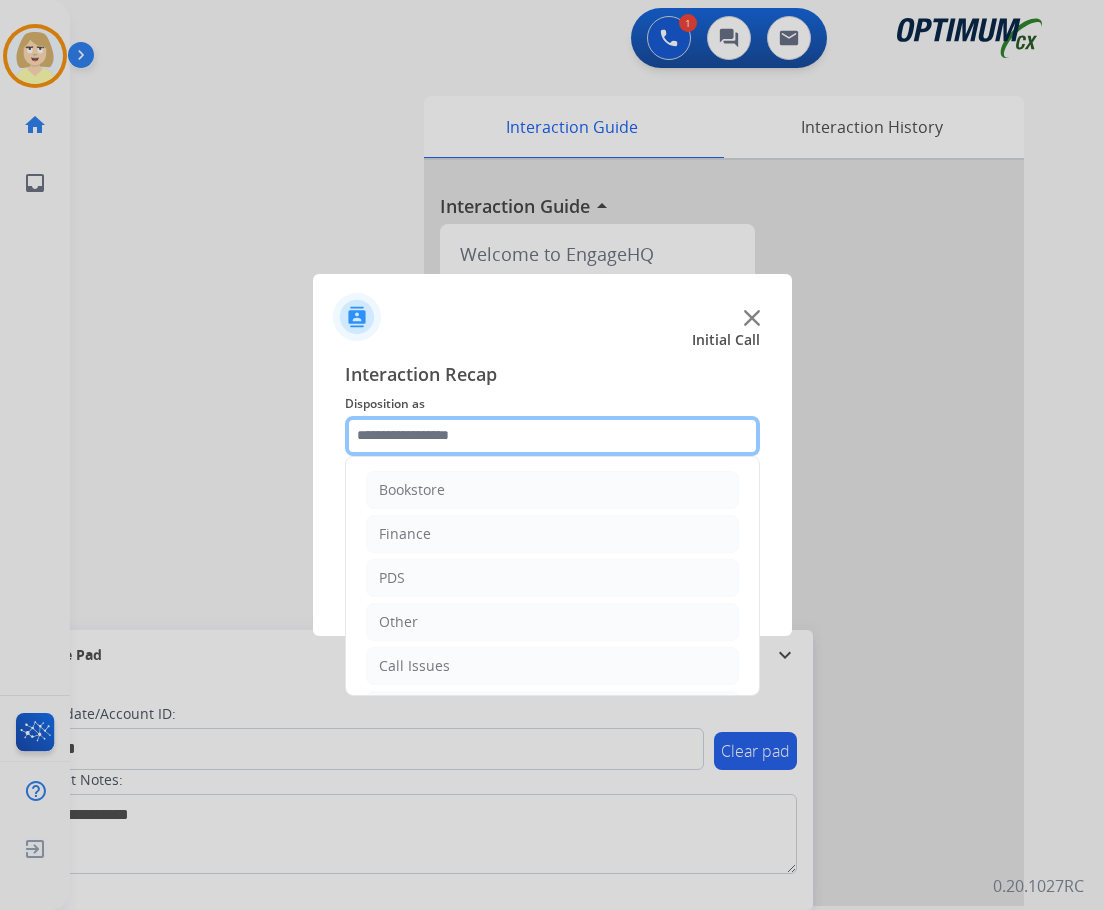 click 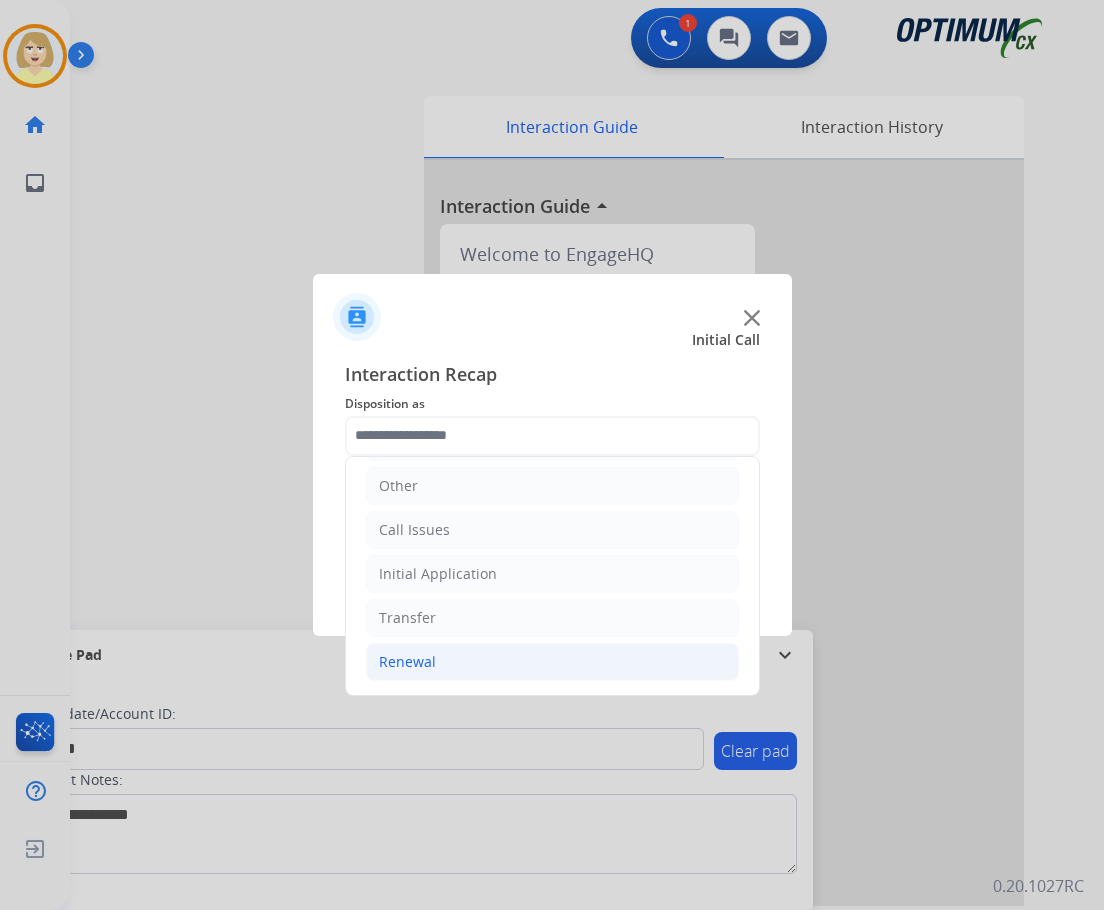 click on "Renewal" 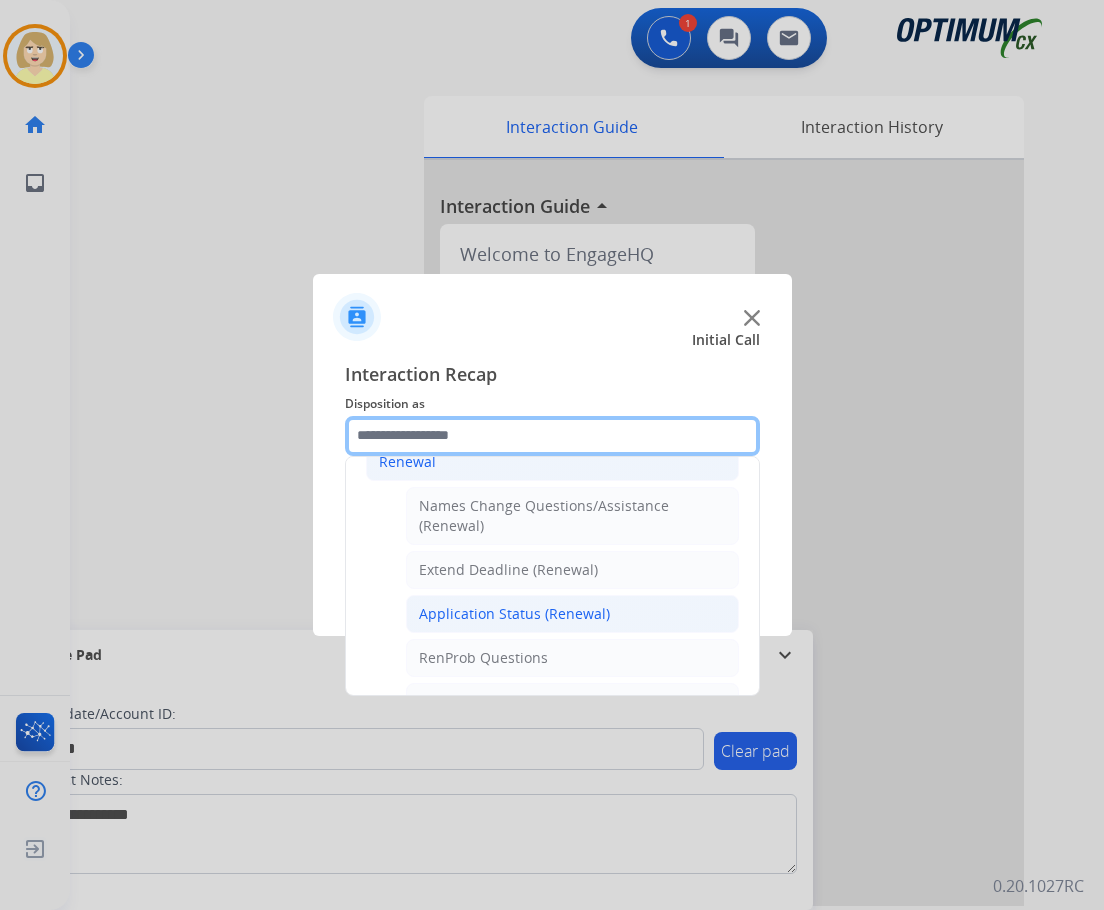 scroll, scrollTop: 436, scrollLeft: 0, axis: vertical 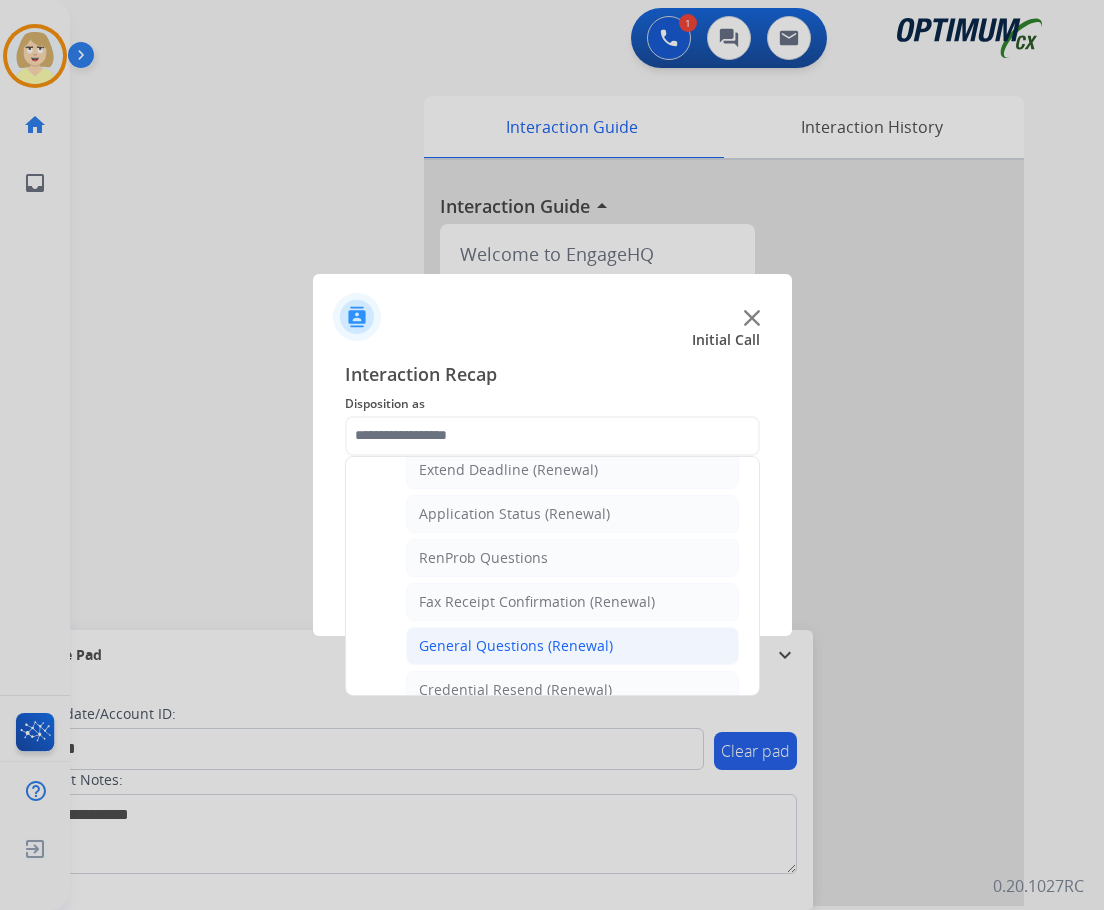 click on "General Questions (Renewal)" 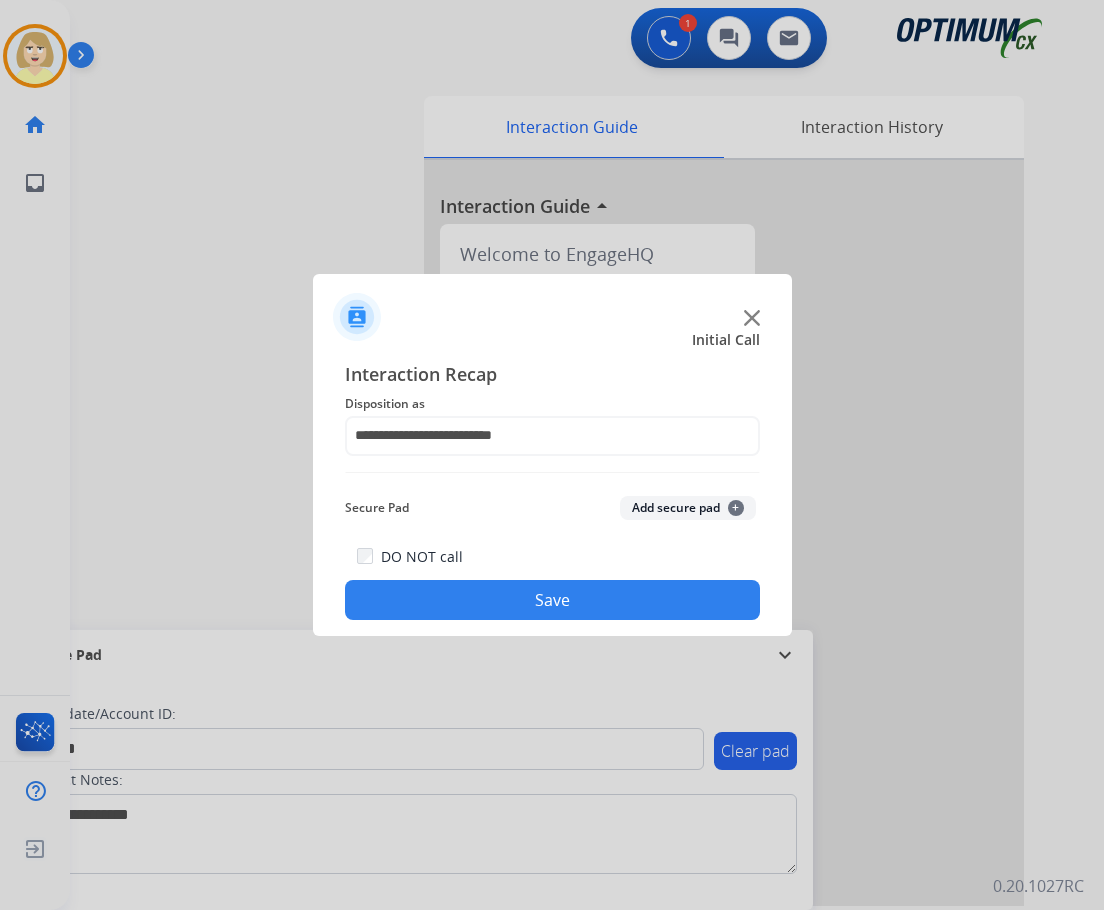 click on "Add secure pad  +" 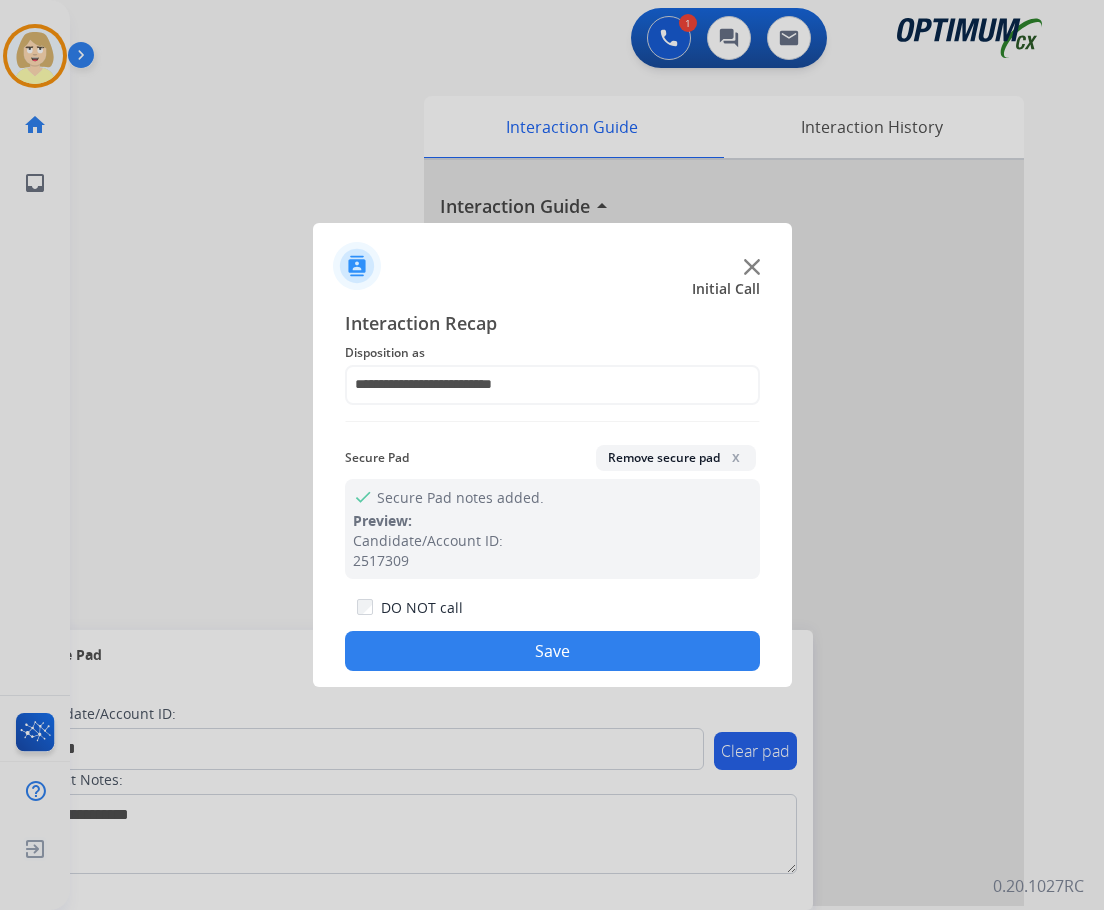 drag, startPoint x: 514, startPoint y: 653, endPoint x: 468, endPoint y: 570, distance: 94.89468 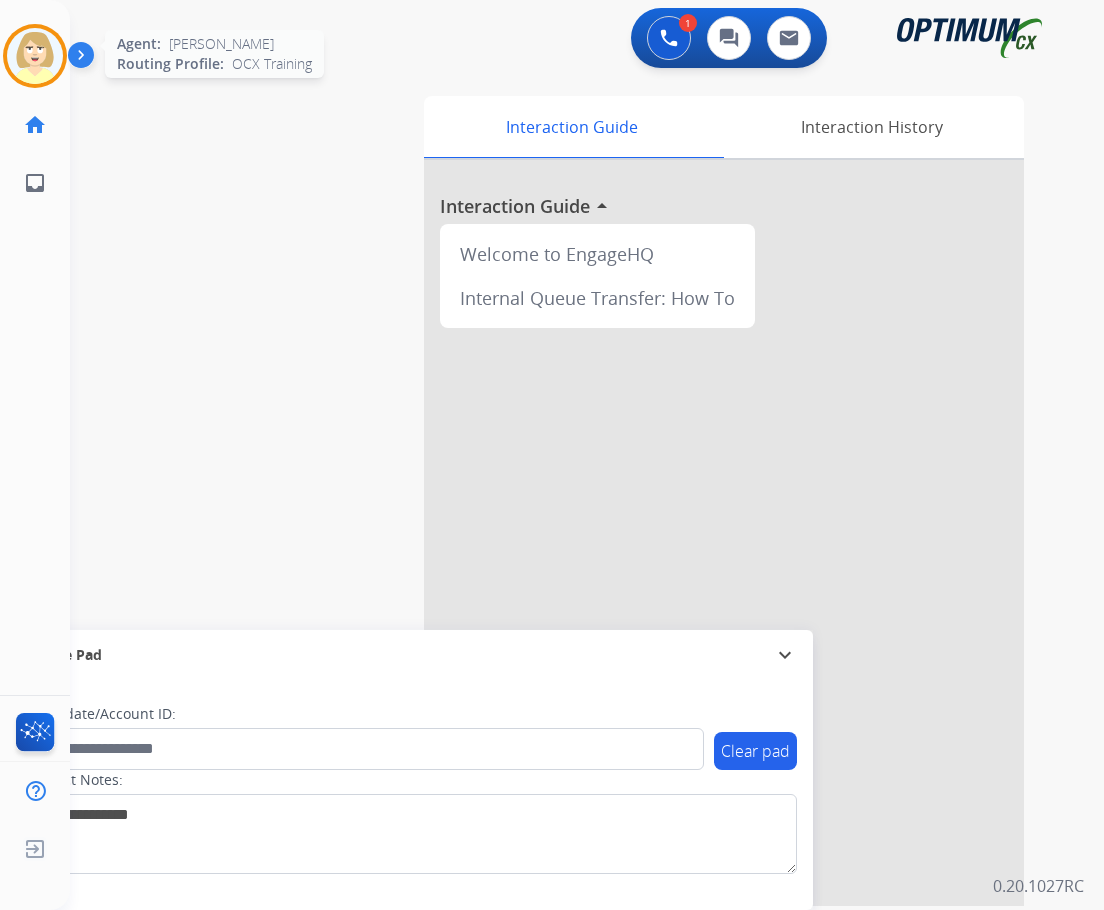 click at bounding box center [35, 56] 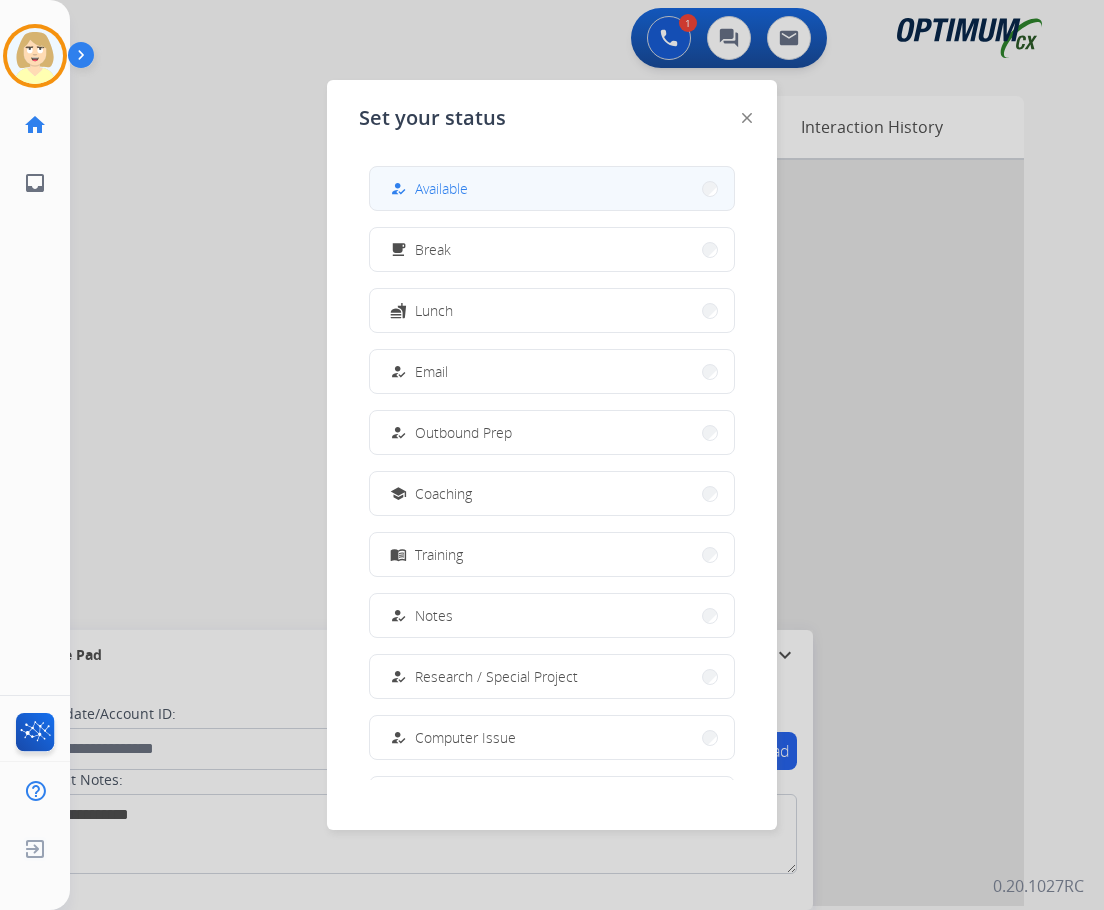 click on "Available" at bounding box center [441, 188] 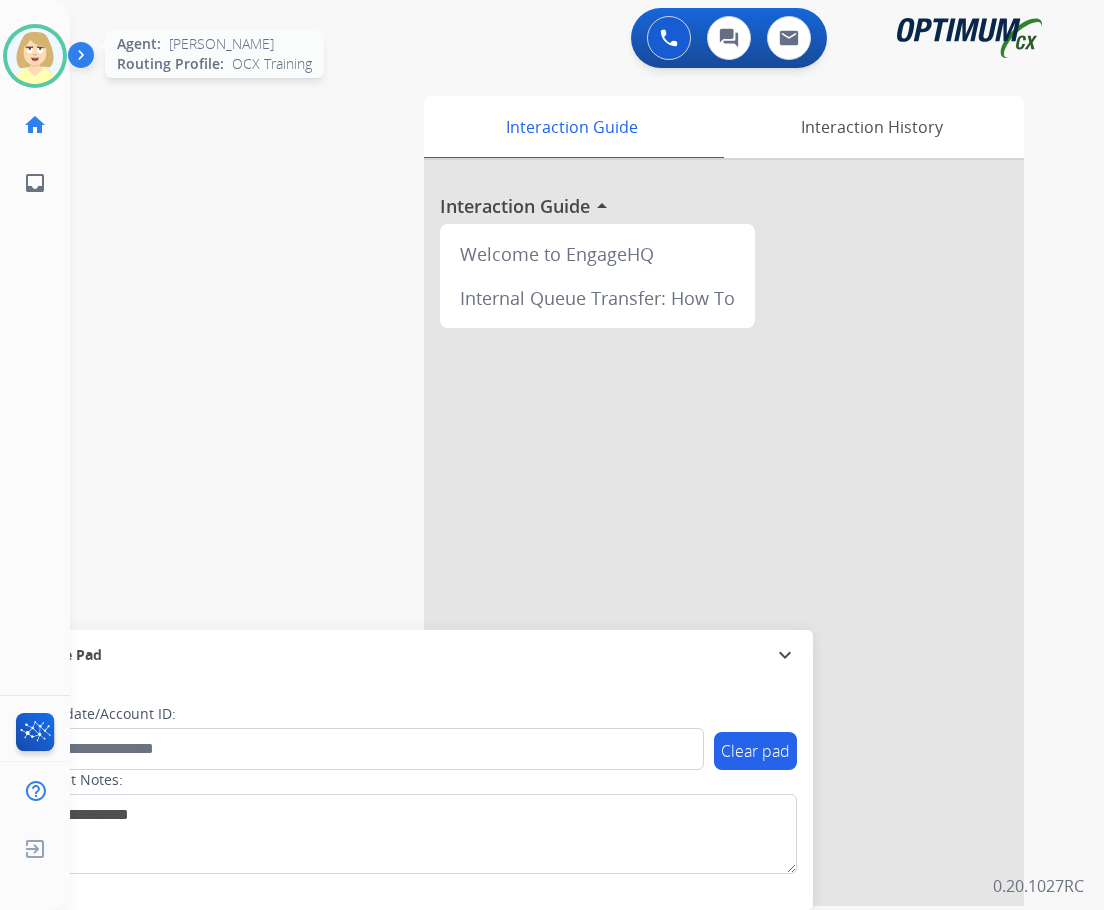 click at bounding box center (35, 56) 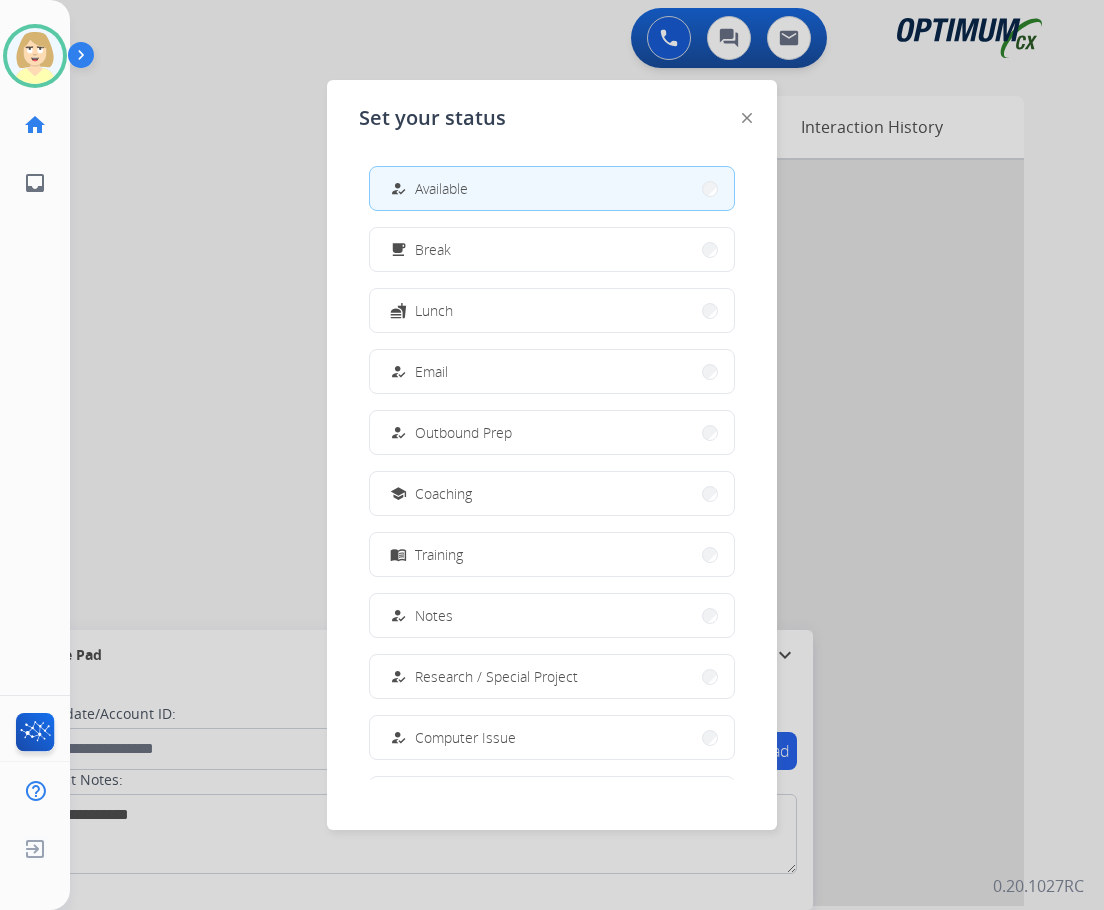 scroll, scrollTop: 189, scrollLeft: 0, axis: vertical 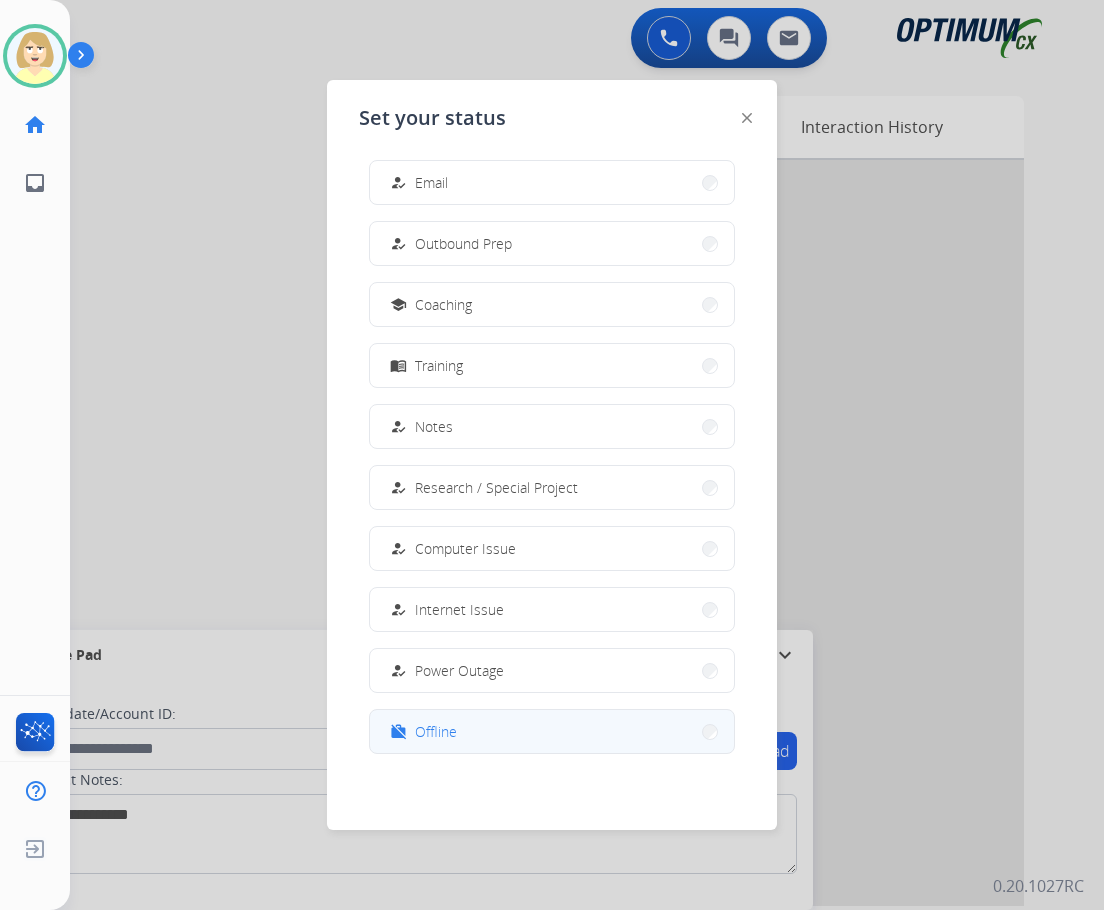 click on "Offline" at bounding box center (436, 731) 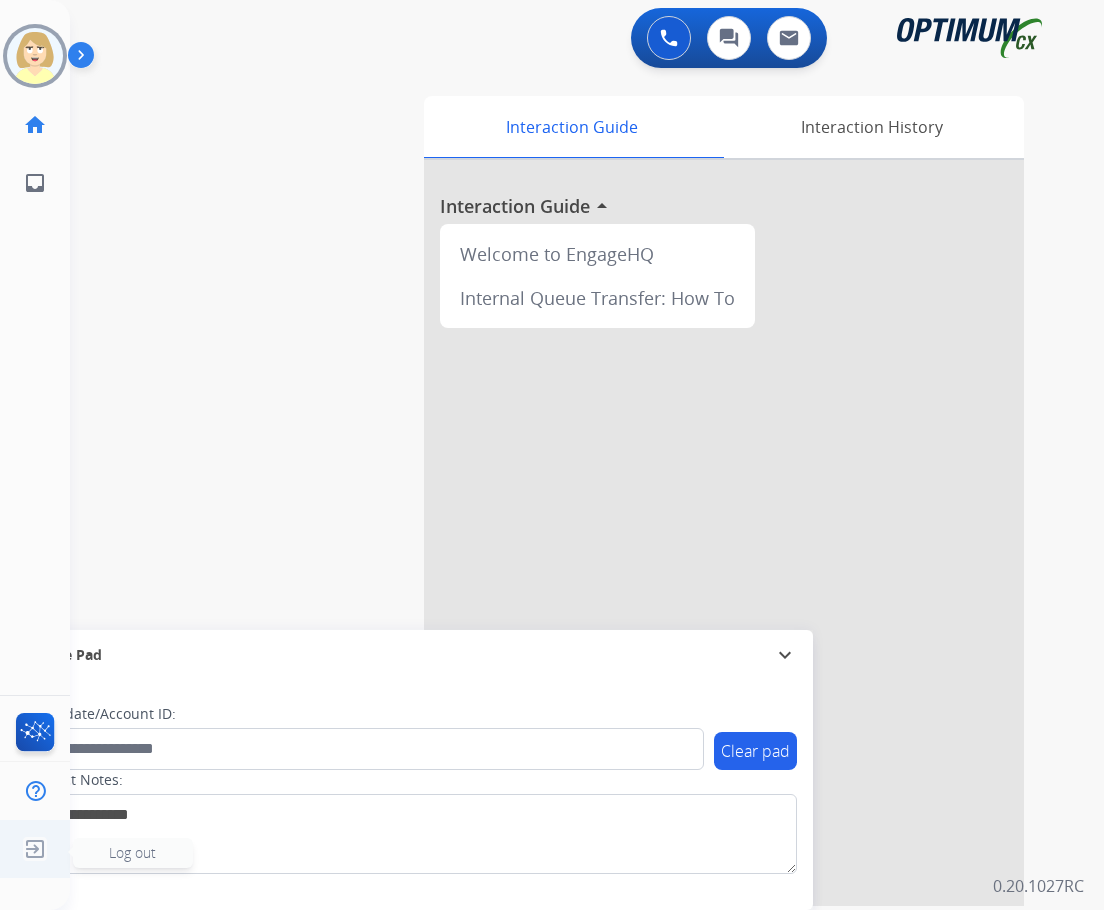 click 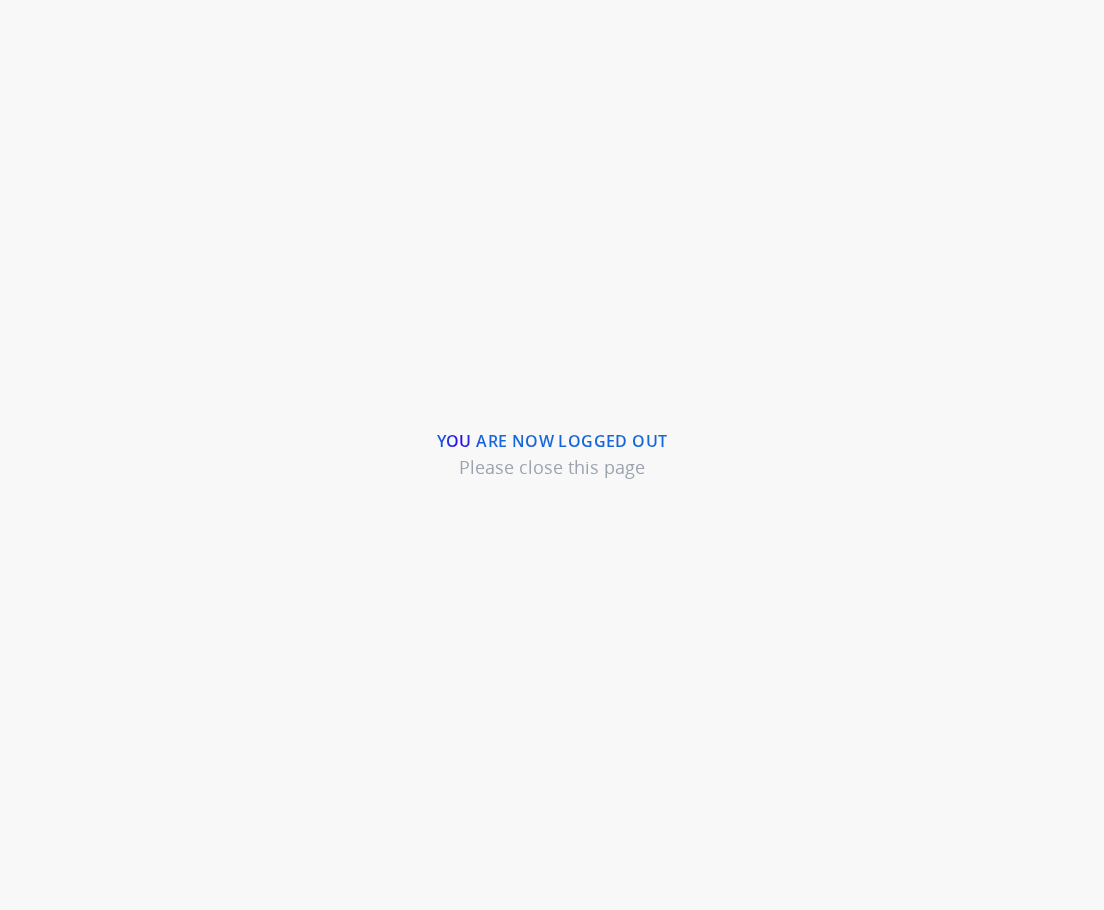 scroll, scrollTop: 0, scrollLeft: 0, axis: both 